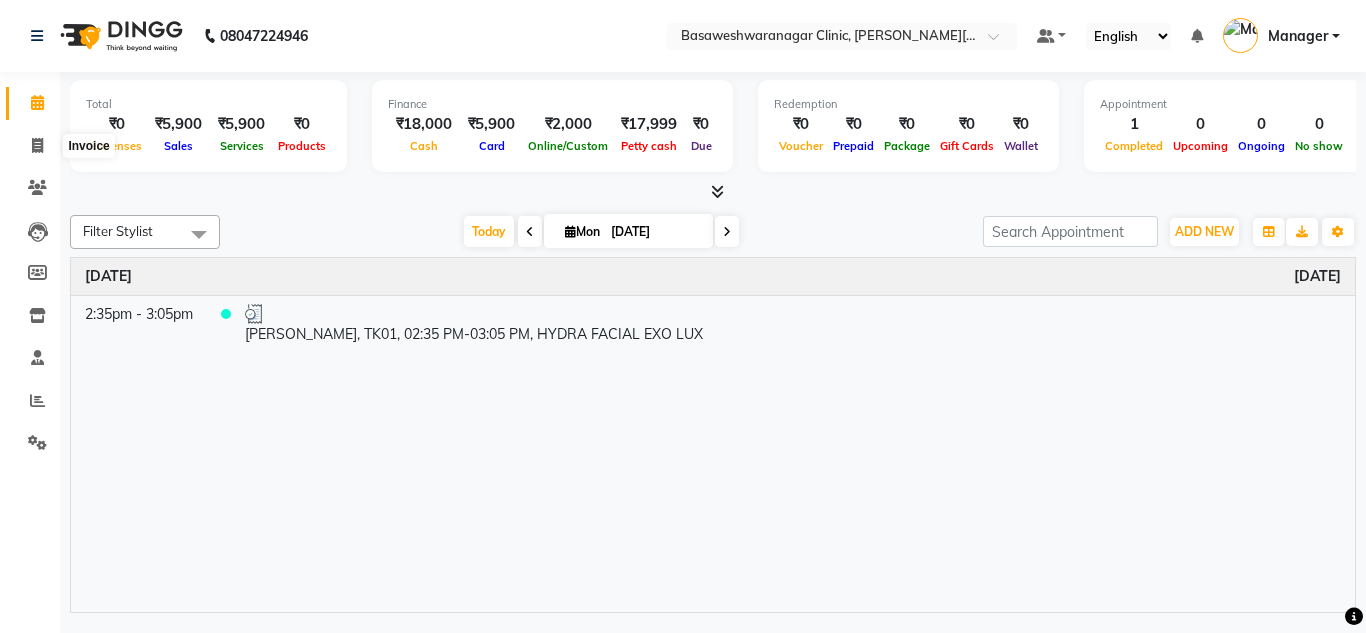 click 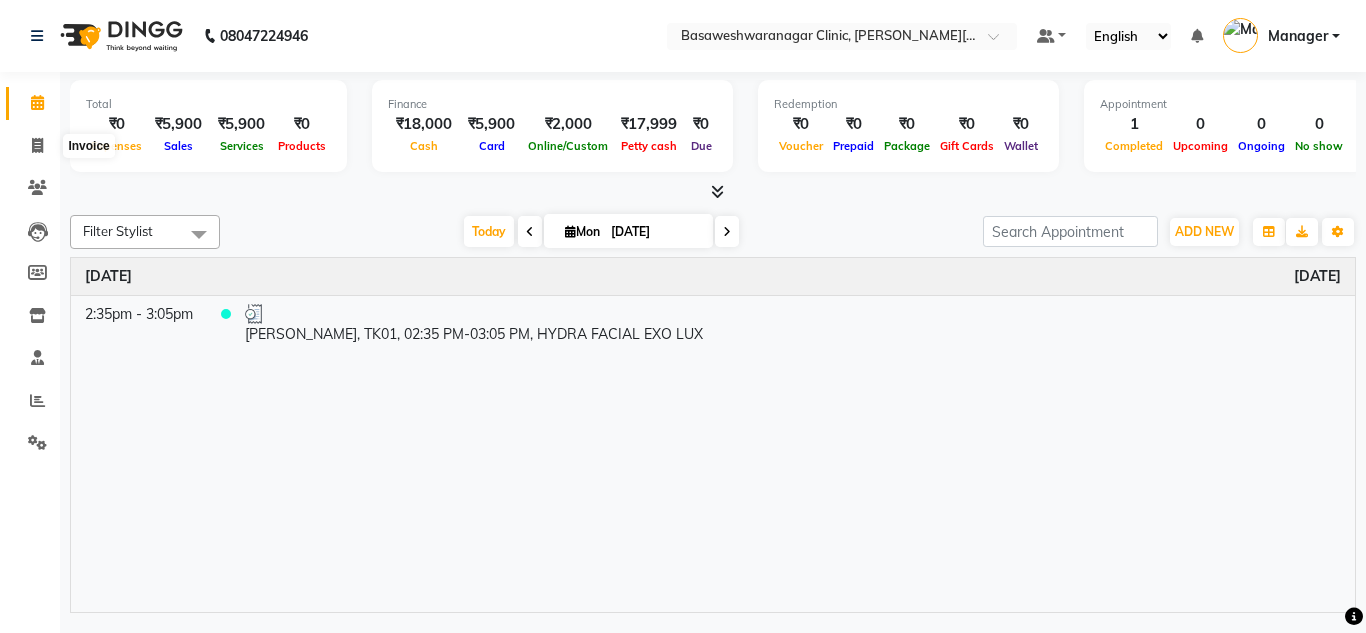 scroll, scrollTop: 0, scrollLeft: 0, axis: both 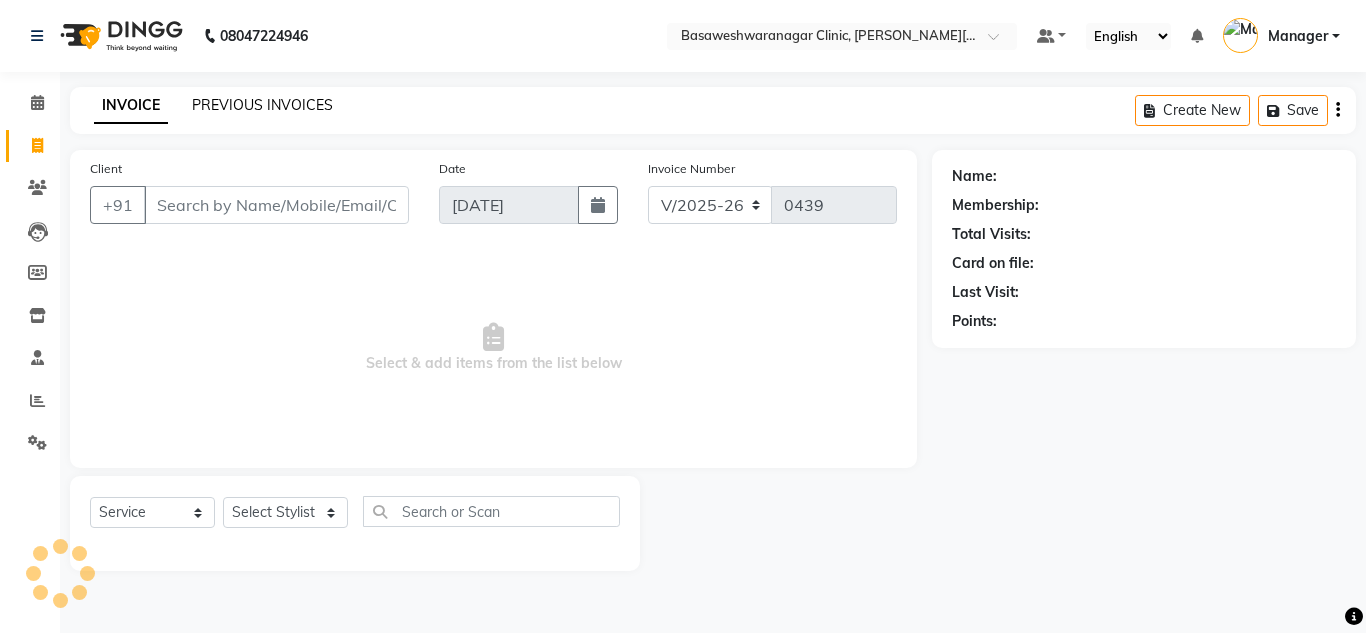 click on "PREVIOUS INVOICES" 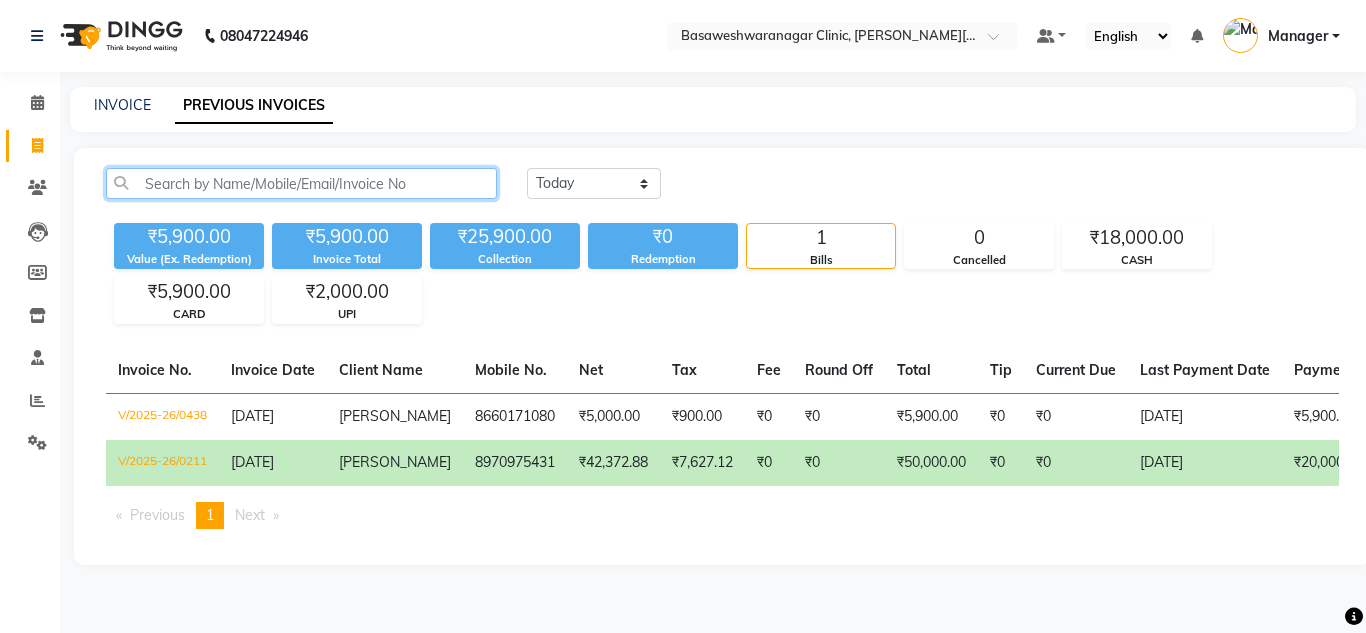 click 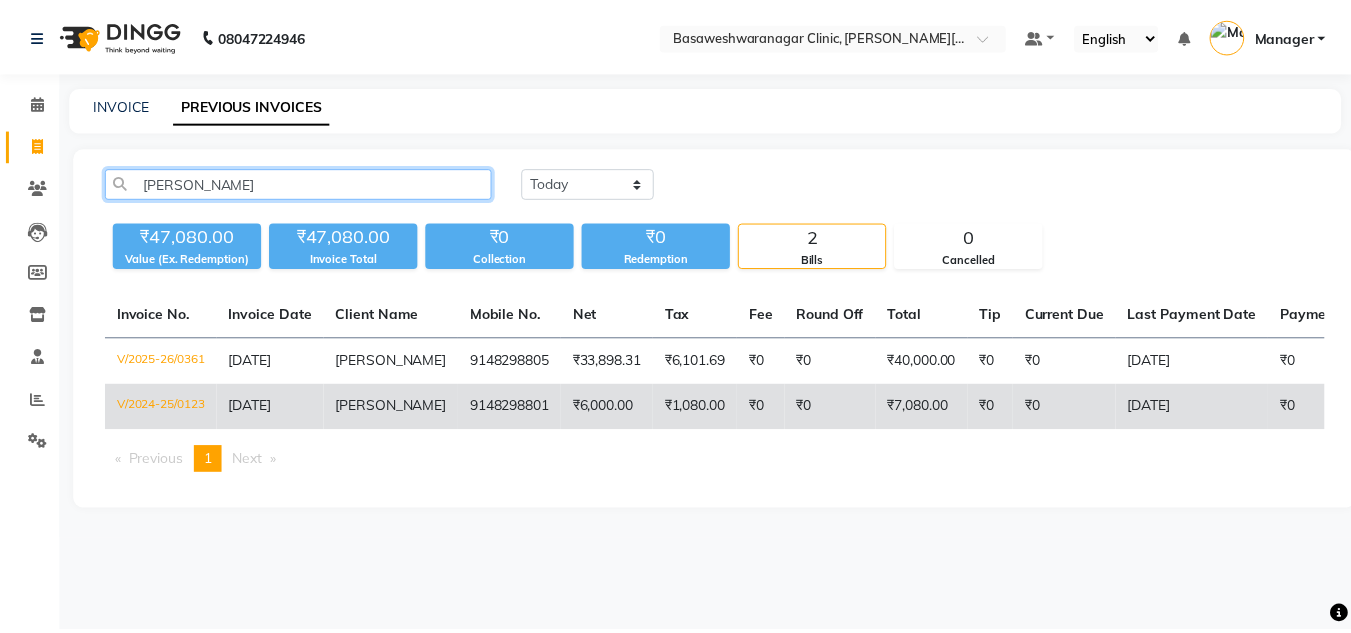 scroll, scrollTop: 0, scrollLeft: 16, axis: horizontal 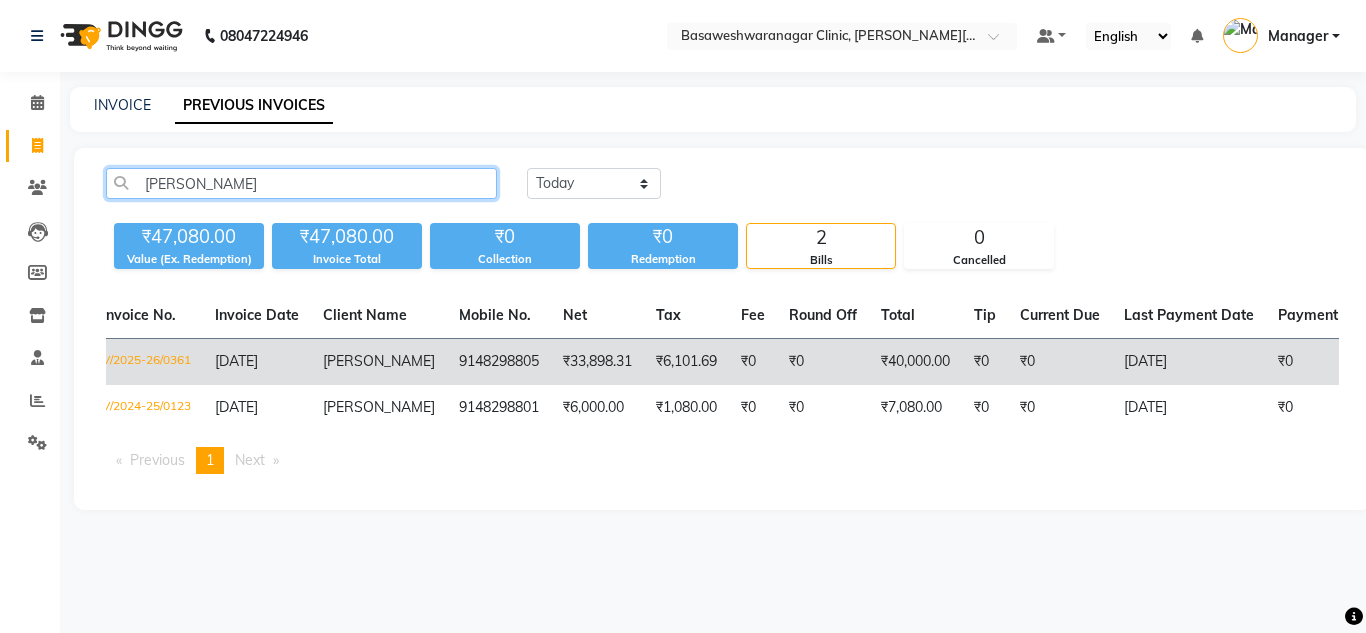 type on "[PERSON_NAME]" 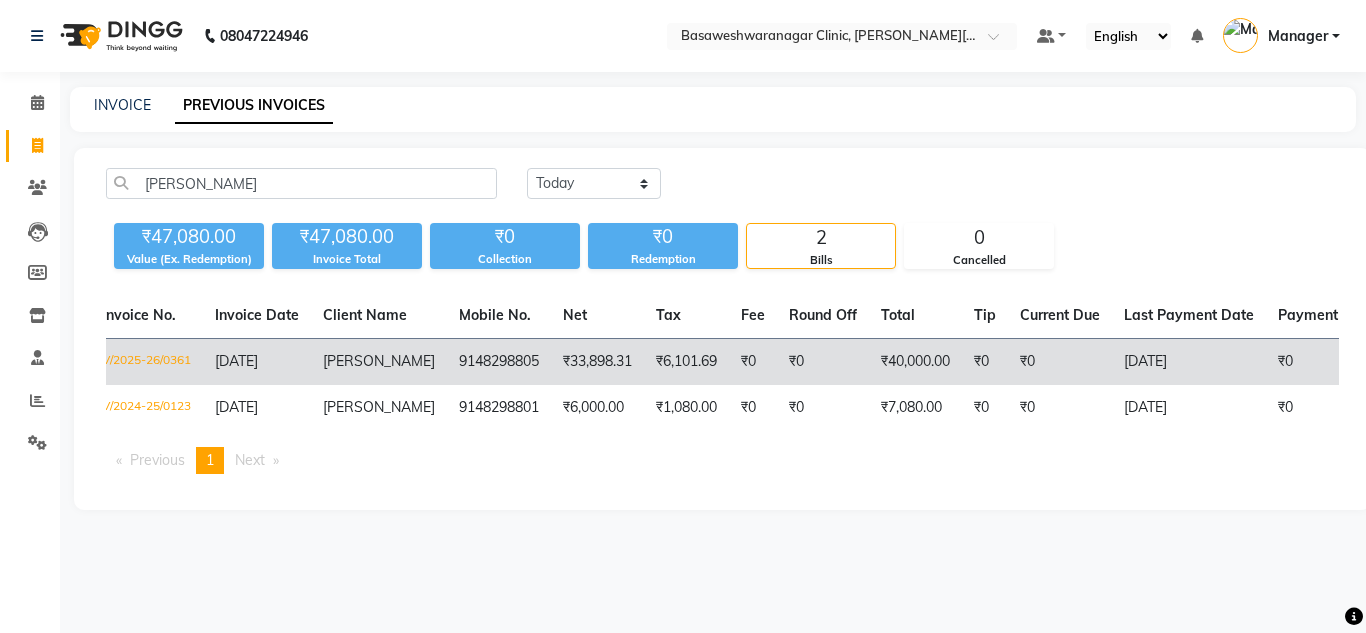 click on "9148298805" 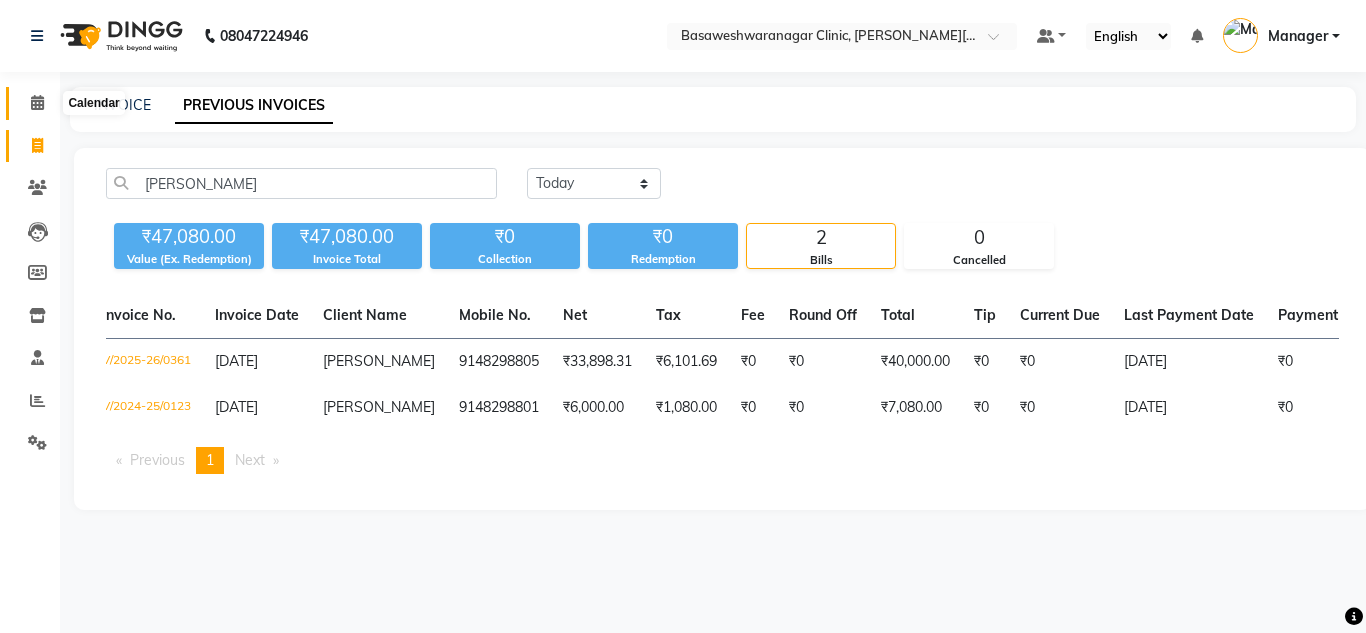 click 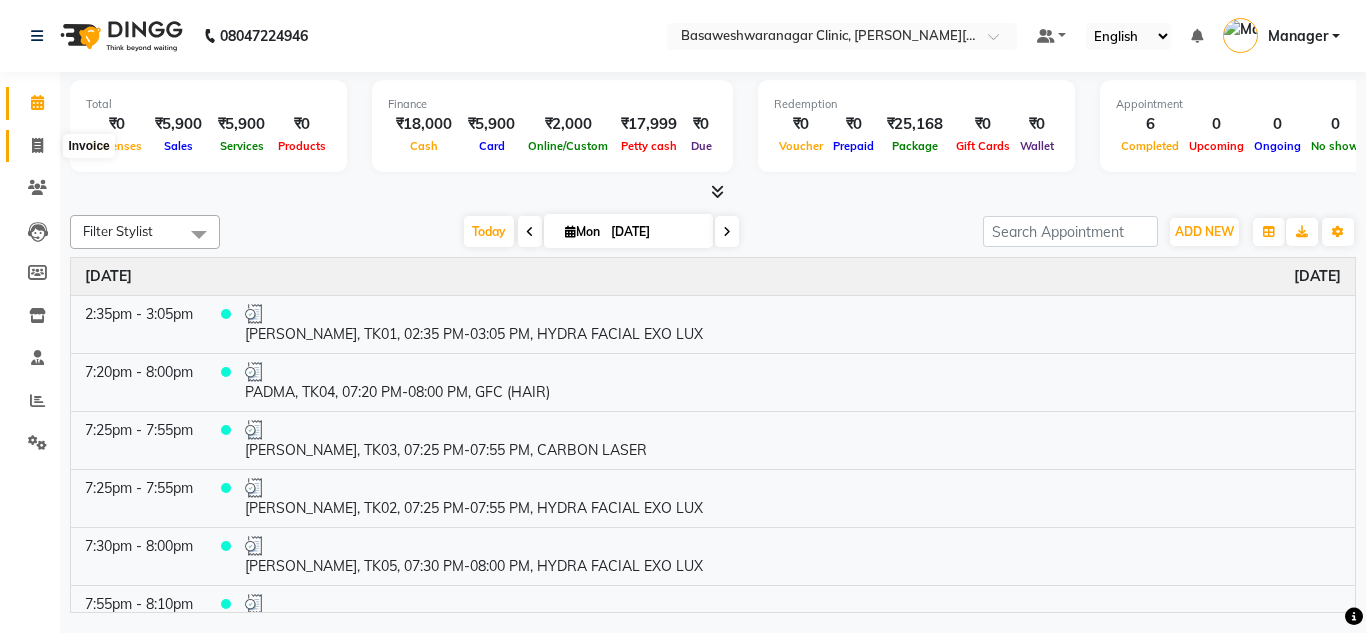 click 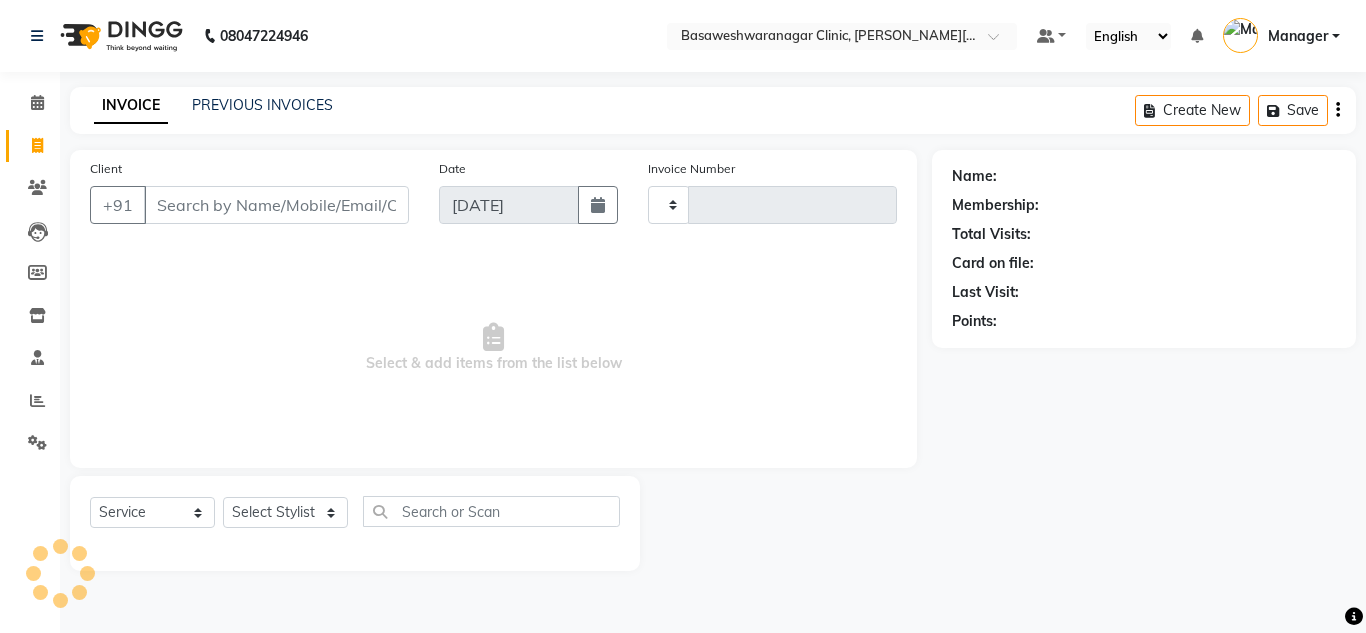 type on "0443" 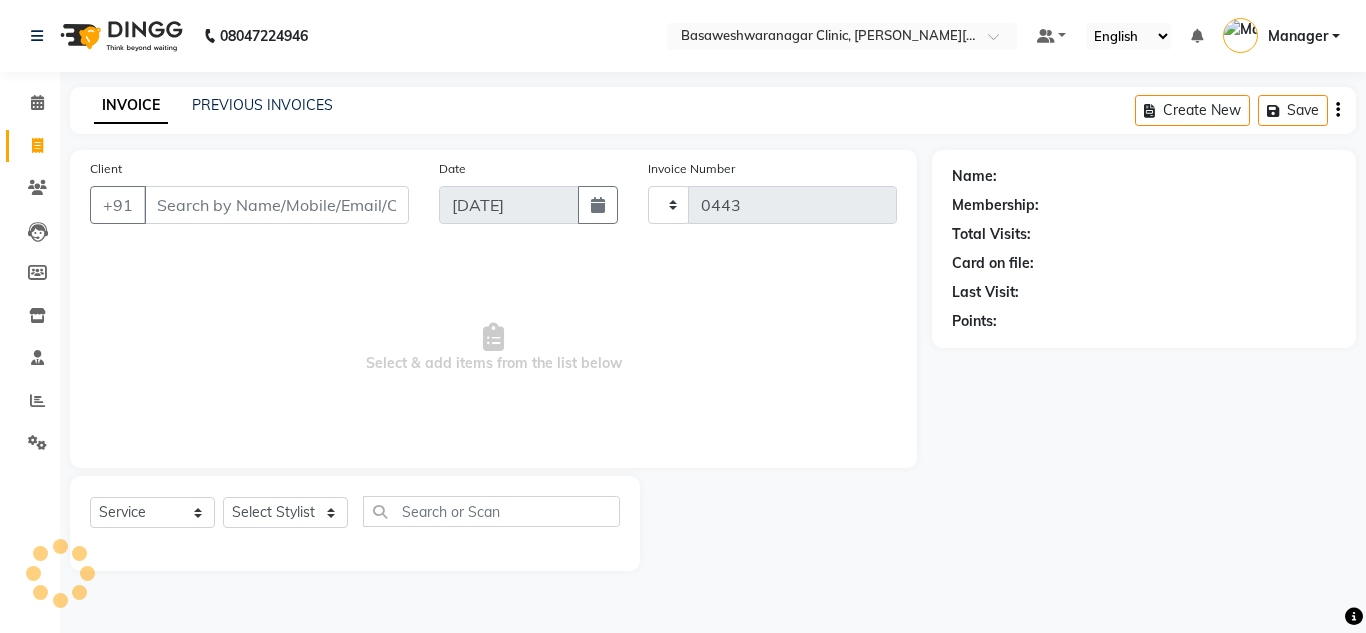 select on "7441" 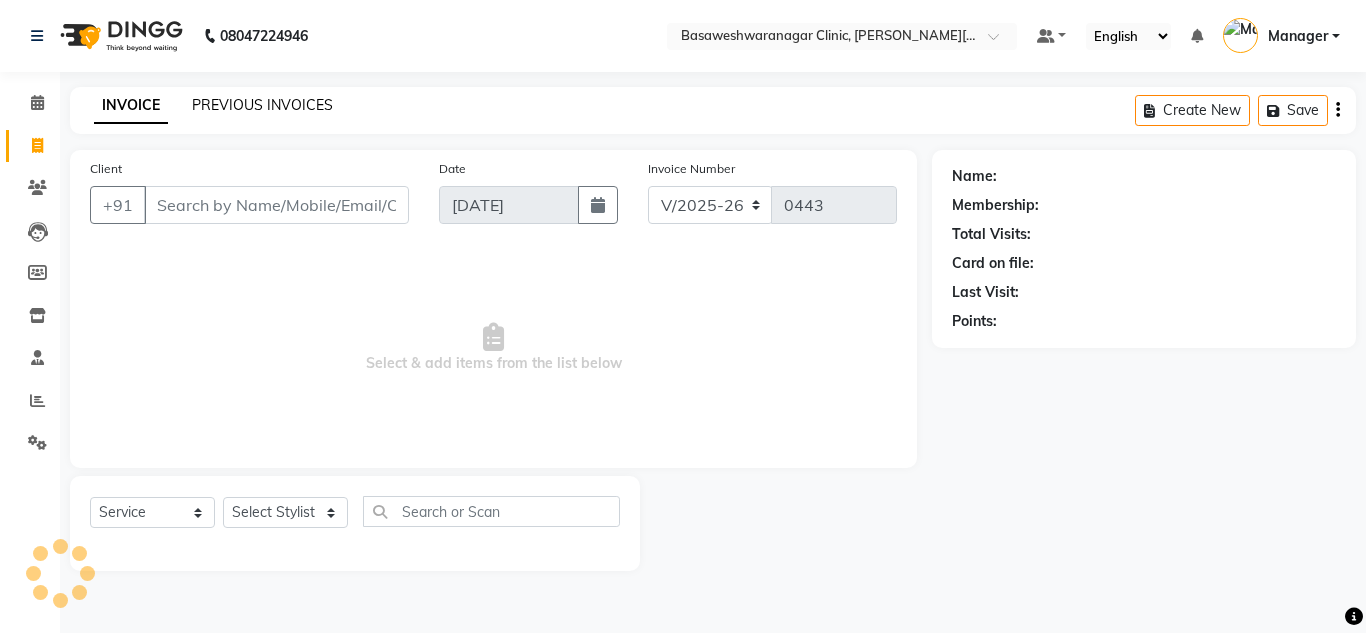 click on "PREVIOUS INVOICES" 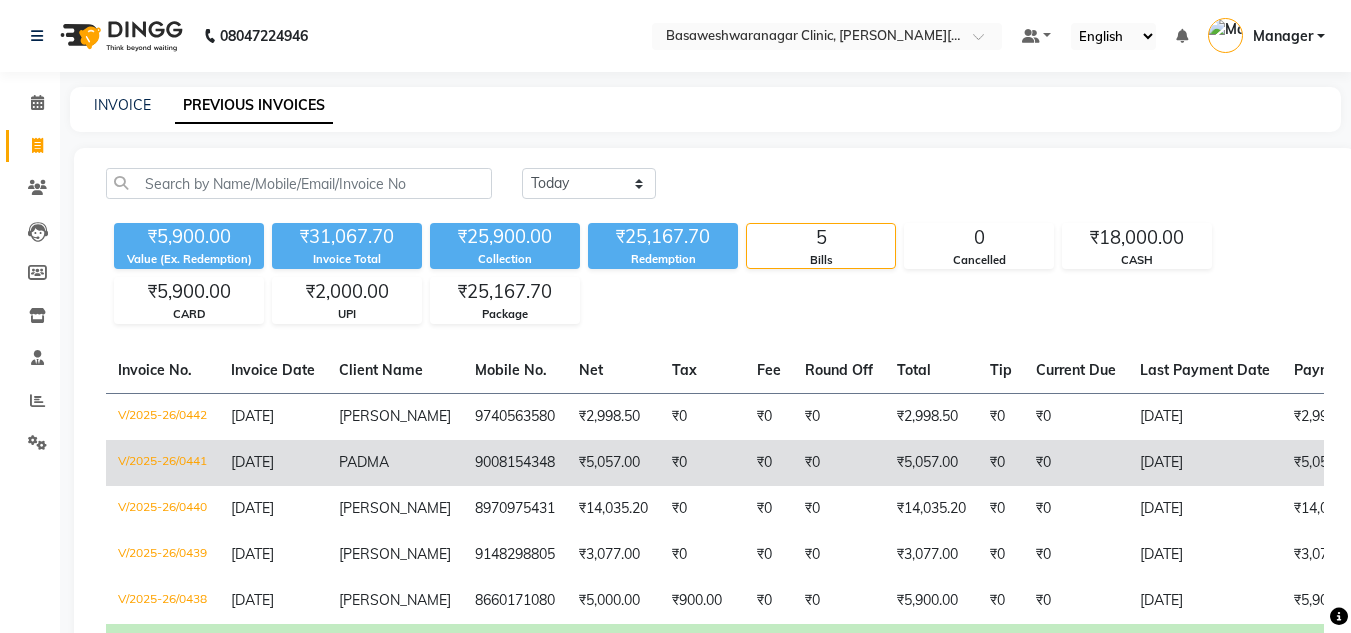 scroll, scrollTop: 161, scrollLeft: 0, axis: vertical 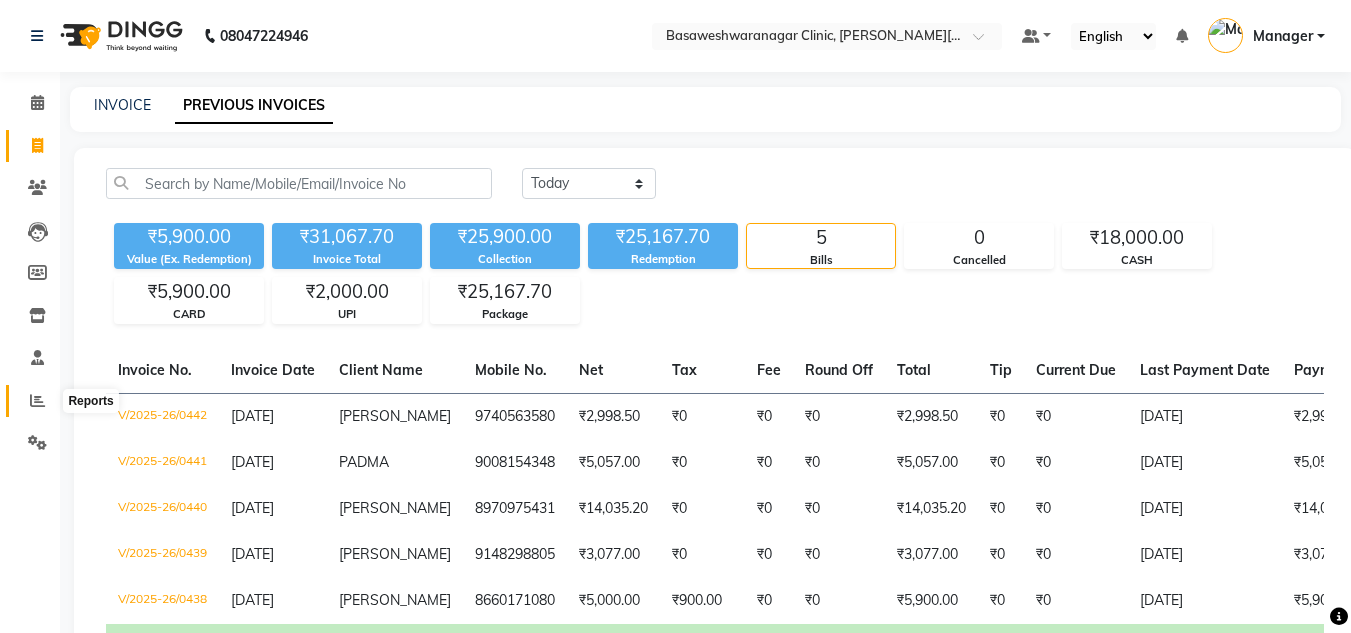 click 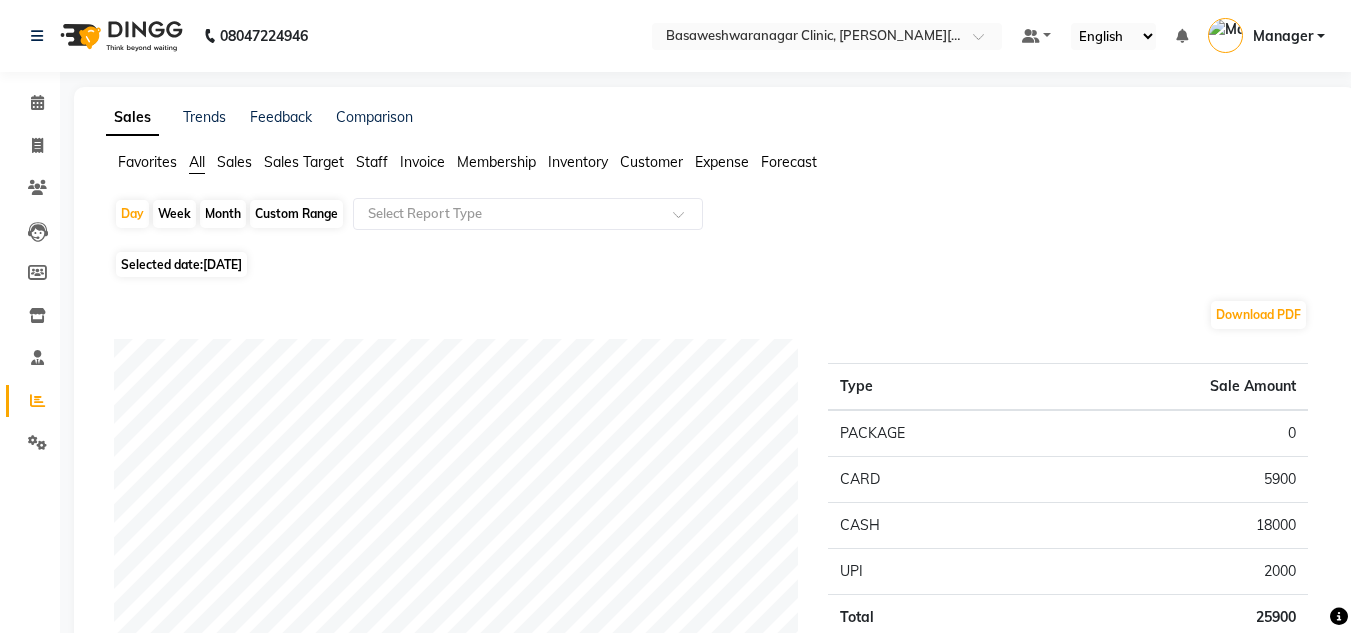 click on "Staff" 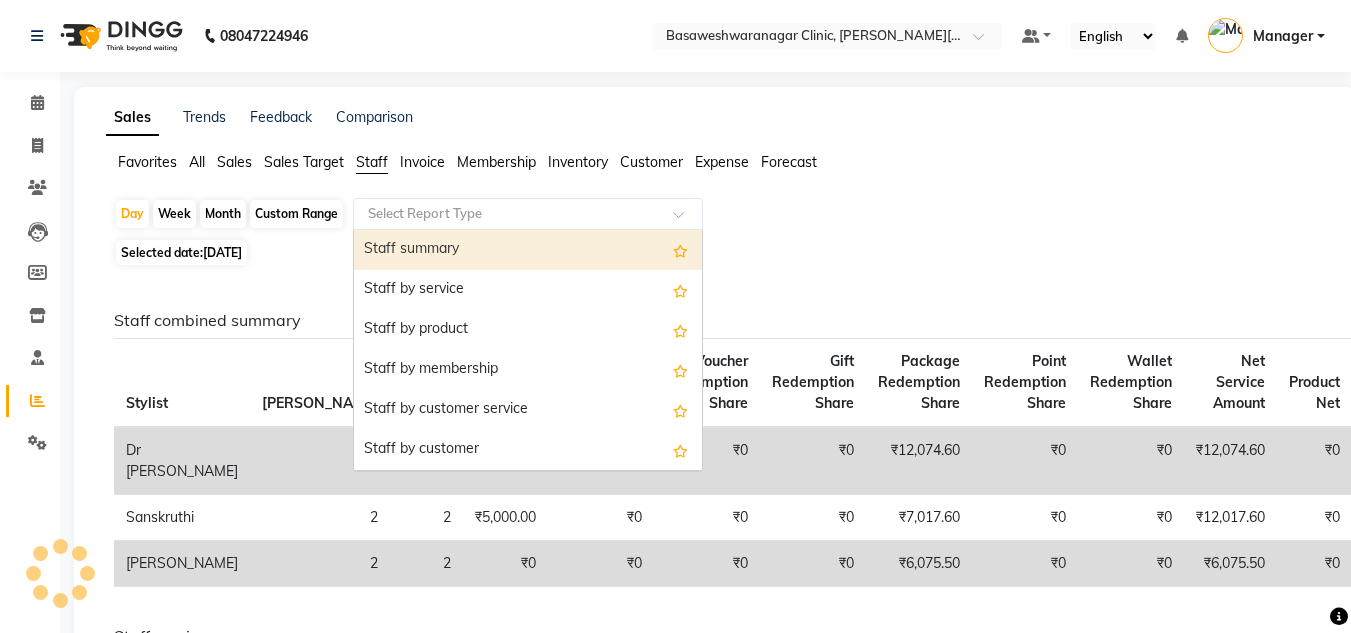 click 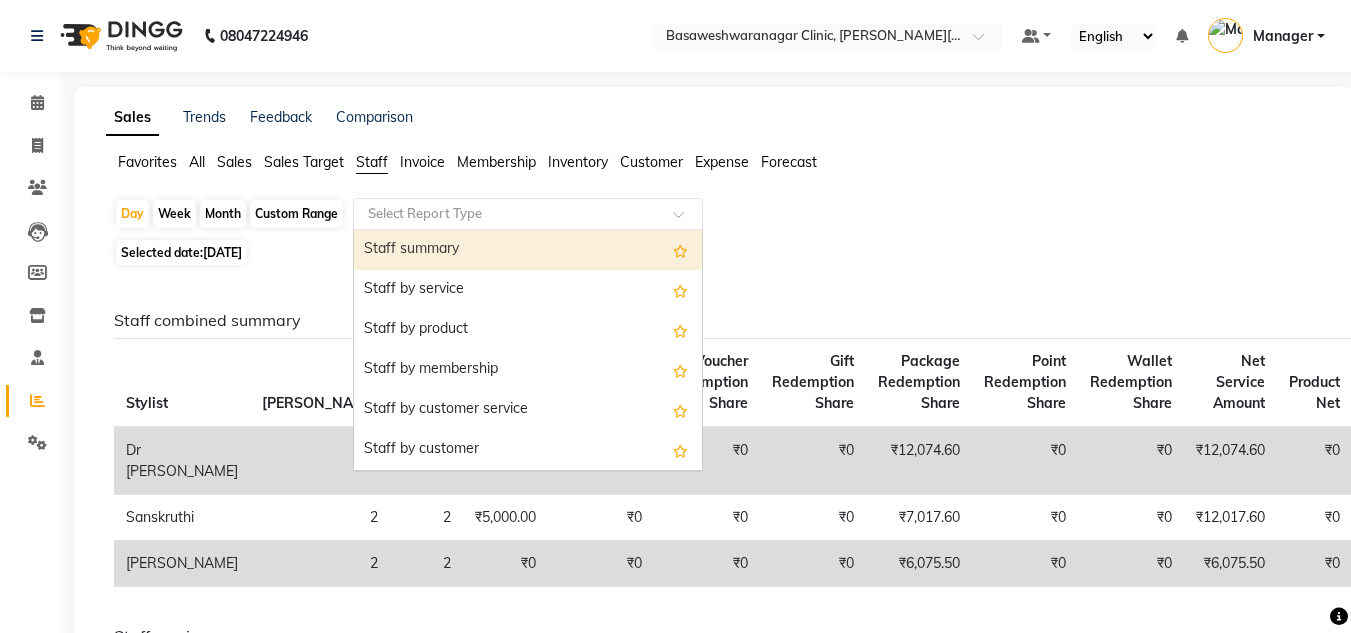 click on "Staff summary" at bounding box center (528, 250) 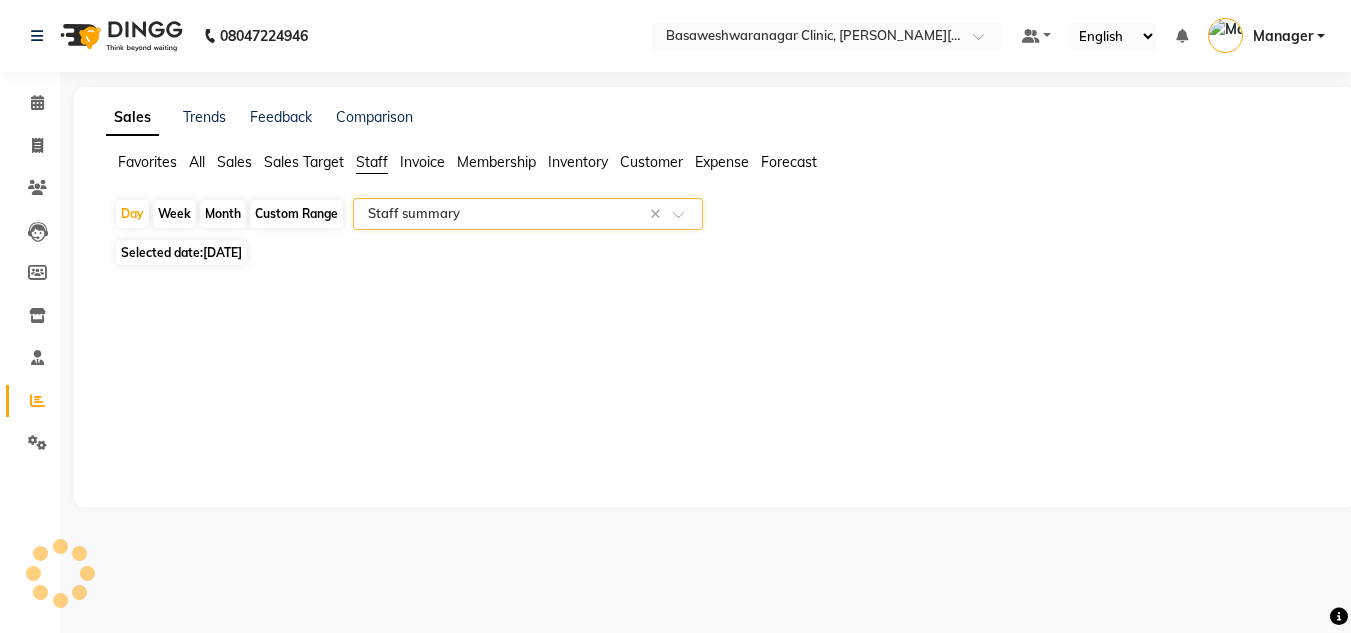 select on "full_report" 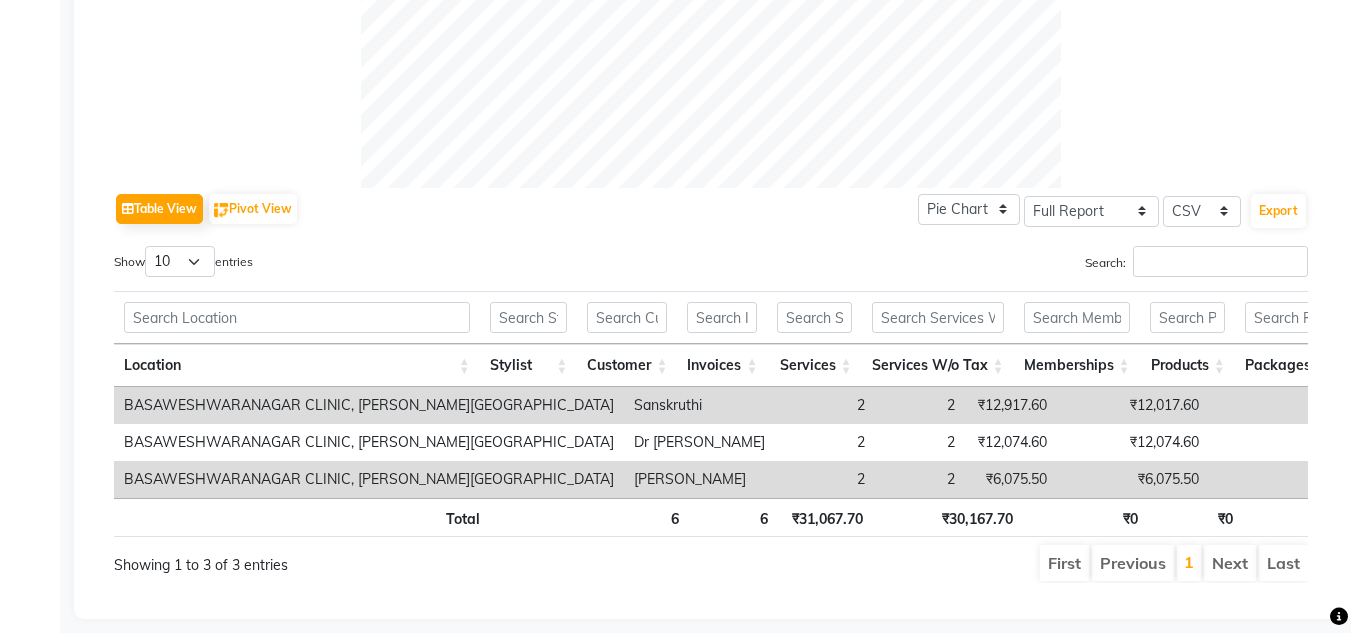 scroll, scrollTop: 869, scrollLeft: 0, axis: vertical 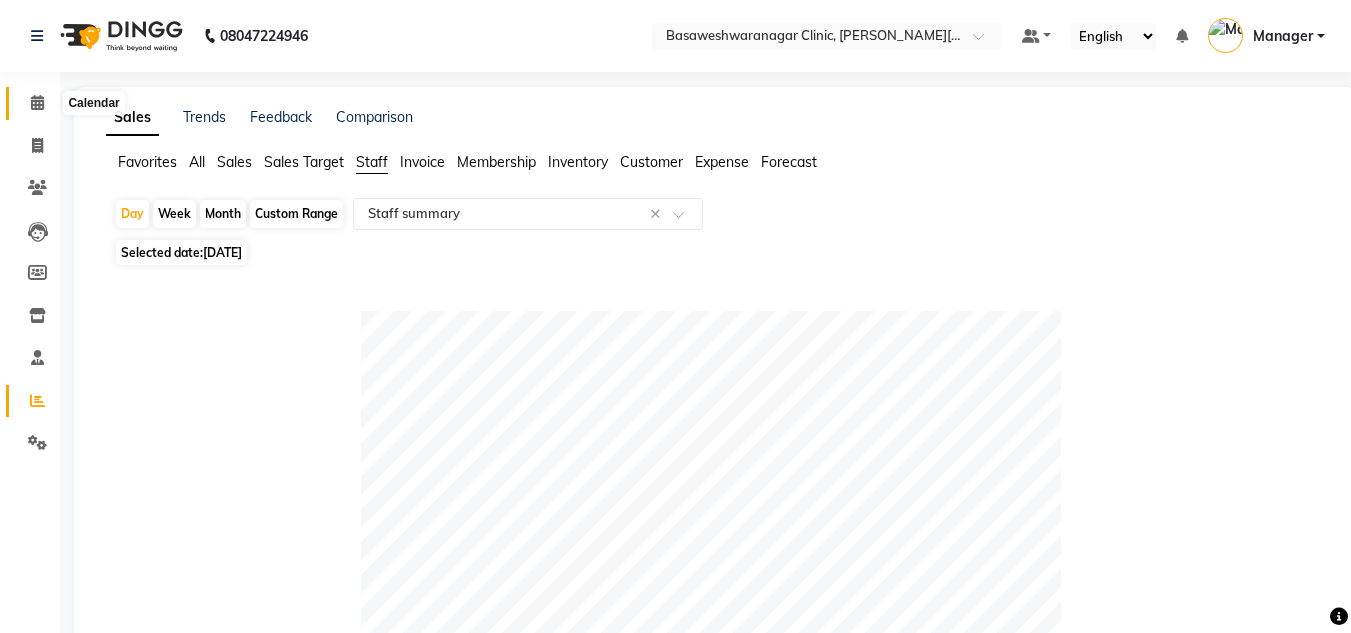 click 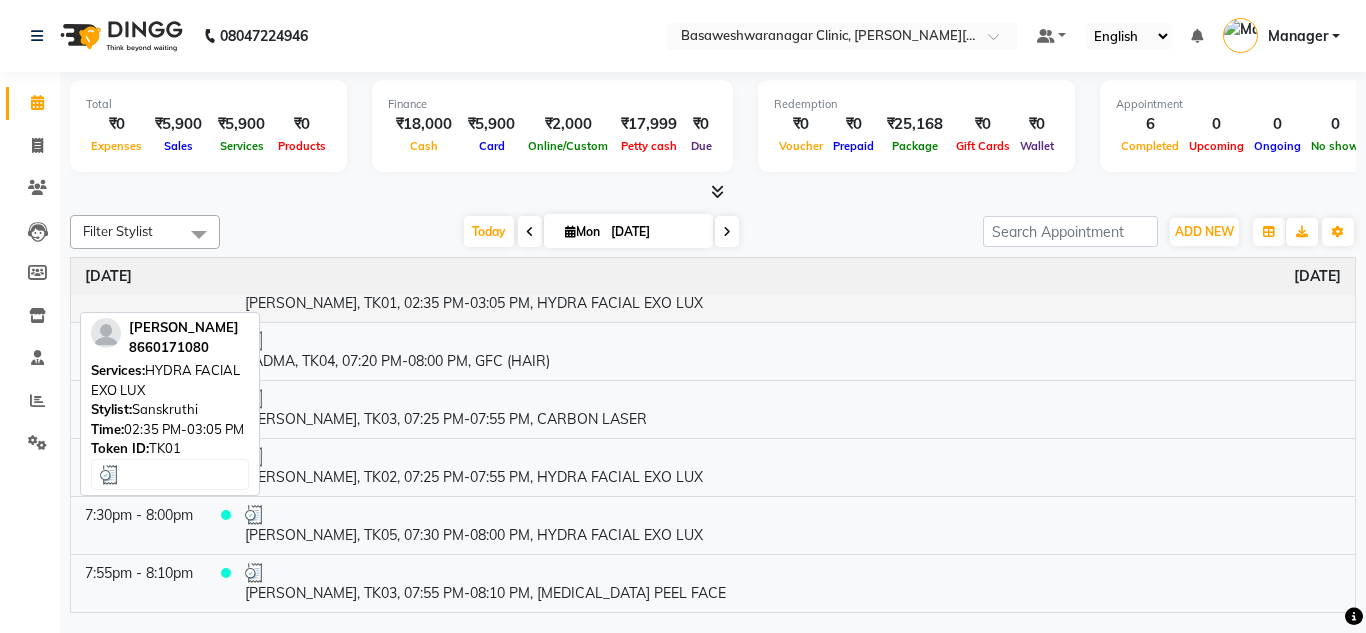 scroll, scrollTop: 0, scrollLeft: 0, axis: both 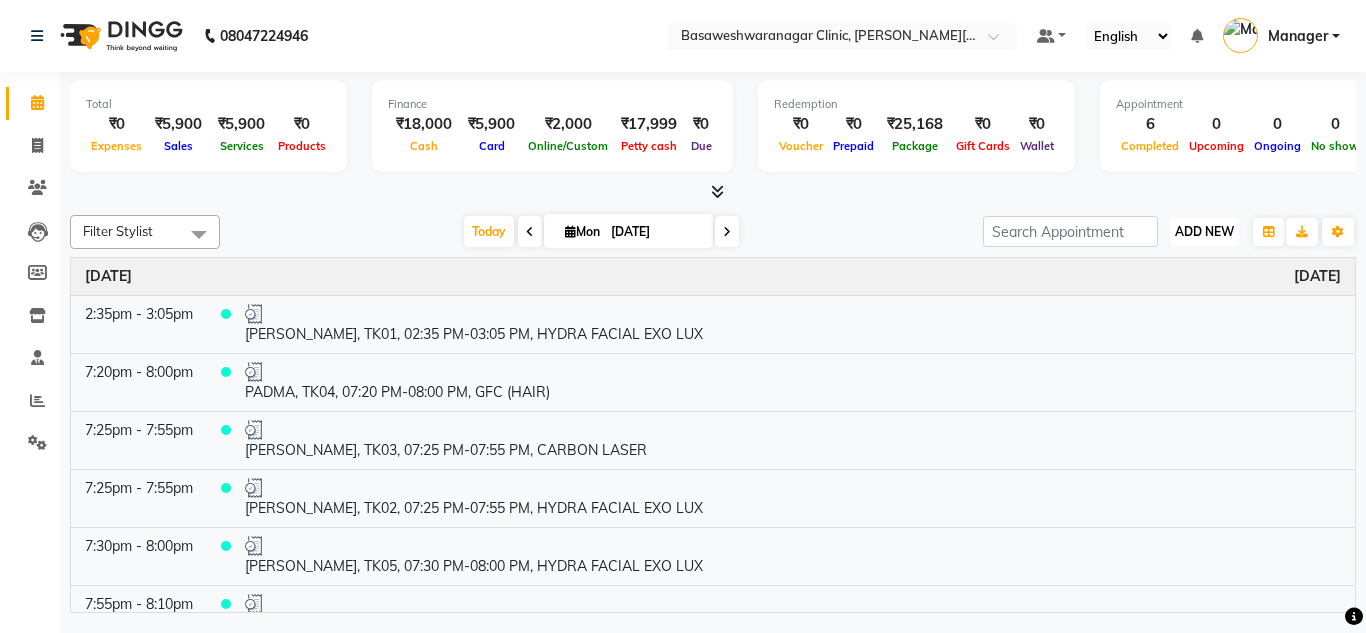 click on "ADD NEW" at bounding box center (1204, 231) 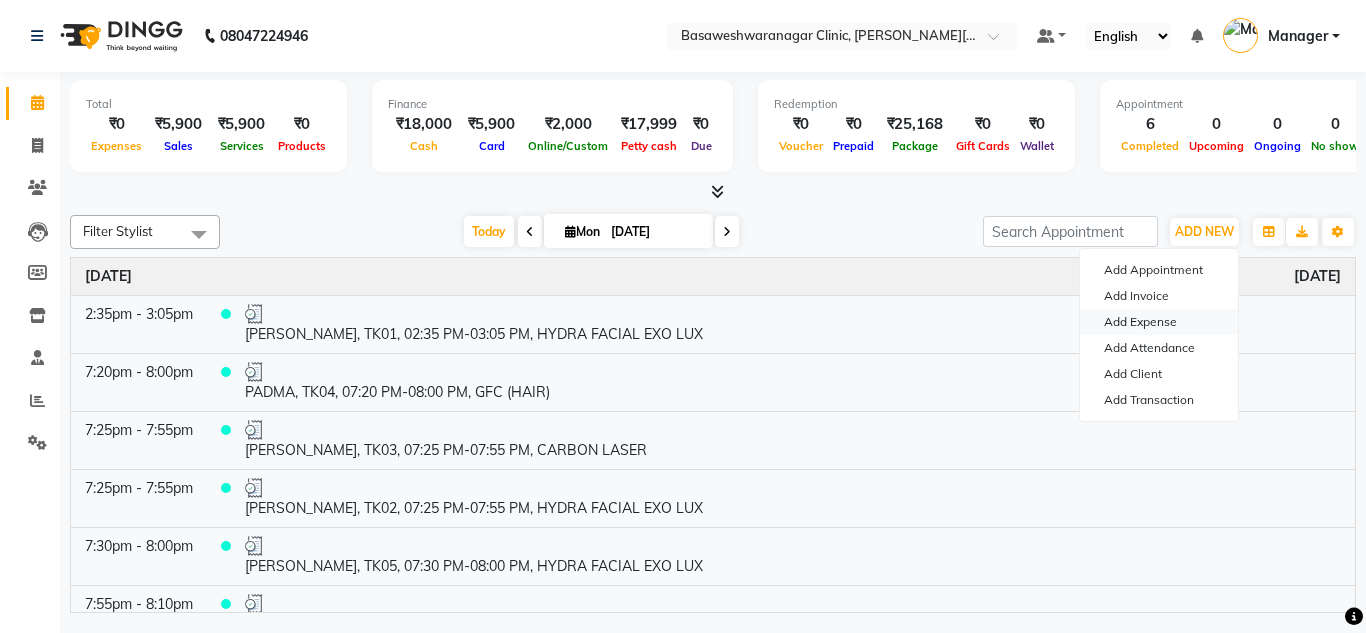 click on "Add Expense" at bounding box center (1159, 322) 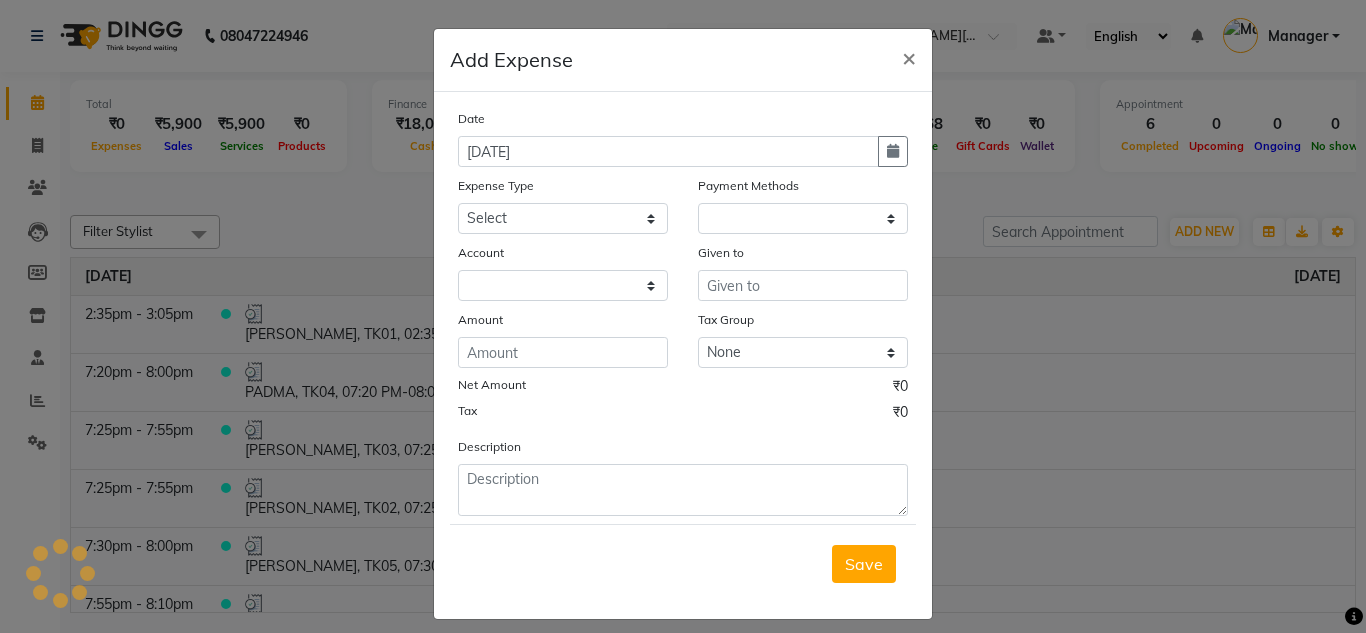 select on "1" 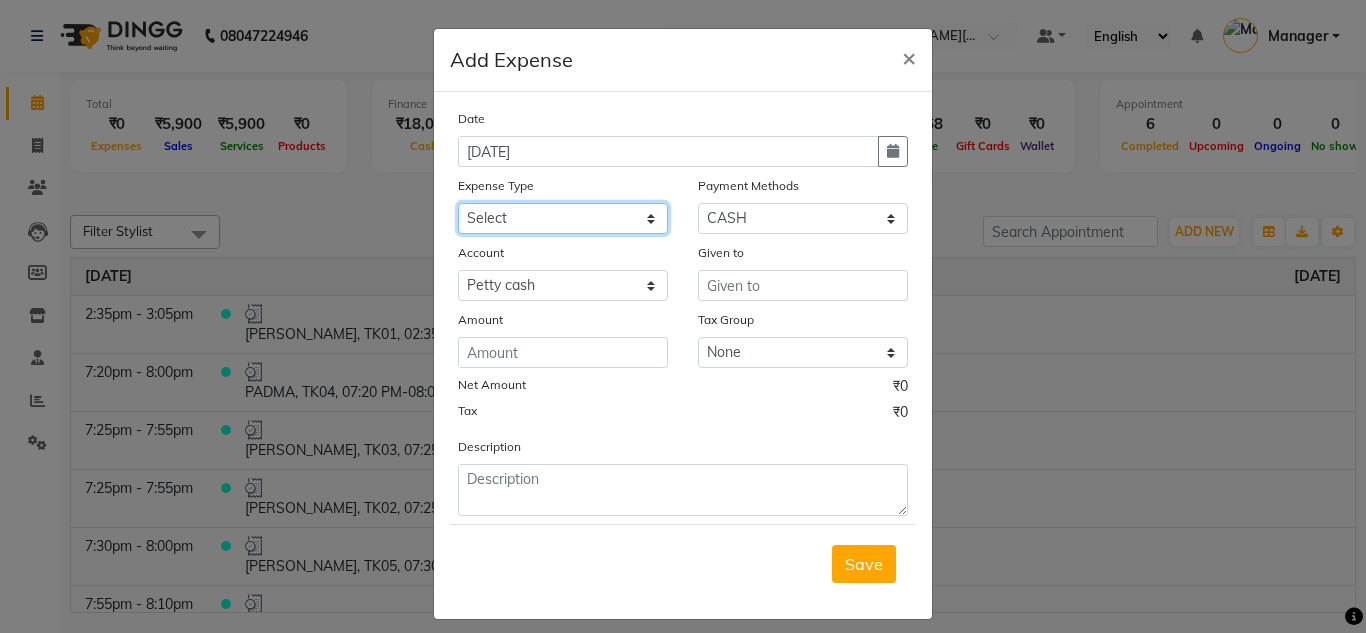 click on "Select AC SERVICE Beauty Center BLINKIT BPMP Building Rent Cash setteled to devika anti Cash Setteled to vimarsh Cash Settled to Jayshree cash settled to madesh uncle Client Refund clinical covers courier DEPOSIT drink prime Electricity and water Bill FOIL PAPER FOR CLIENT Furniture and Fixtures GARBAGE GARBAGE MAN GENERATOR FUEL CHARGES GLOBLANC incentive JAYASHREE jayshree upi jayshree upi KNK Distributors Laundry Madhu medicals MAHADEV MEDICALS MANJUNATHA PRINTERS Marketing Expenses Google Marketing expenses Meta Medigetz MILK MONTHLY BILL Pantry Expenses pavan Surge Naveen Surgical PHONE PAY PLUMPER PMU products pooja expense POOJA ITEMS Porter PRILOX Printing and Designing Charges Printing and Stationary Purchase of Products RECHARGE RENT Repair and Maintenance Salaries Salon and Clinic Cash Purchases SECURITY SERVICE CHARGES Sreenivasa Glamour Stores Staff welfare telephone and Internet Bill TRANSGENDER TRAVELLING EXPENSES WATER RECHARGE ZEPTO" 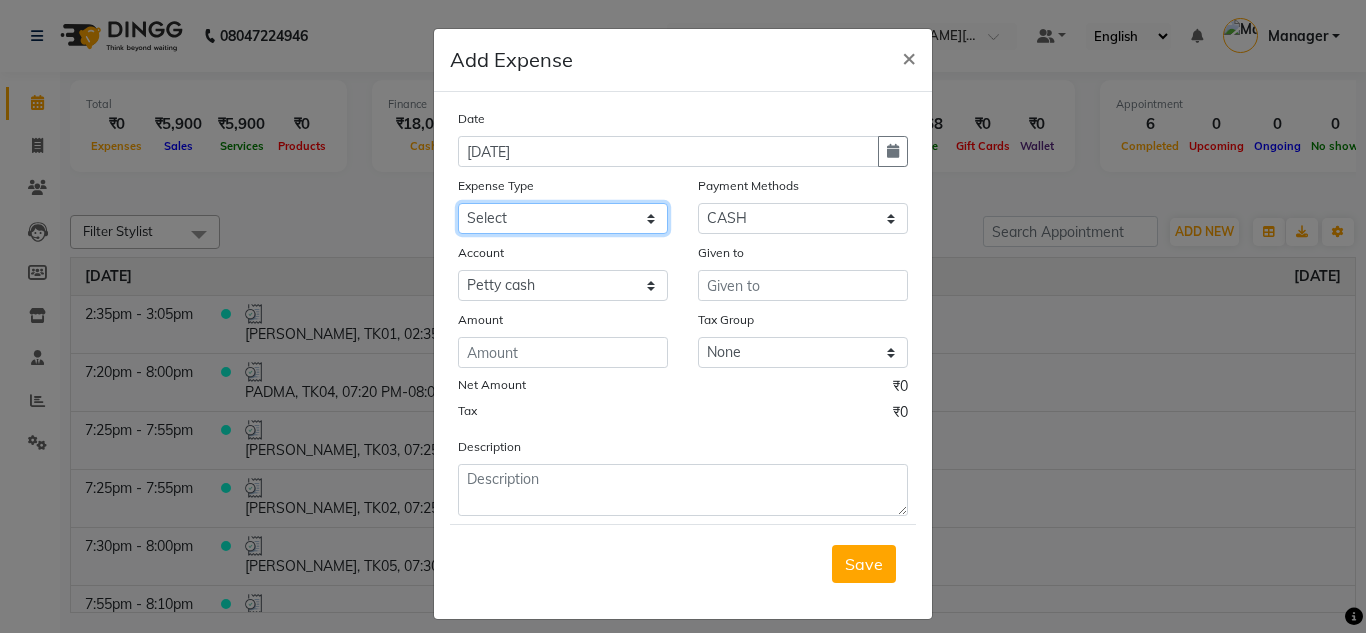 select on "17241" 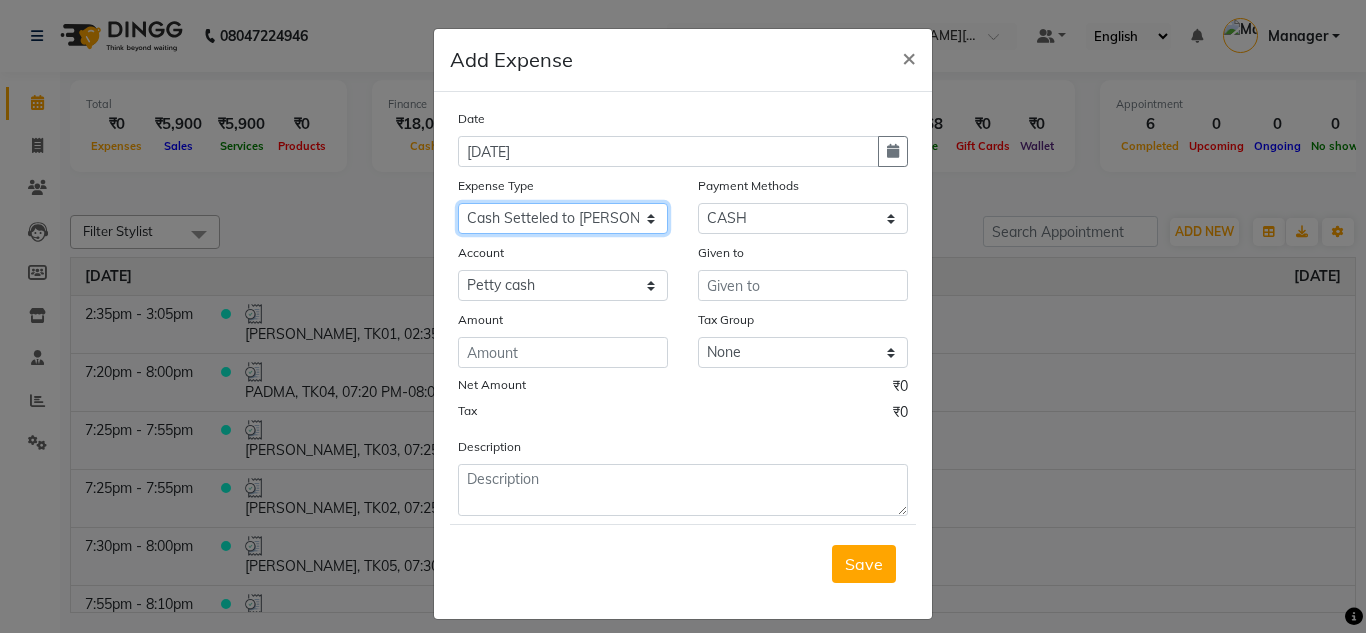 click on "Select AC SERVICE Beauty Center BLINKIT BPMP Building Rent Cash setteled to devika anti Cash Setteled to vimarsh Cash Settled to Jayshree cash settled to madesh uncle Client Refund clinical covers courier DEPOSIT drink prime Electricity and water Bill FOIL PAPER FOR CLIENT Furniture and Fixtures GARBAGE GARBAGE MAN GENERATOR FUEL CHARGES GLOBLANC incentive JAYASHREE jayshree upi jayshree upi KNK Distributors Laundry Madhu medicals MAHADEV MEDICALS MANJUNATHA PRINTERS Marketing Expenses Google Marketing expenses Meta Medigetz MILK MONTHLY BILL Pantry Expenses pavan Surge Naveen Surgical PHONE PAY PLUMPER PMU products pooja expense POOJA ITEMS Porter PRILOX Printing and Designing Charges Printing and Stationary Purchase of Products RECHARGE RENT Repair and Maintenance Salaries Salon and Clinic Cash Purchases SECURITY SERVICE CHARGES Sreenivasa Glamour Stores Staff welfare telephone and Internet Bill TRANSGENDER TRAVELLING EXPENSES WATER RECHARGE ZEPTO" 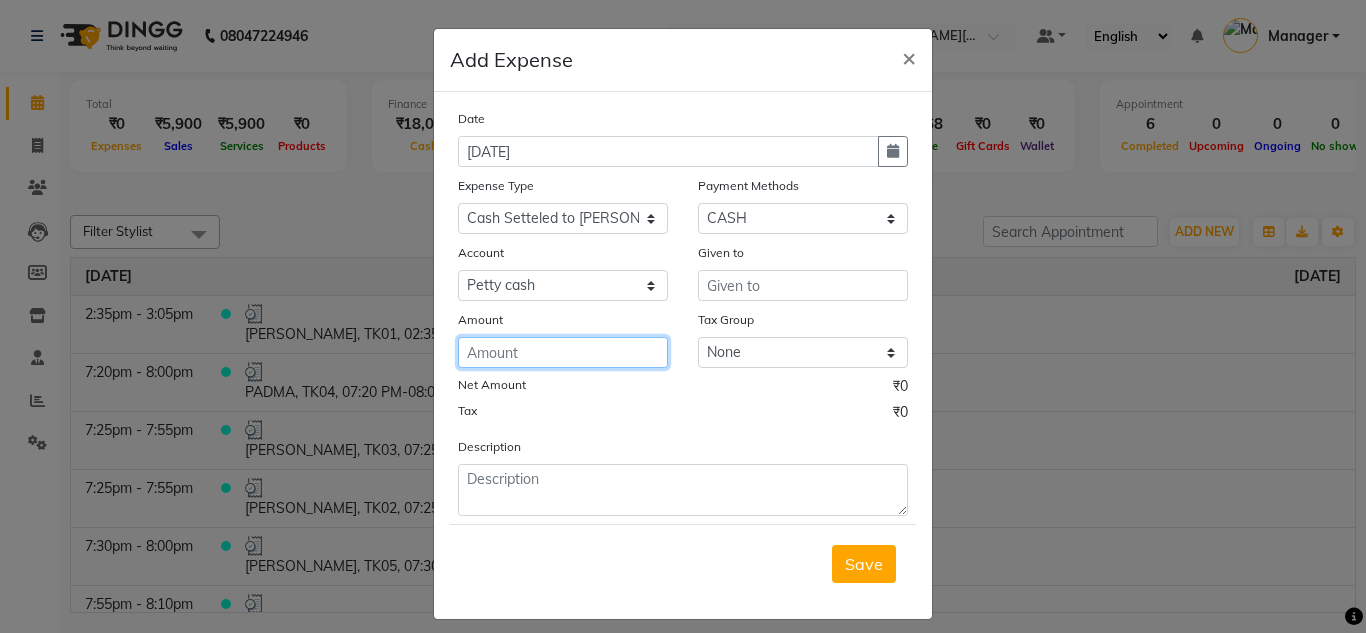 click 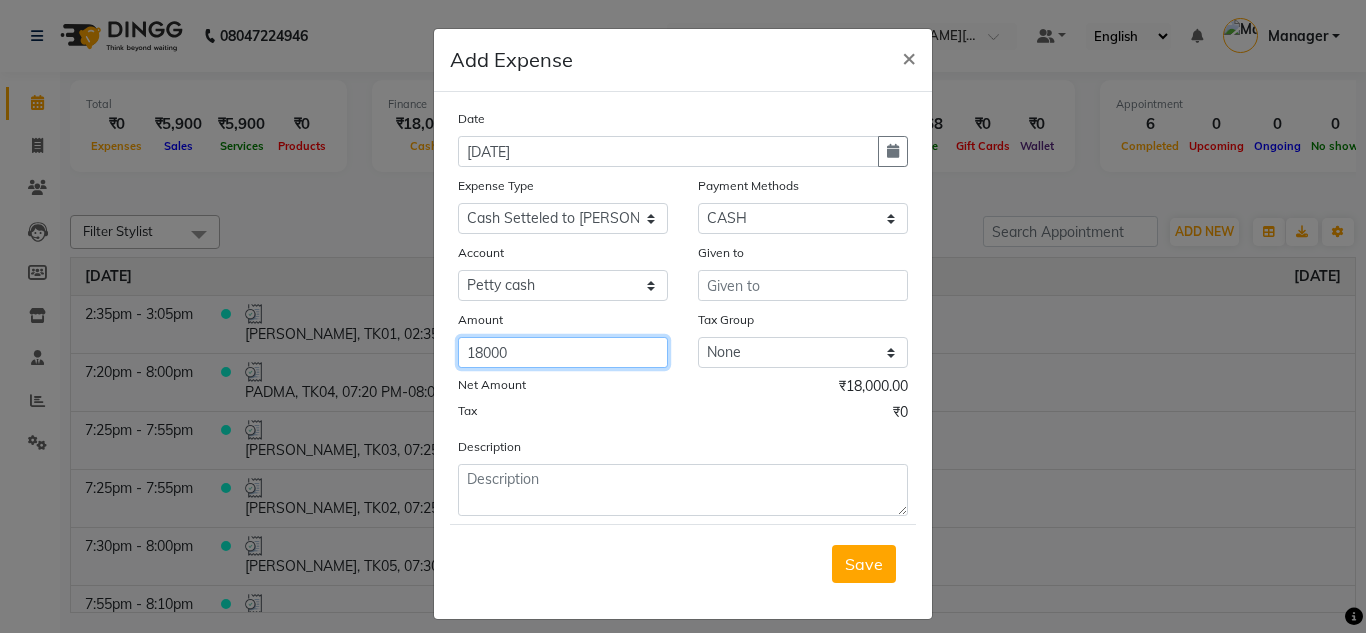 type on "18000" 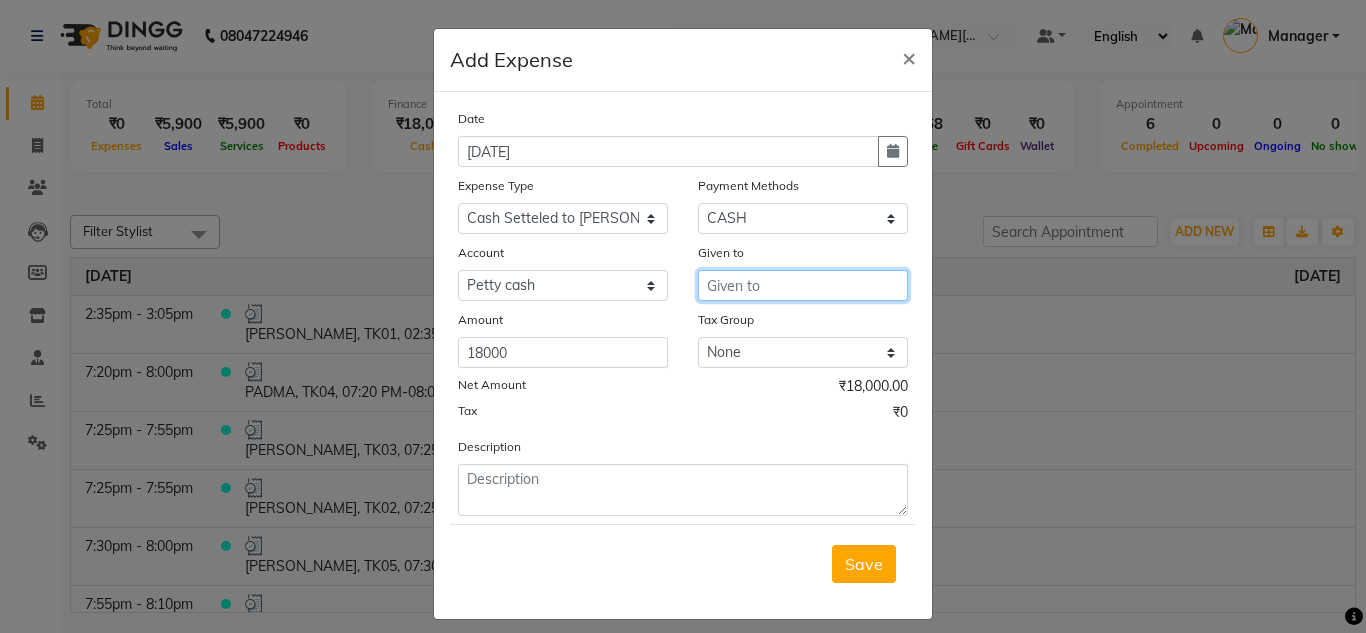 click at bounding box center [803, 285] 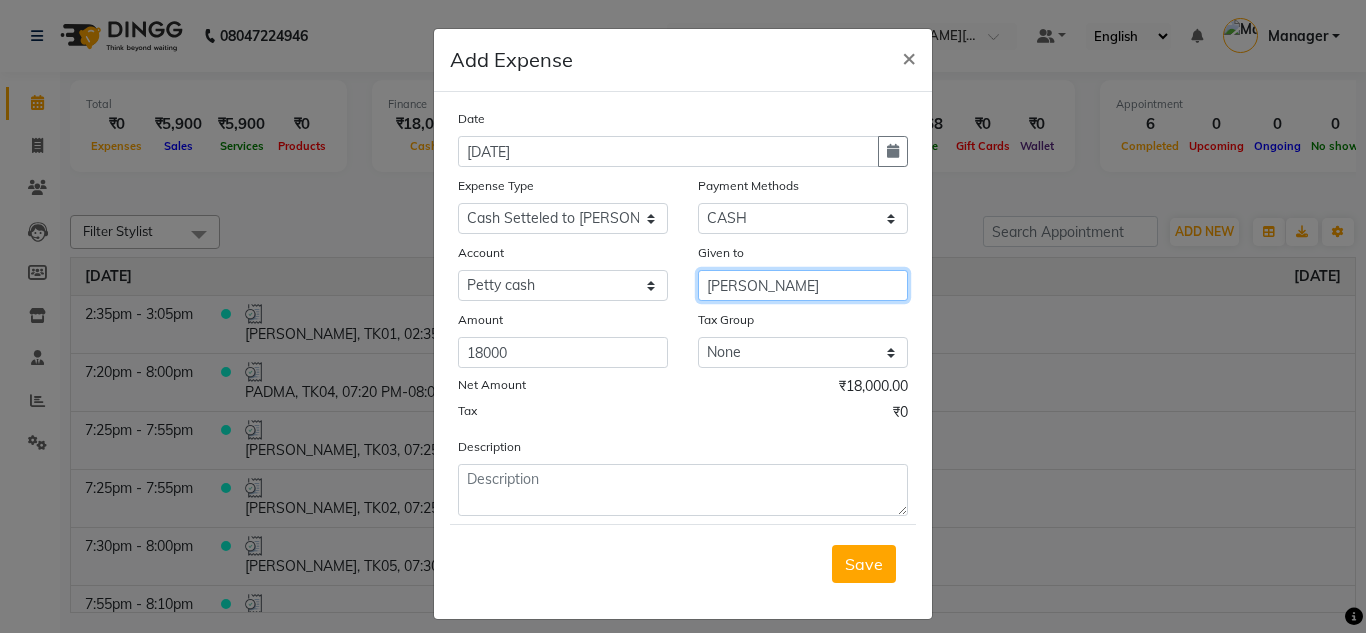 type on "jassi" 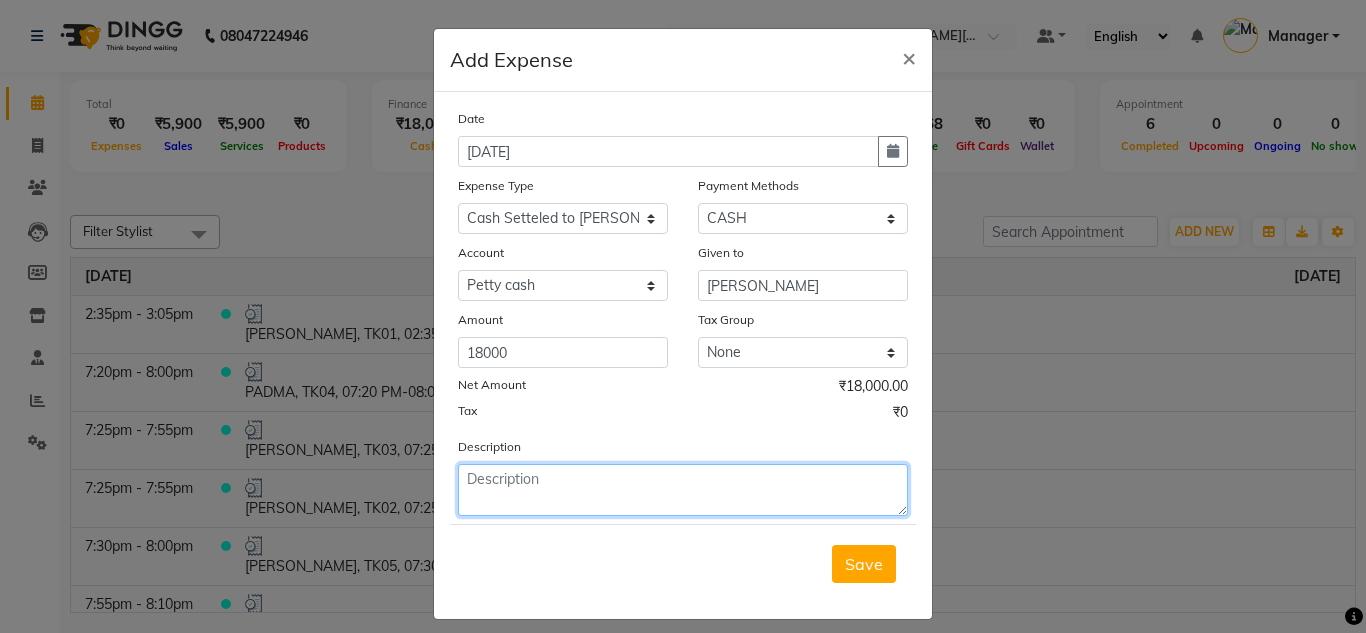 click 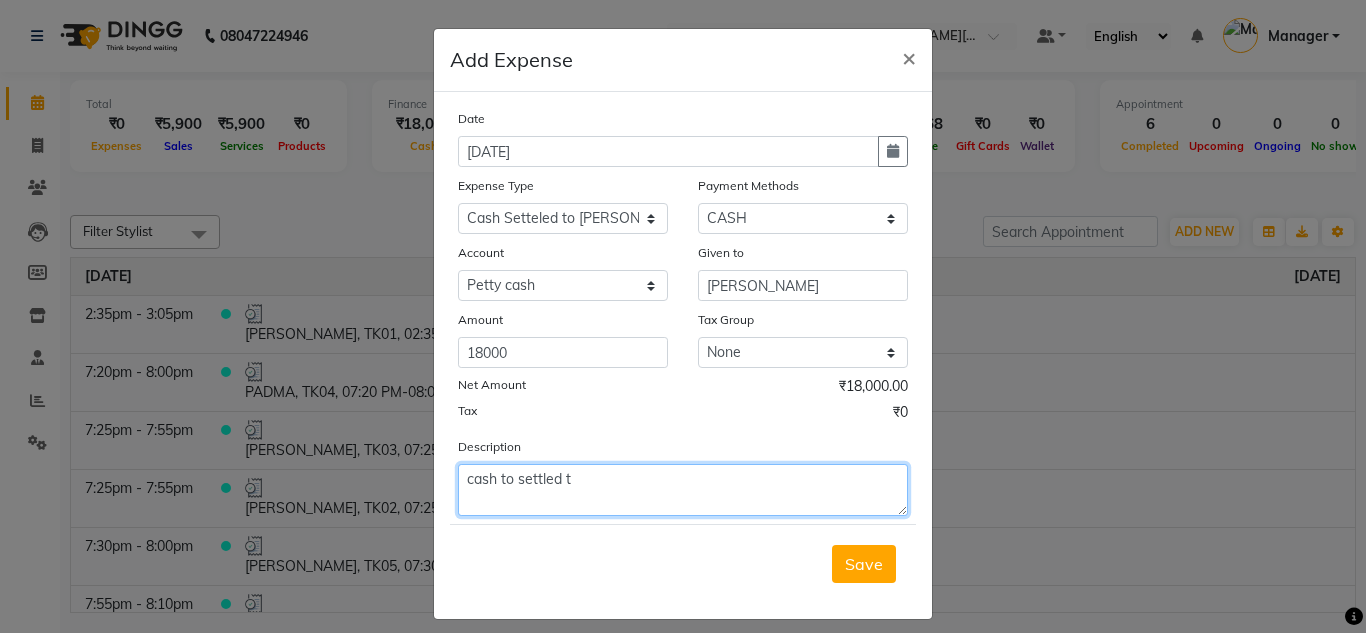 click on "cash to settled t" 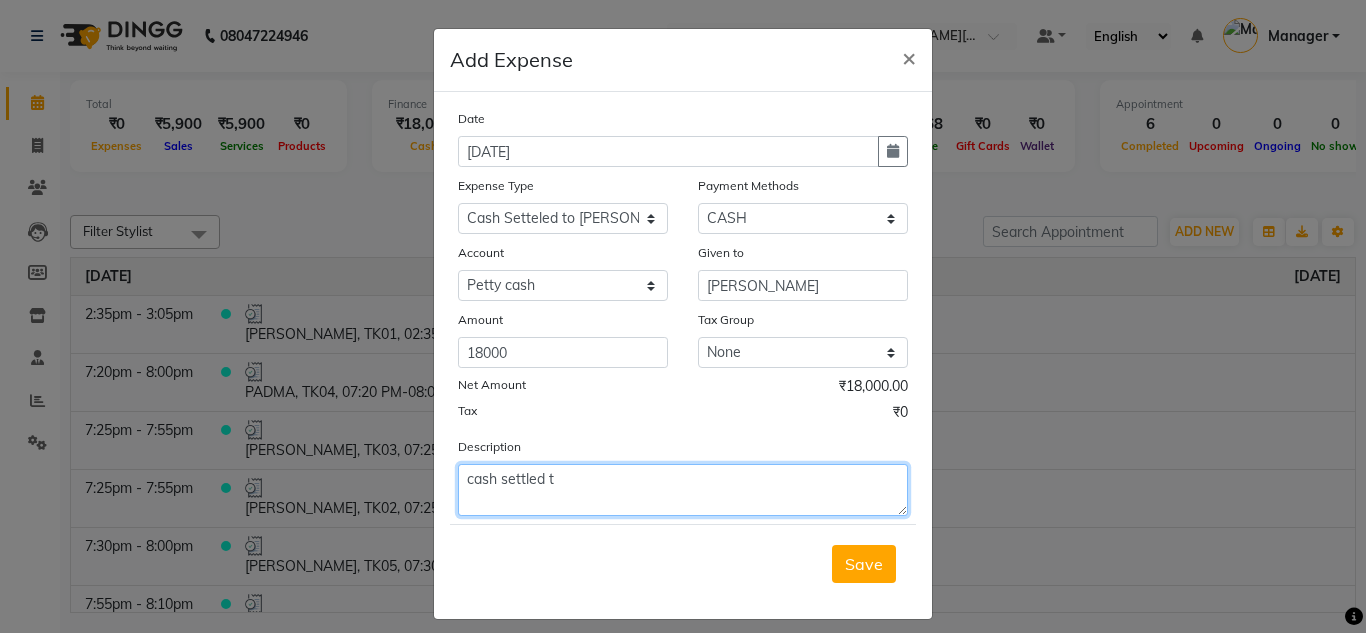 click on "cash settled t" 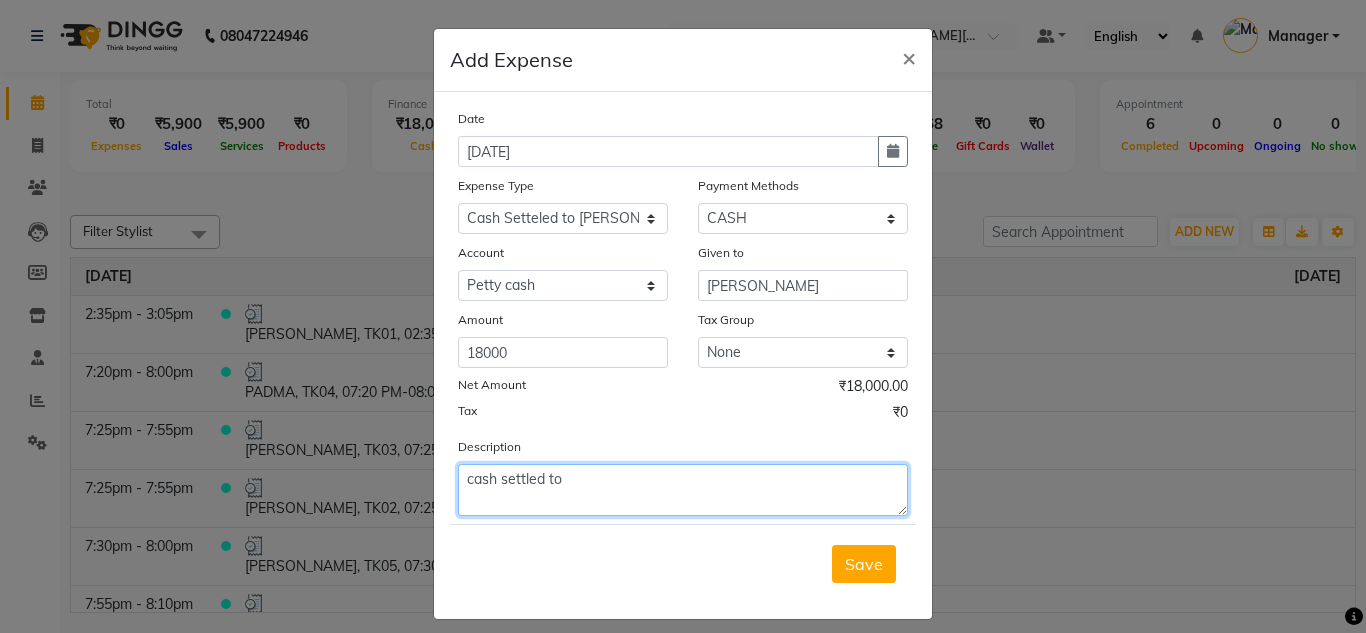 type on "cash settled to" 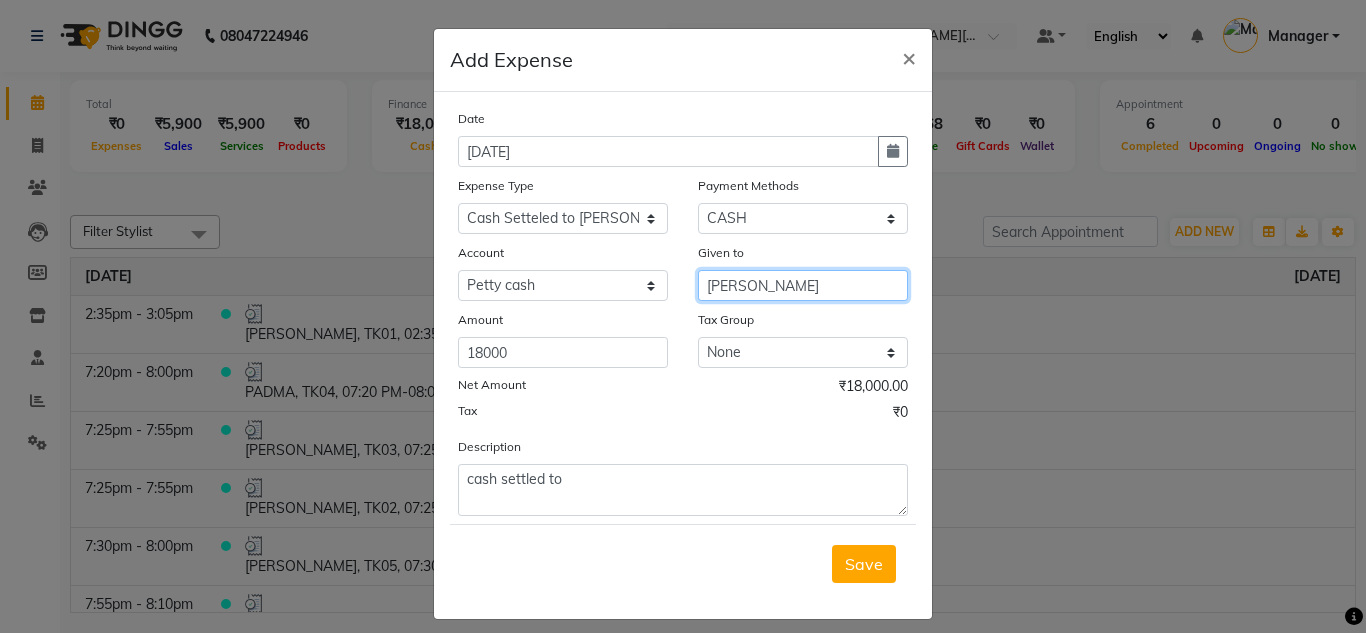 click on "jassi" at bounding box center (803, 285) 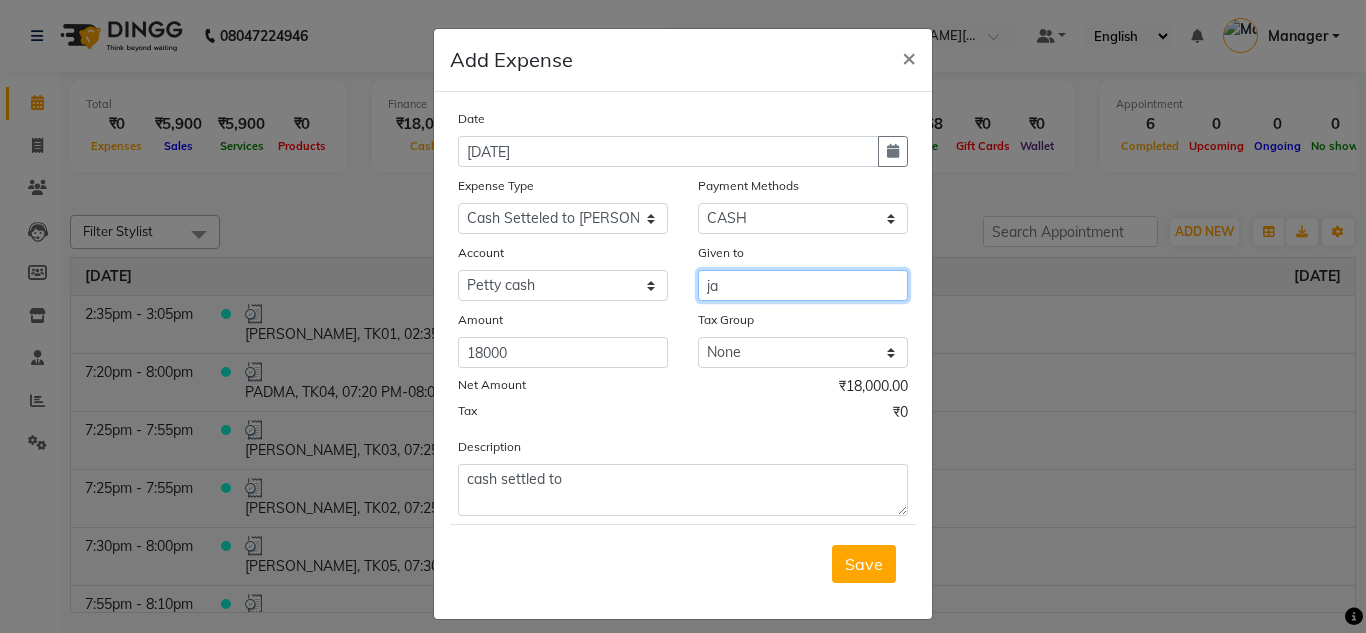 type on "j" 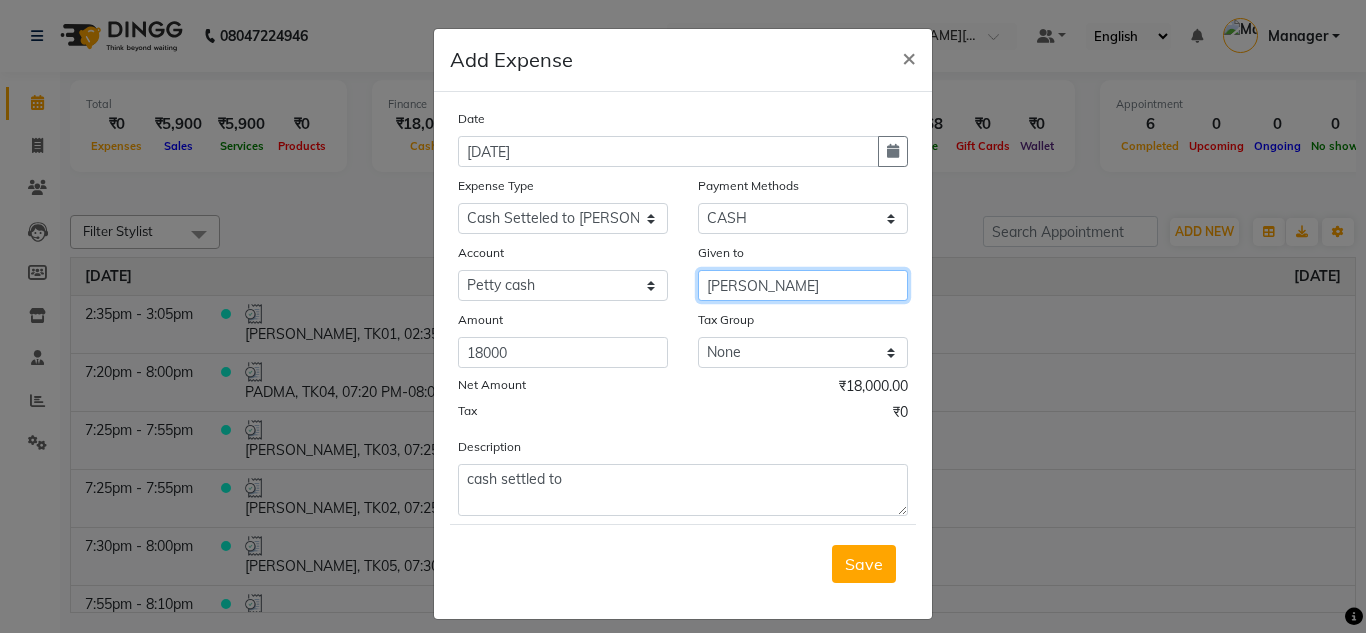 type on "vimarsh" 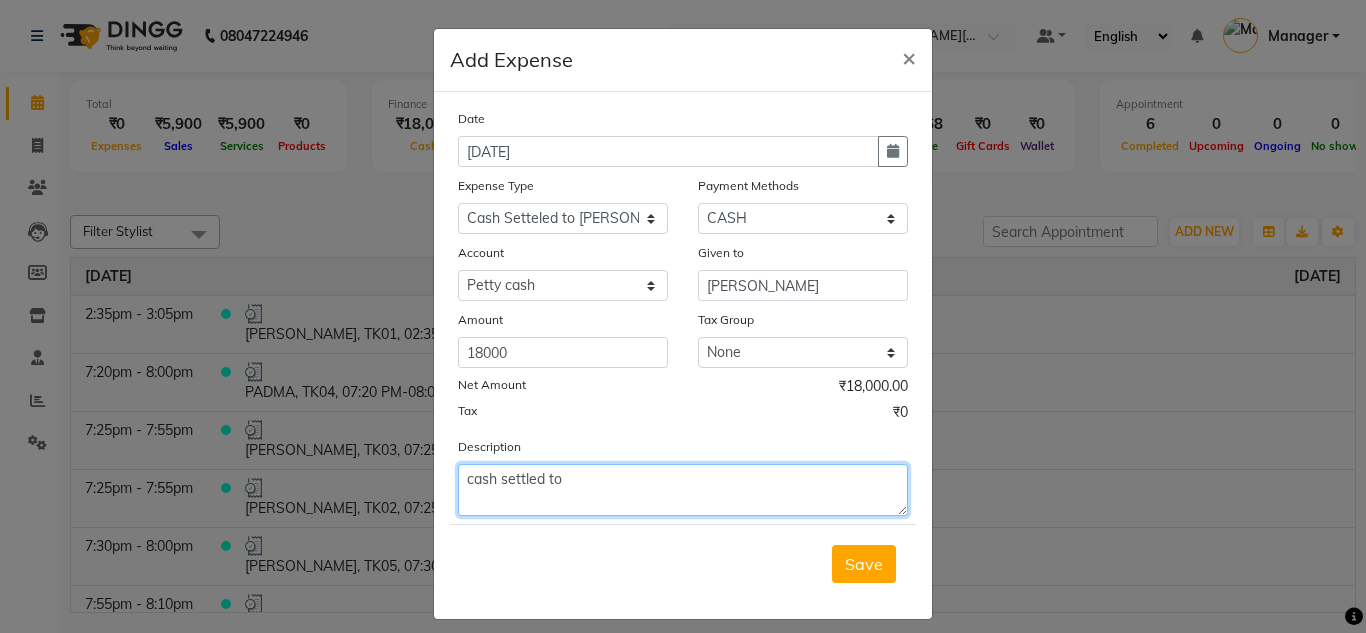 click on "cash settled to" 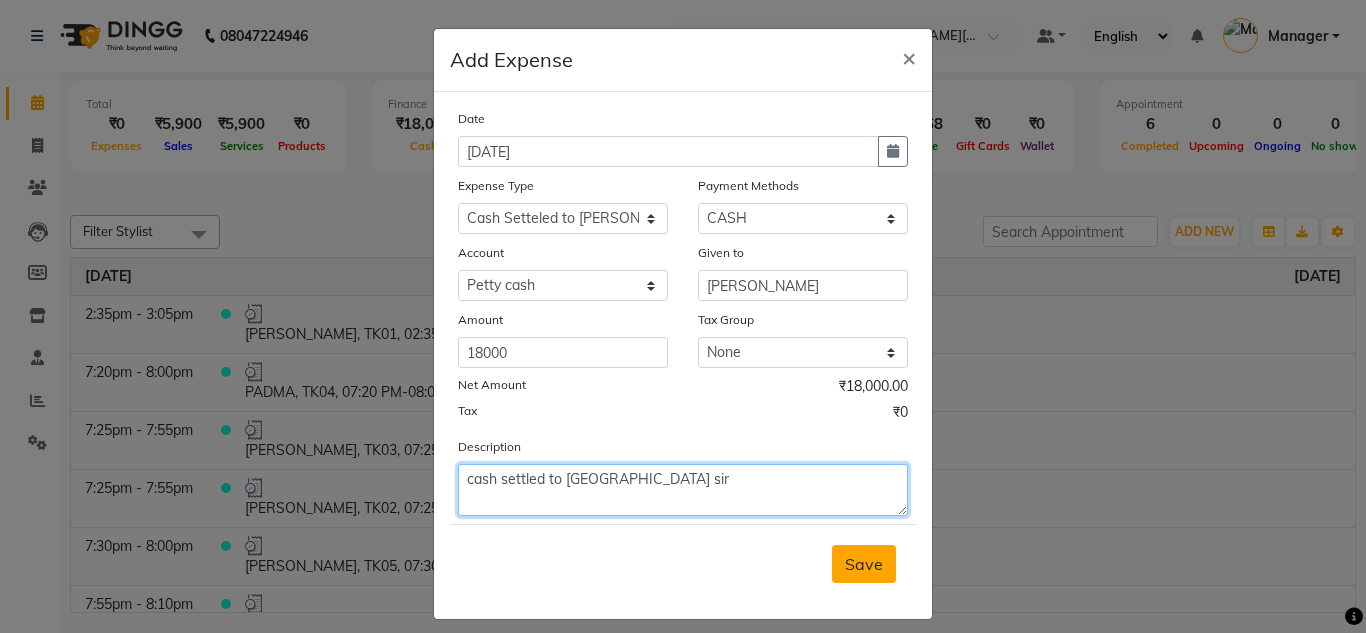 type on "cash settled to vimarsh sir" 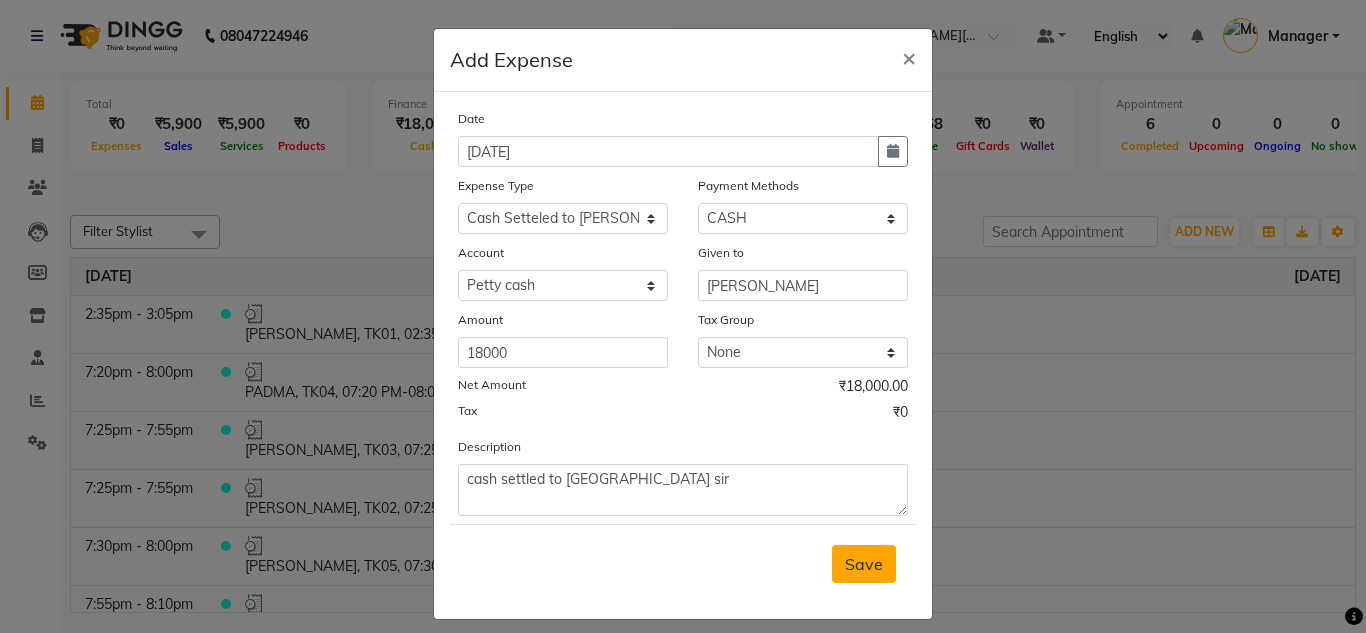 click on "Save" at bounding box center (864, 564) 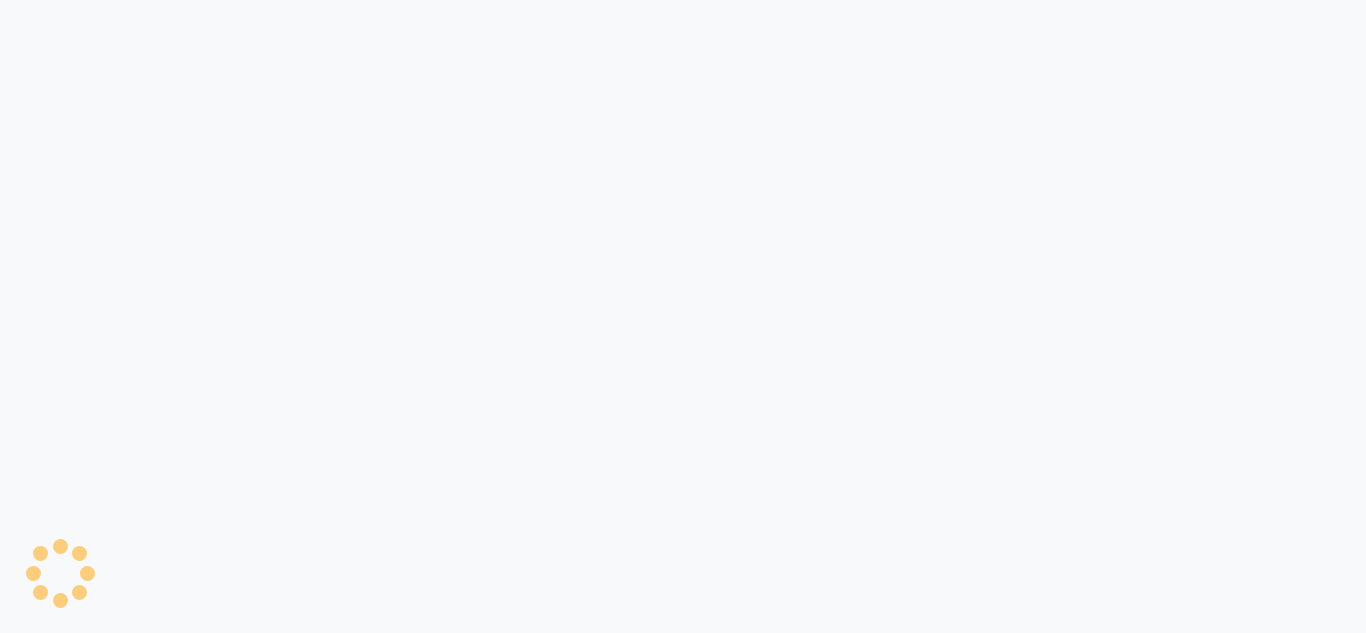 scroll, scrollTop: 0, scrollLeft: 0, axis: both 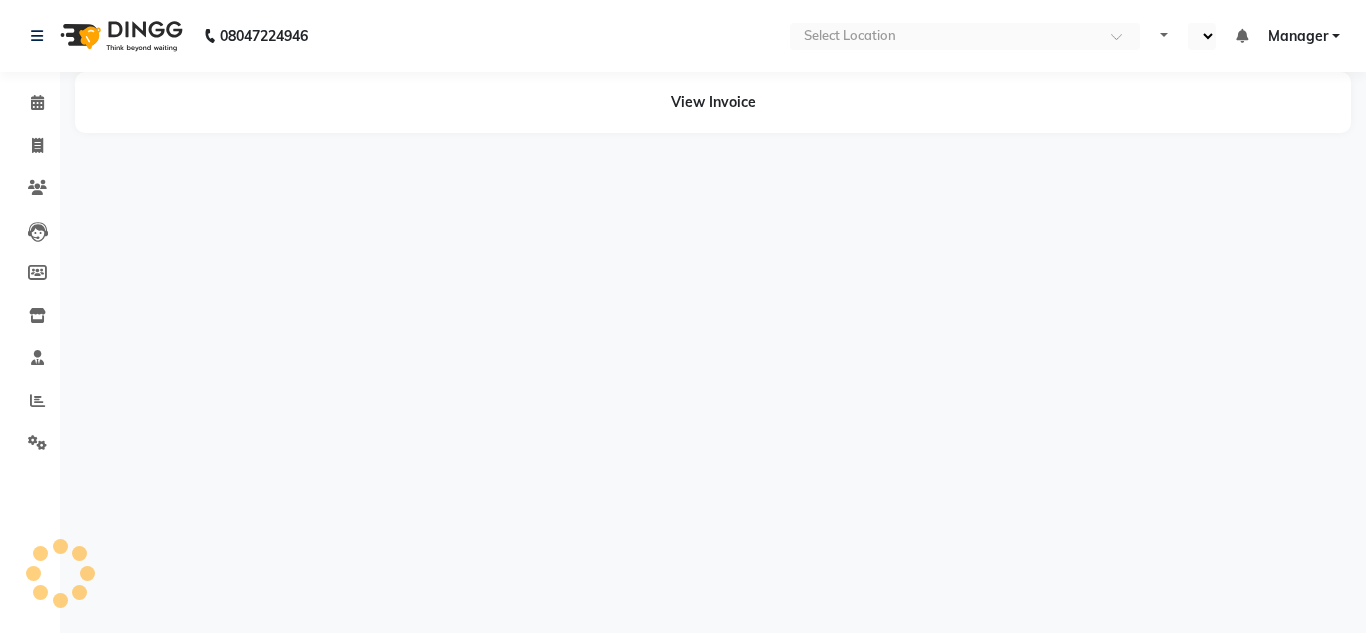 select on "en" 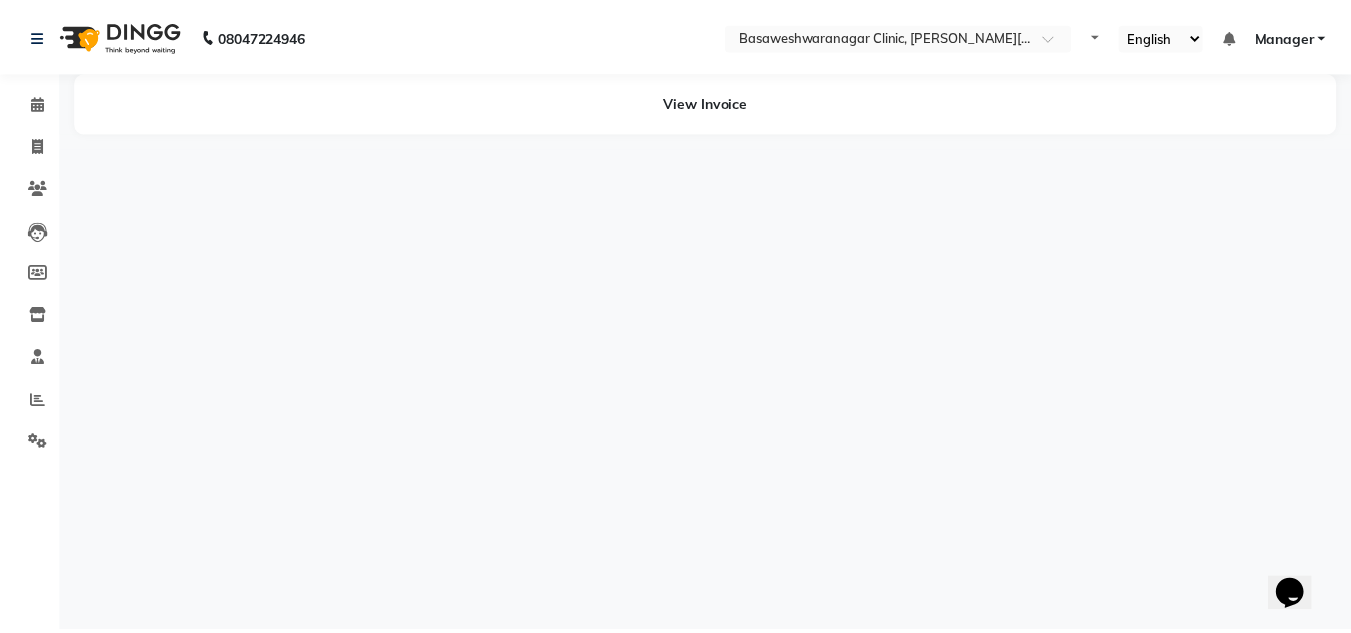 scroll, scrollTop: 0, scrollLeft: 0, axis: both 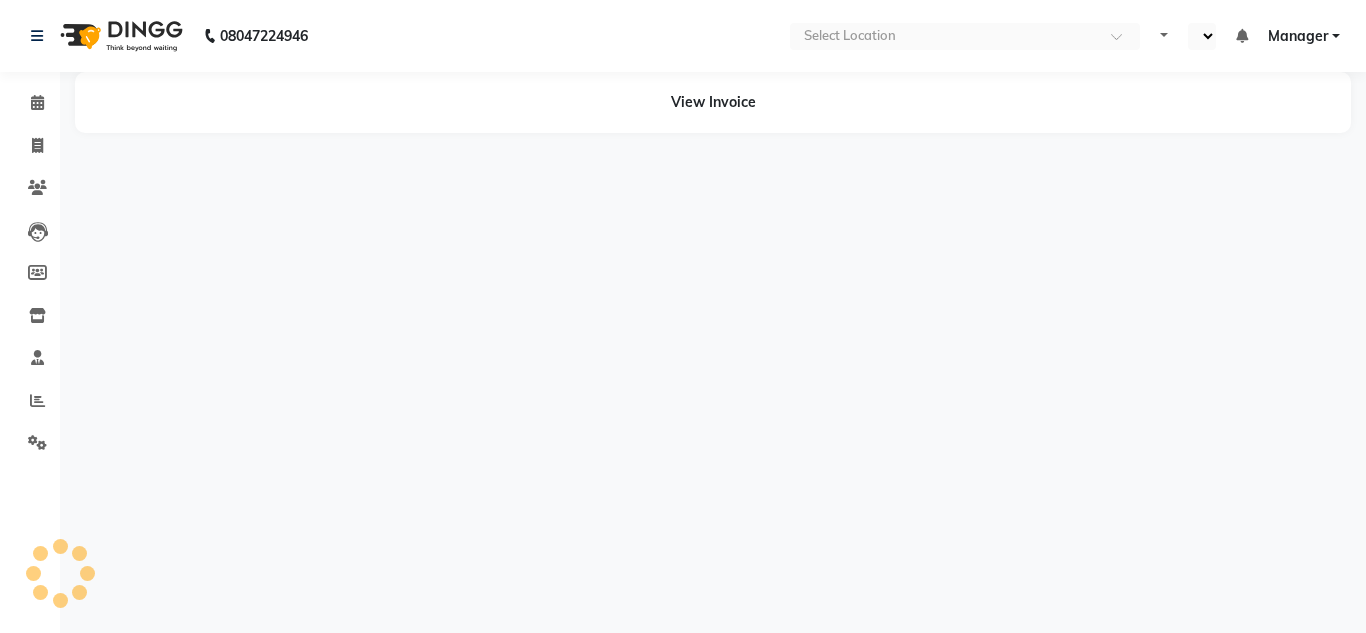 select on "en" 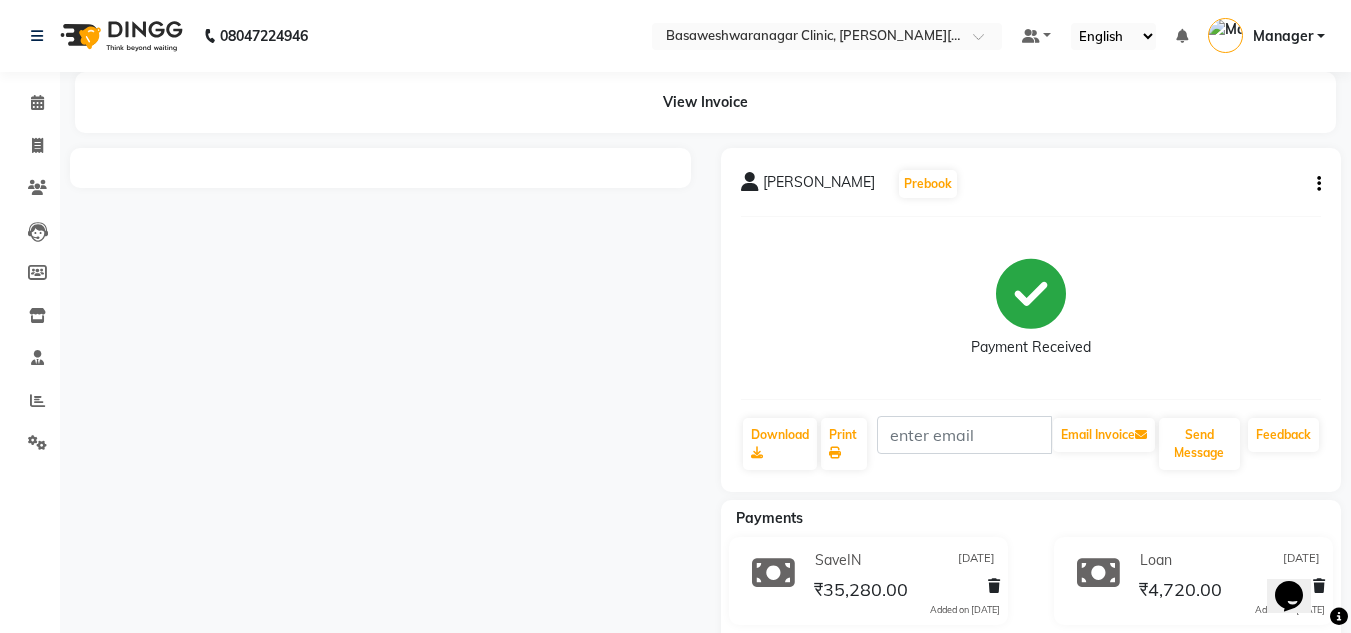 scroll, scrollTop: 0, scrollLeft: 0, axis: both 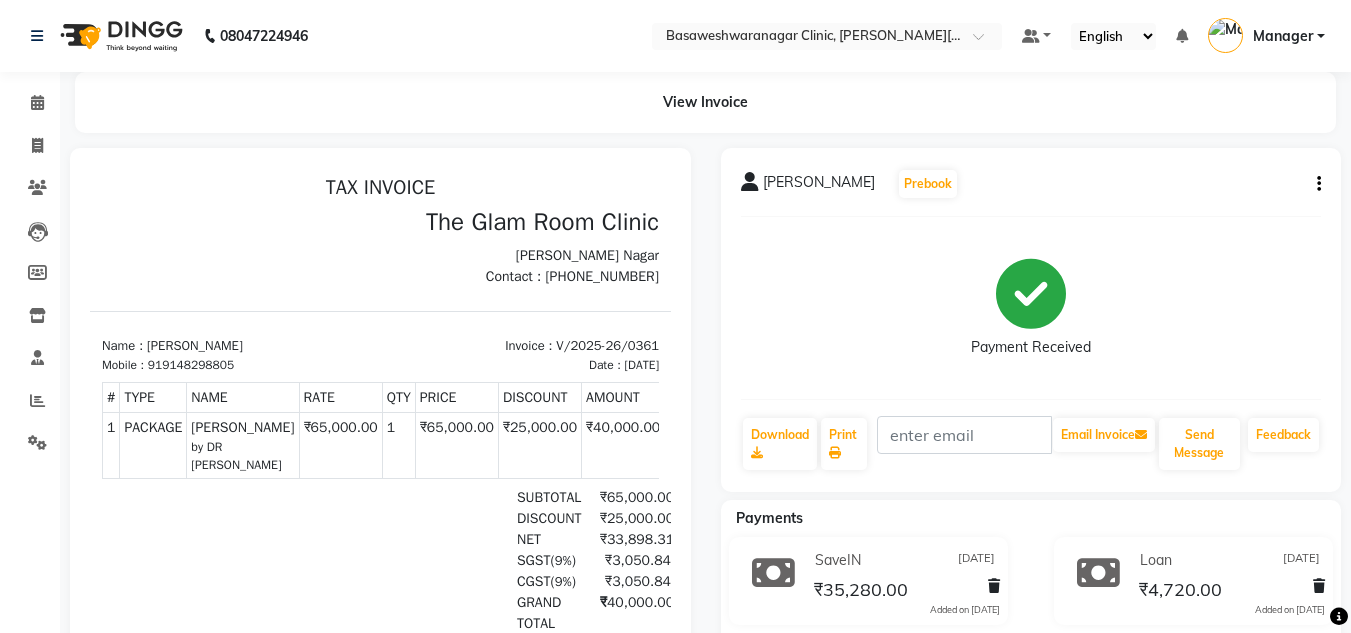 click on "919148298805" at bounding box center (191, 365) 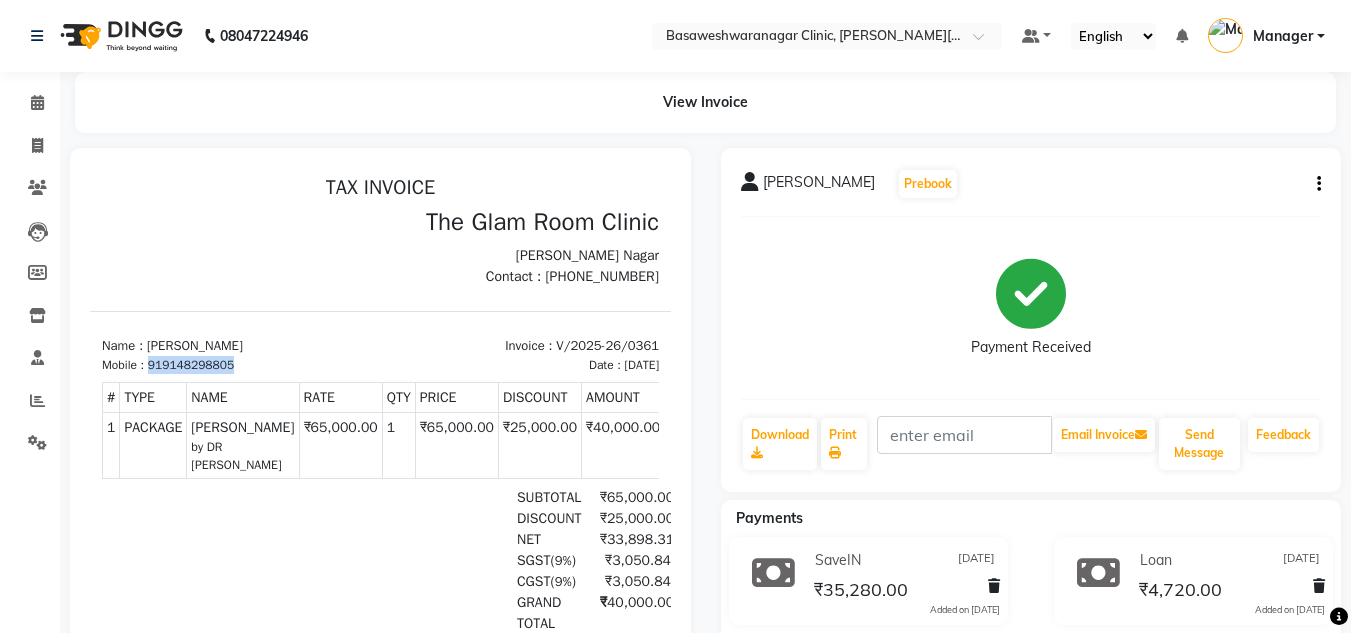click on "919148298805" at bounding box center (191, 365) 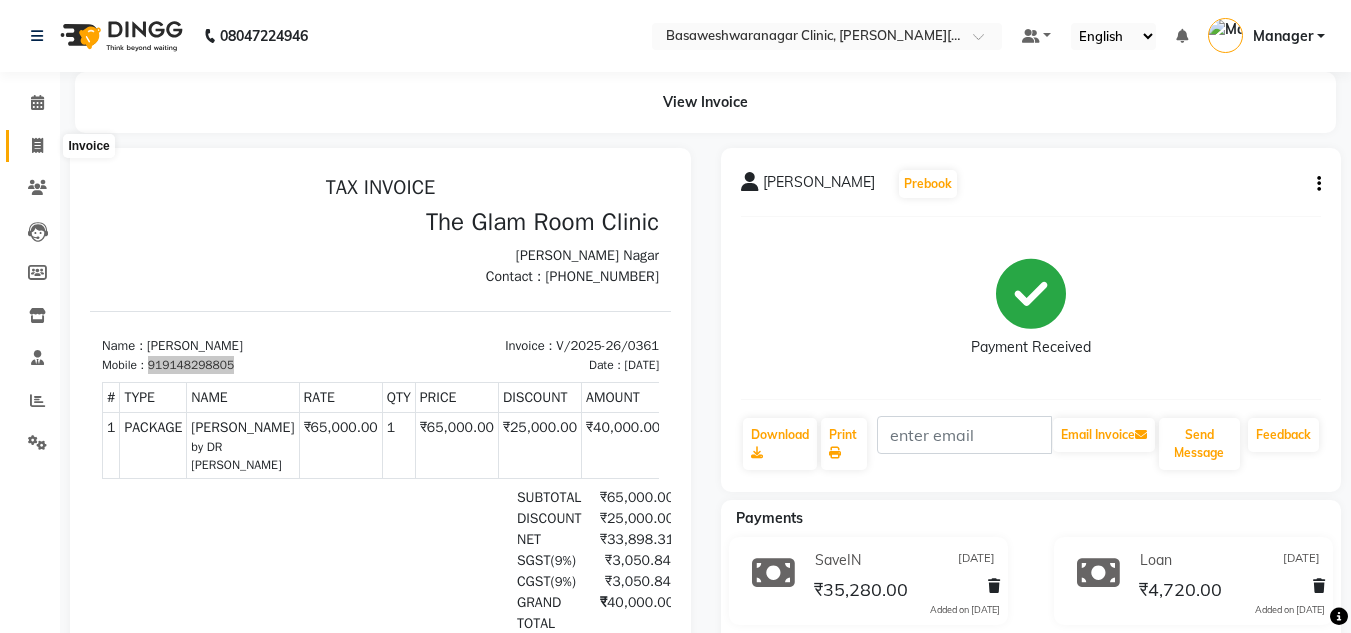 click 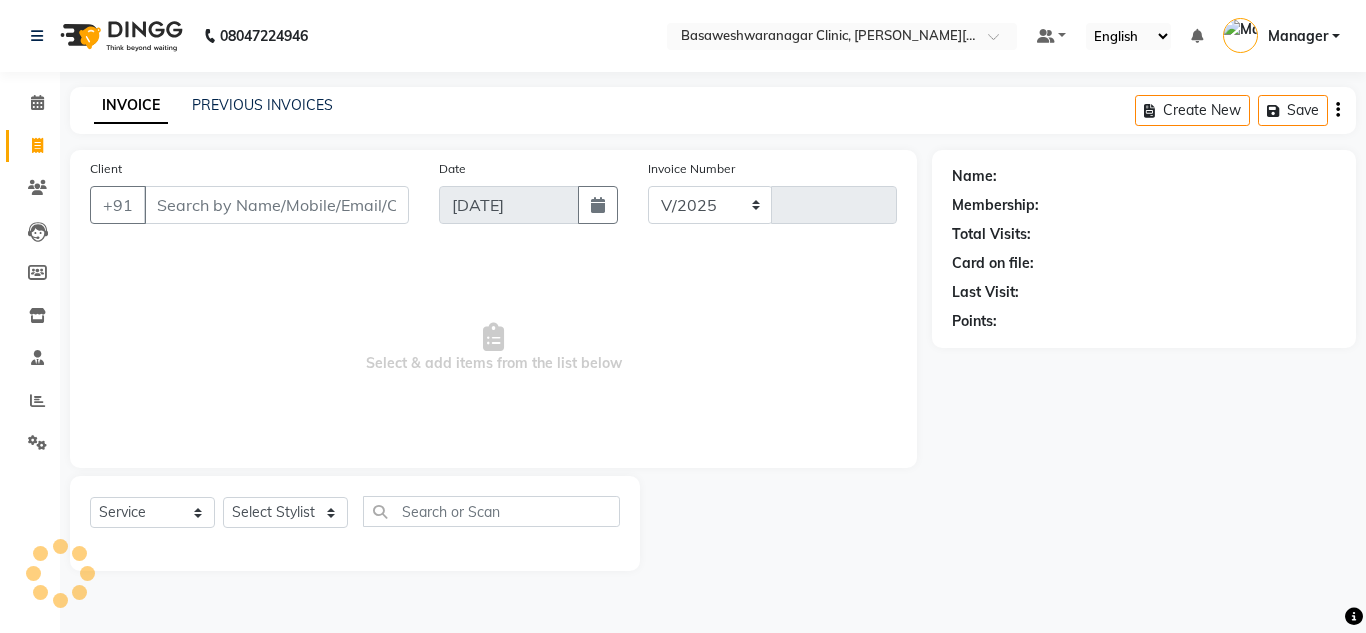 select on "7441" 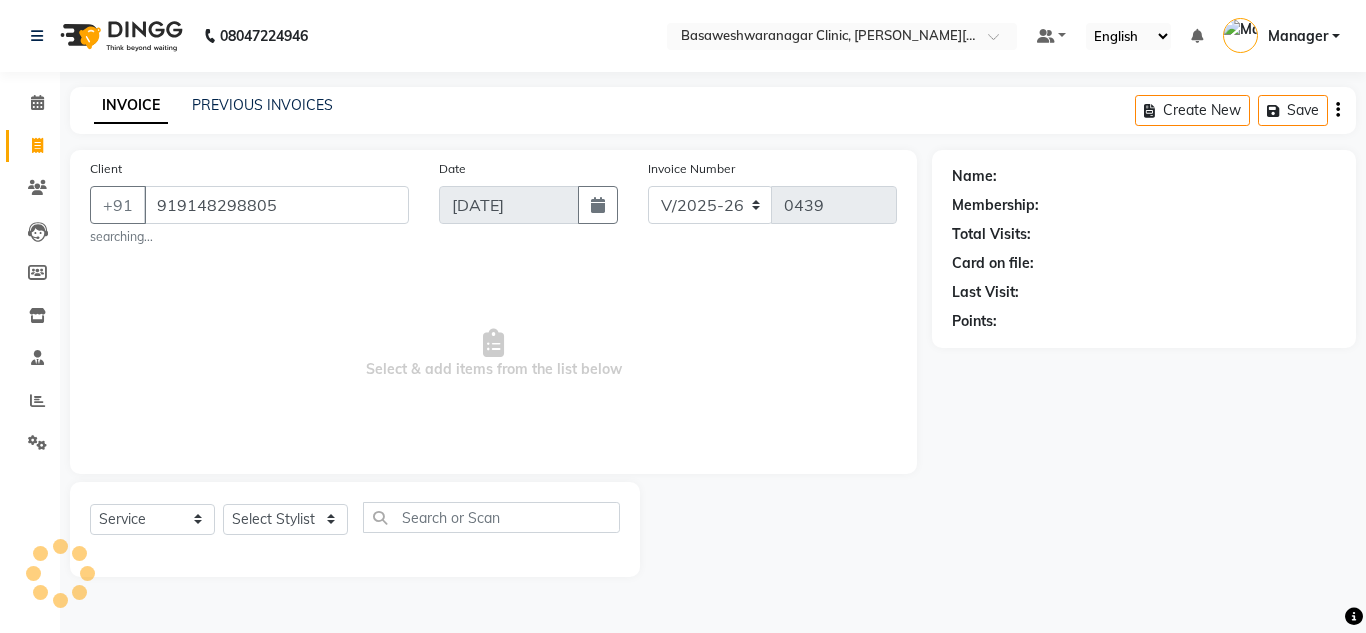type on "919148298805" 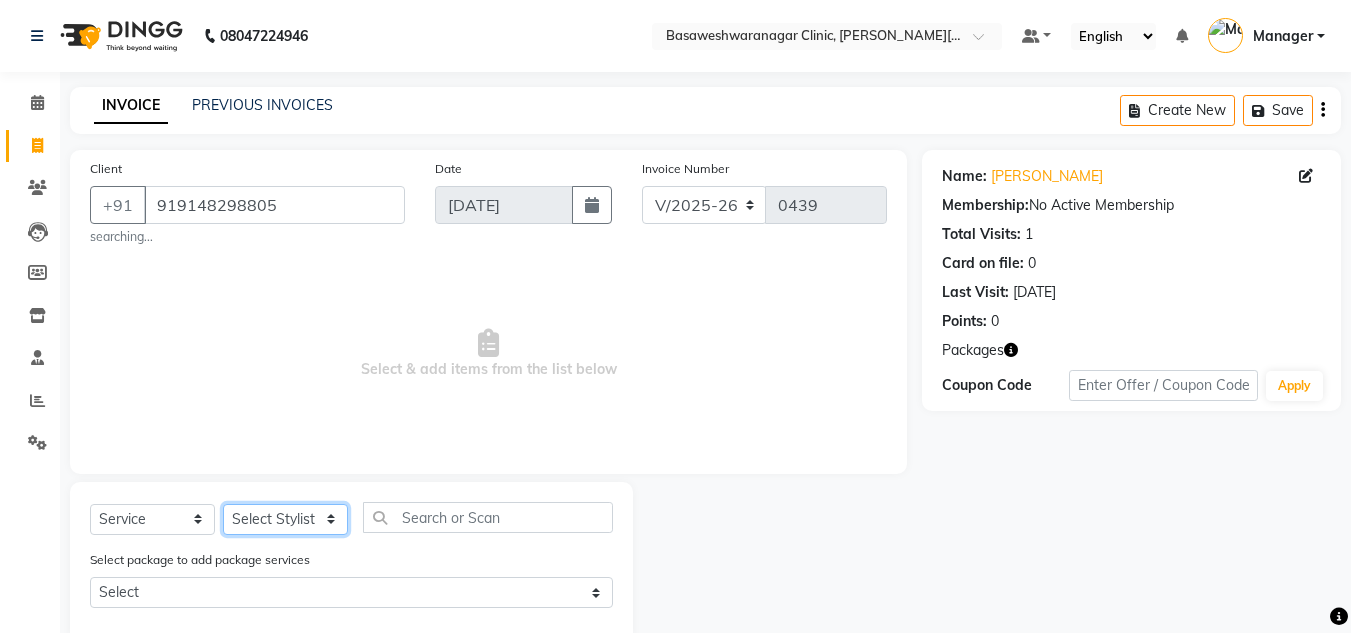 click on "Select Stylist Dr.Jabin DR MEHJABIN JAYSHREE Manager NAVYA RAJEESHA SANSKRUTHI shangnimwom SMRITHI SUNITHA URUMI" 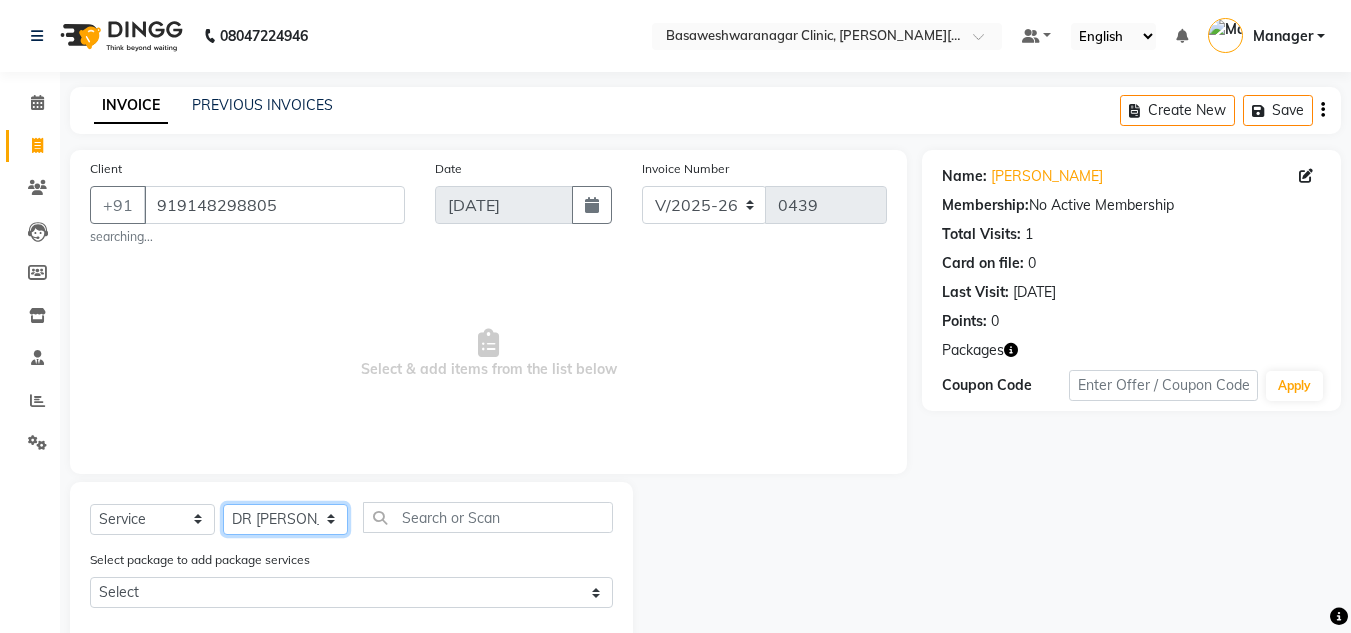click on "Select Stylist Dr.Jabin DR MEHJABIN JAYSHREE Manager NAVYA RAJEESHA SANSKRUTHI shangnimwom SMRITHI SUNITHA URUMI" 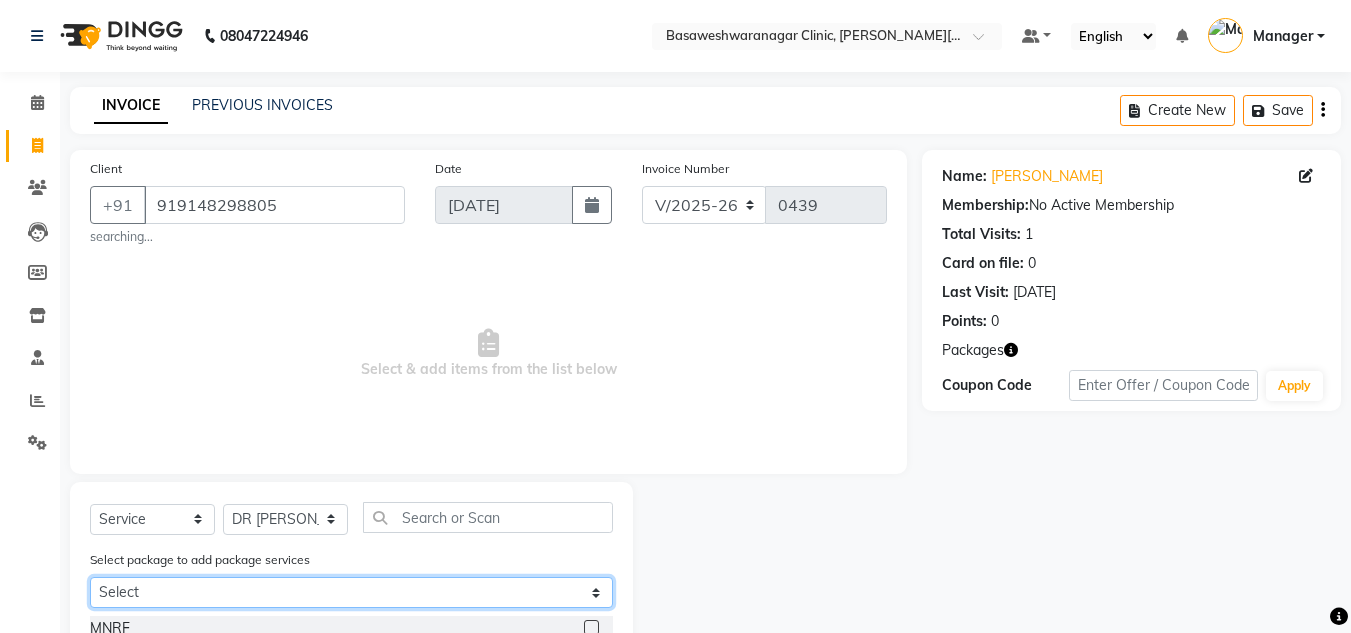 click on "Select rajeshwari" 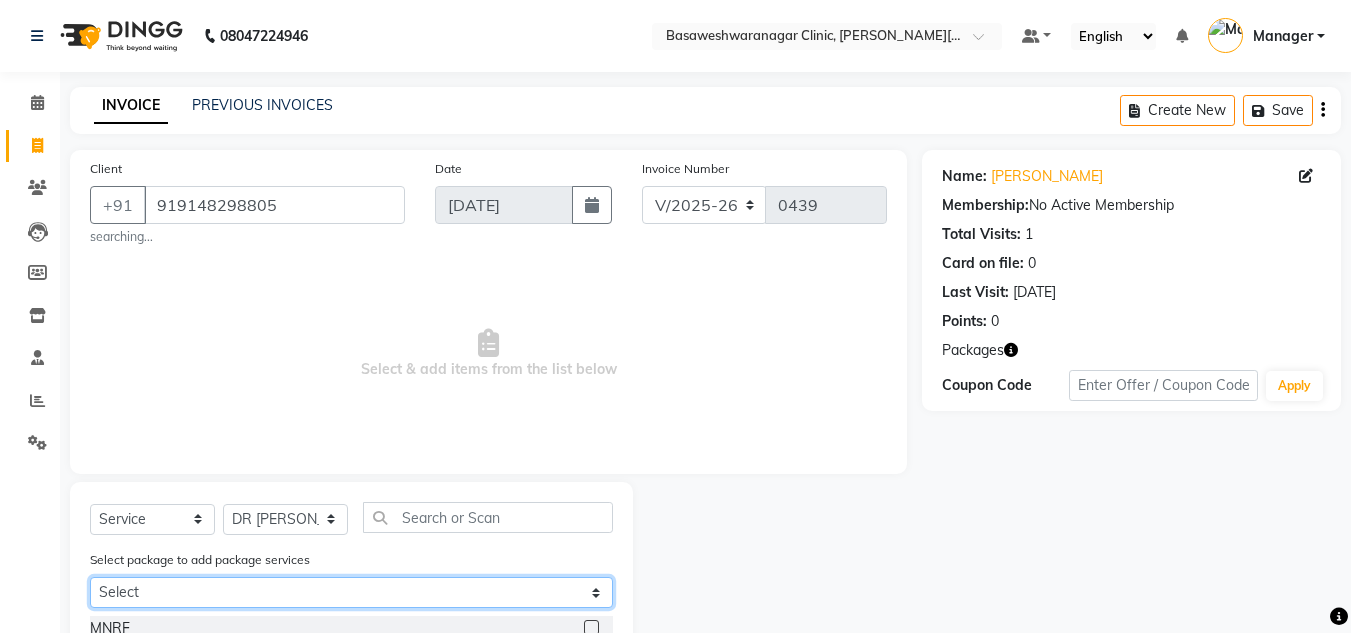 drag, startPoint x: 219, startPoint y: 584, endPoint x: 278, endPoint y: 516, distance: 90.02777 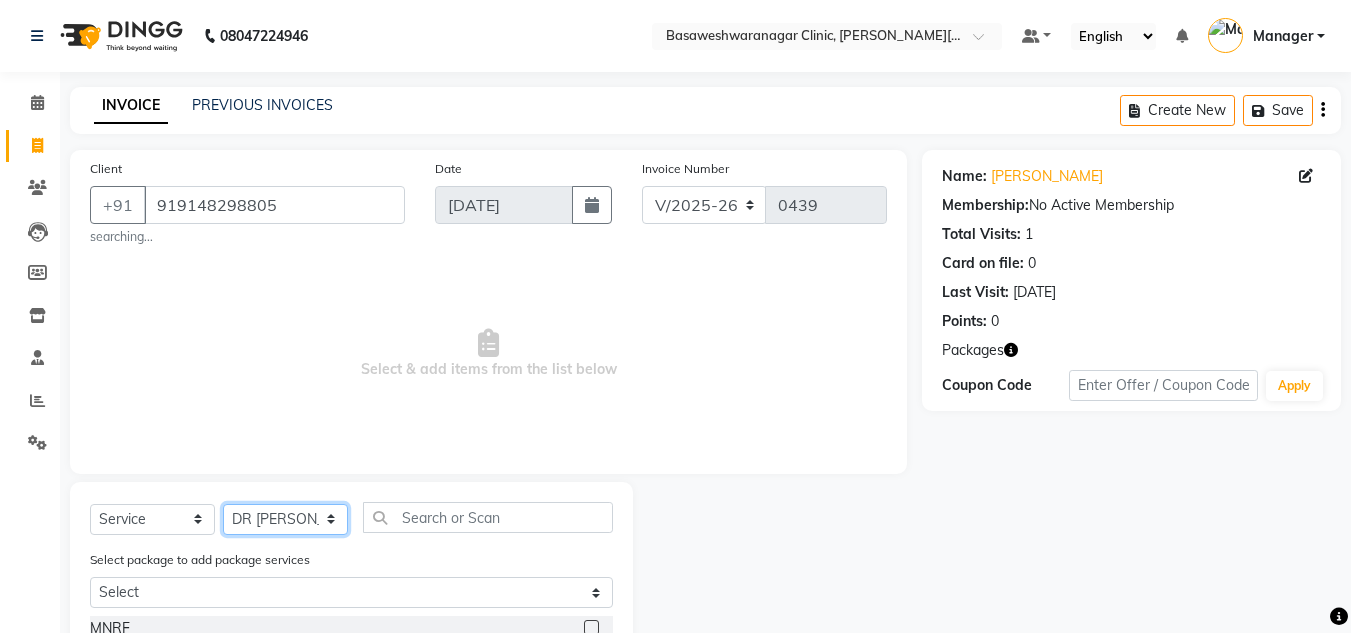 click on "Select Stylist Dr.Jabin DR MEHJABIN JAYSHREE Manager NAVYA RAJEESHA SANSKRUTHI shangnimwom SMRITHI SUNITHA URUMI" 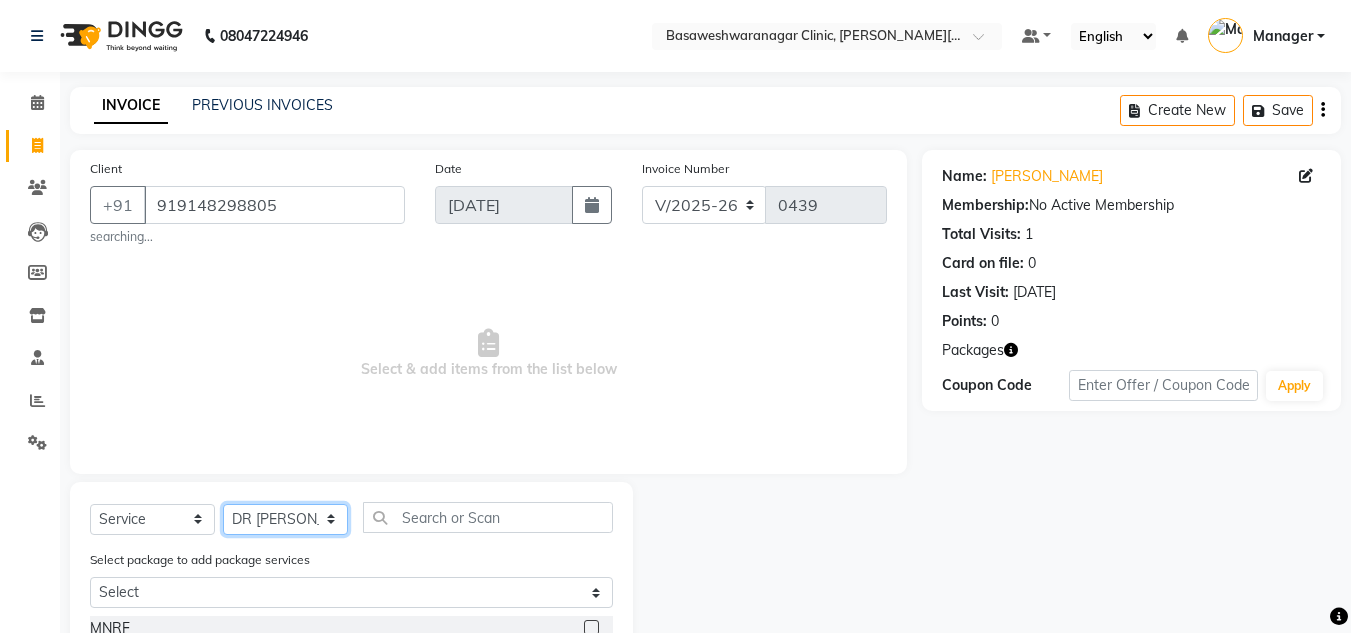 select on "82890" 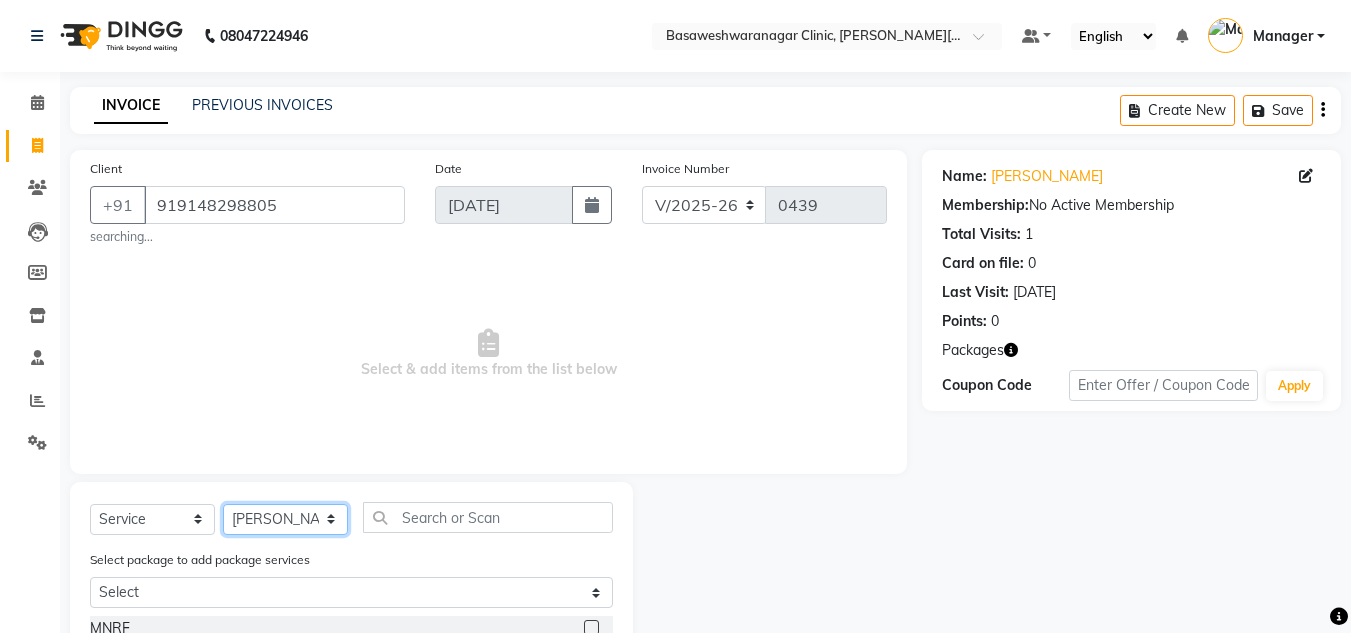 click on "Select Stylist Dr.Jabin DR MEHJABIN JAYSHREE Manager NAVYA RAJEESHA SANSKRUTHI shangnimwom SMRITHI SUNITHA URUMI" 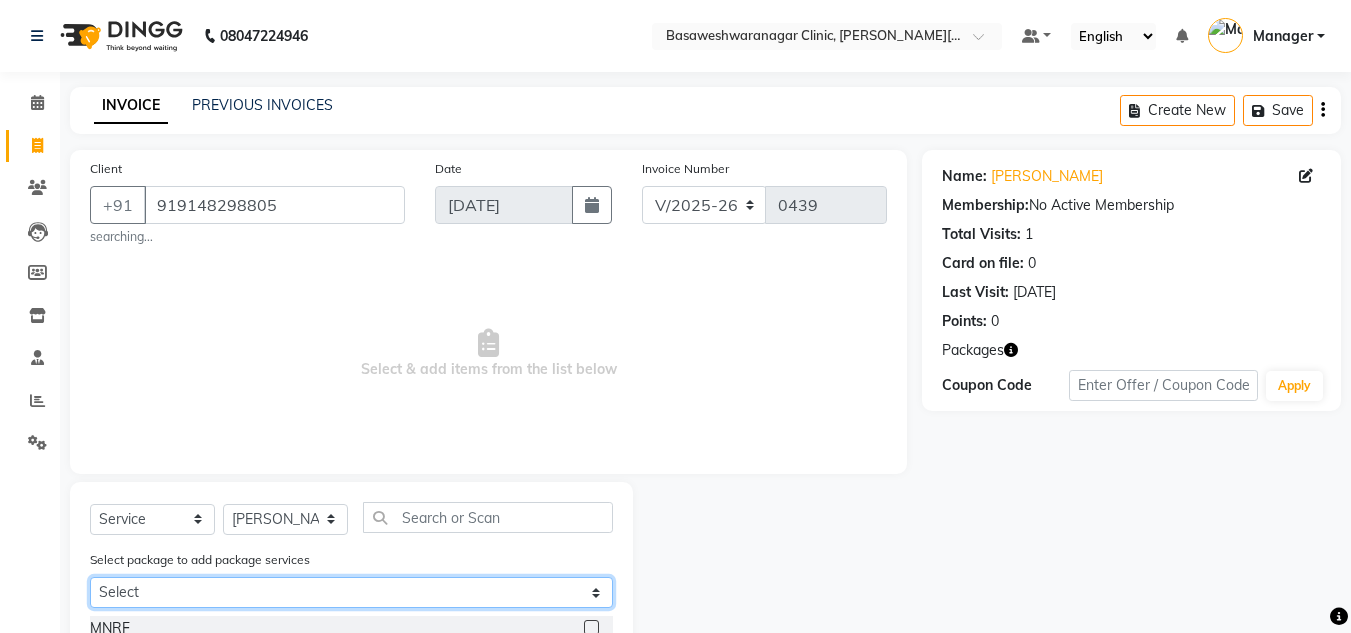 click on "Select rajeshwari" 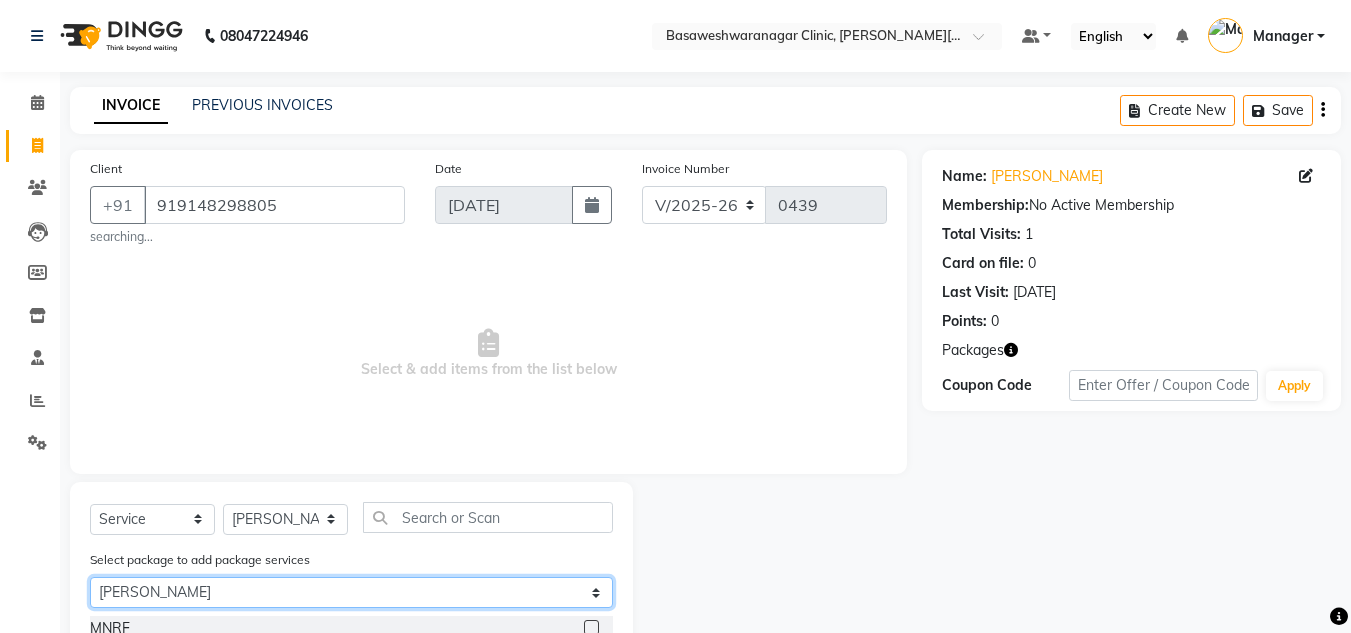 click on "Select rajeshwari" 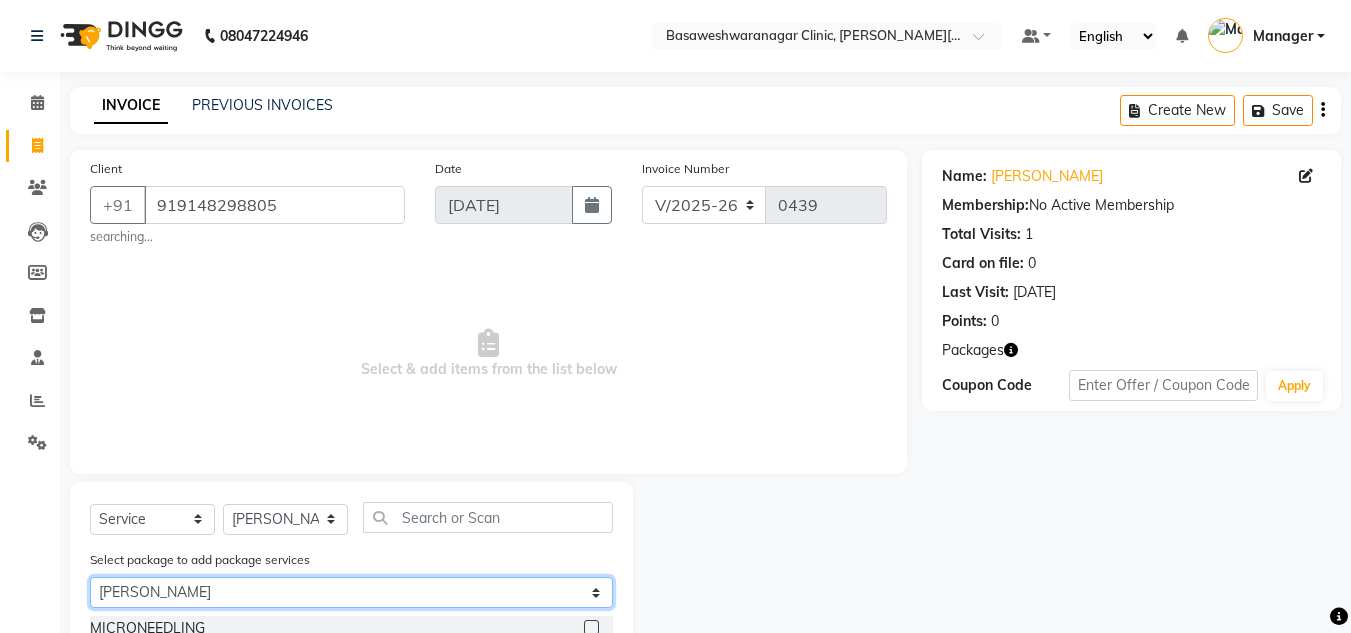 scroll, scrollTop: 157, scrollLeft: 0, axis: vertical 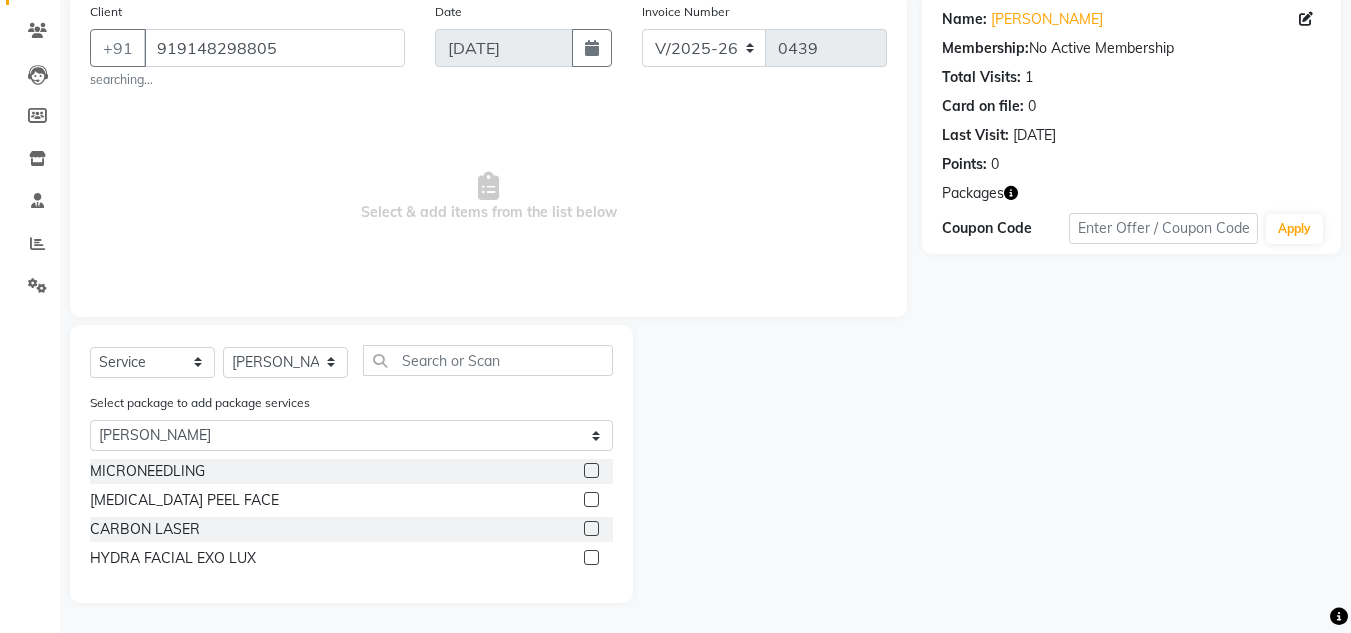 click 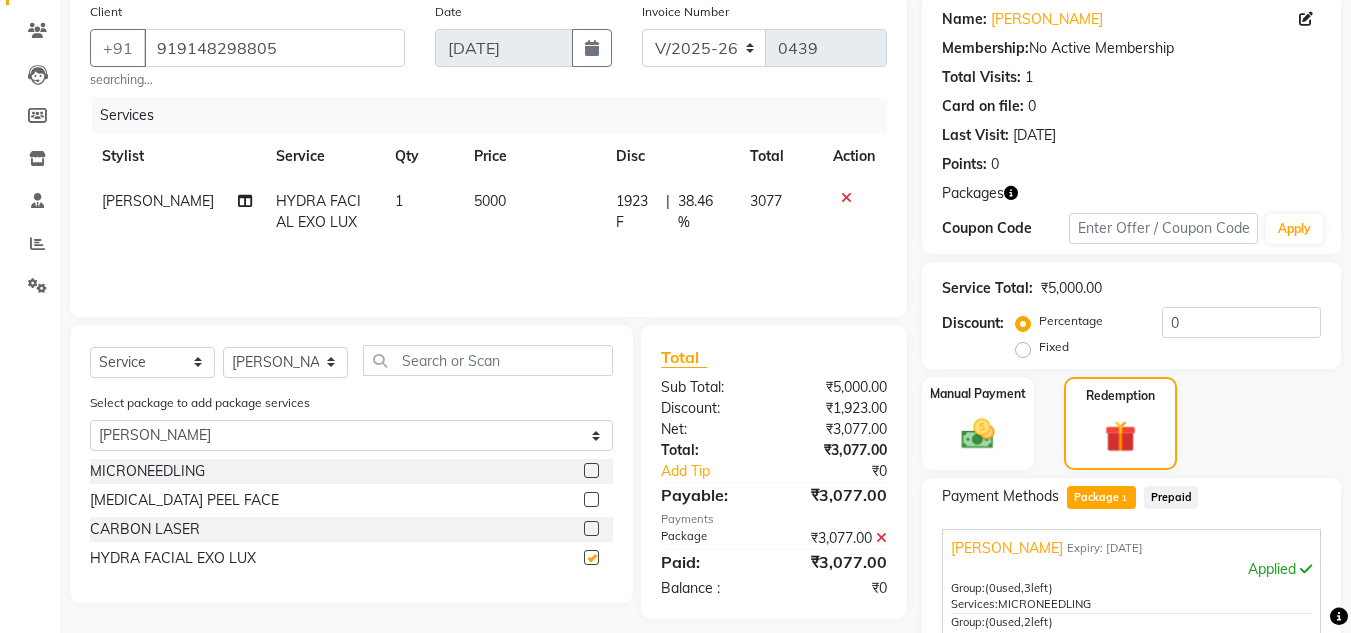 checkbox on "false" 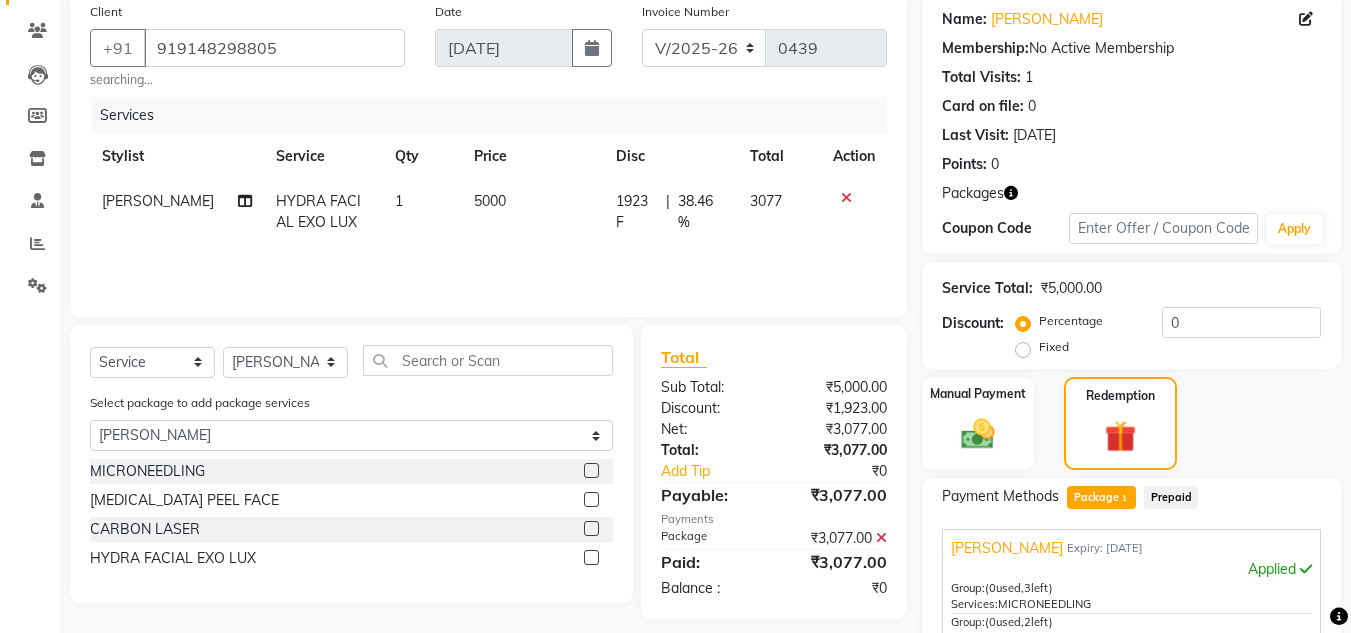 scroll, scrollTop: 459, scrollLeft: 0, axis: vertical 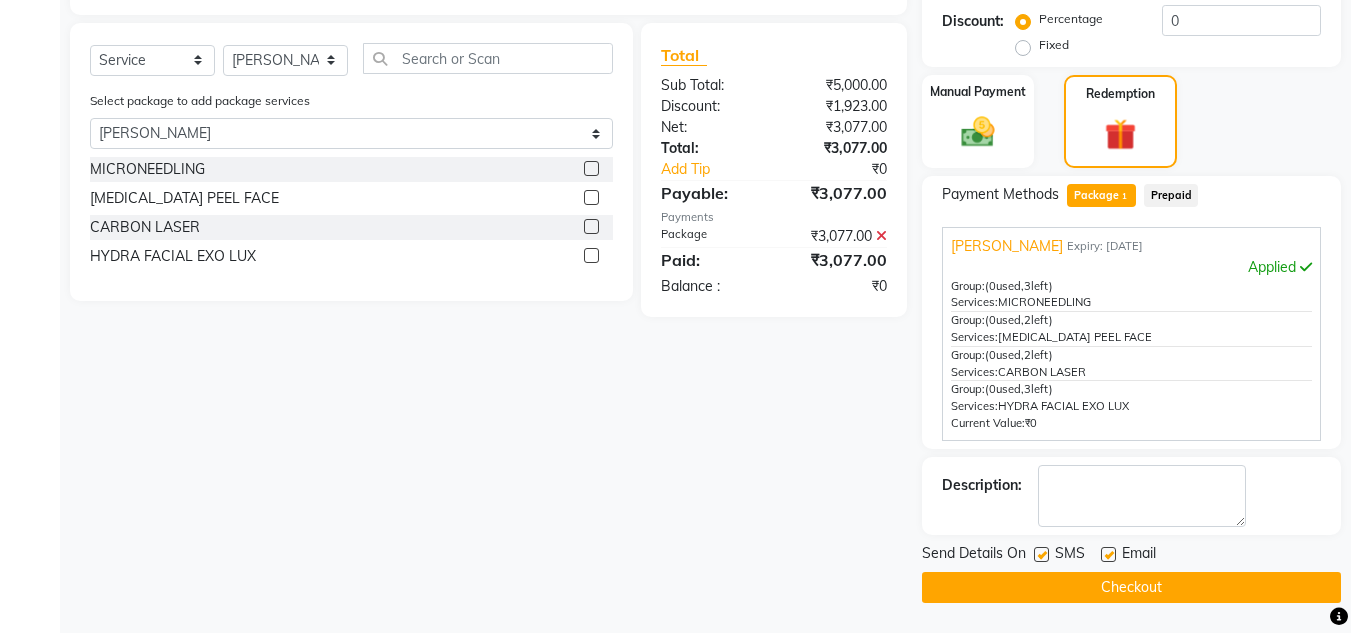 click on "Checkout" 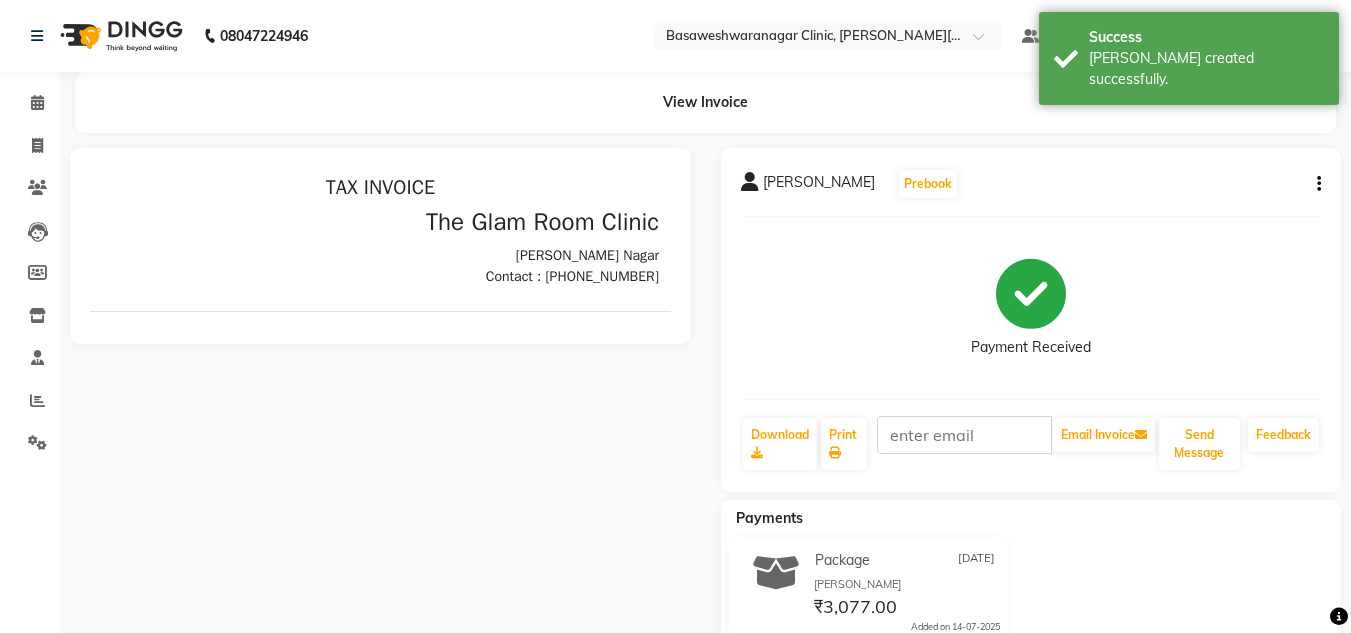 scroll, scrollTop: 0, scrollLeft: 0, axis: both 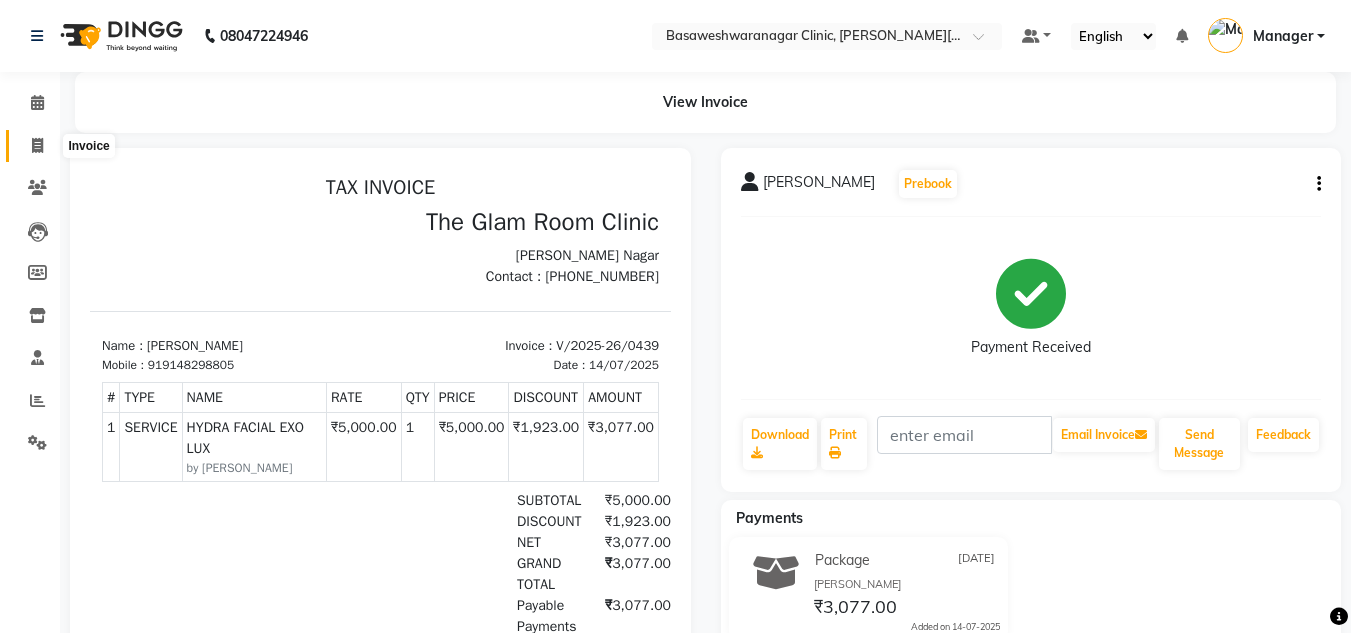 click 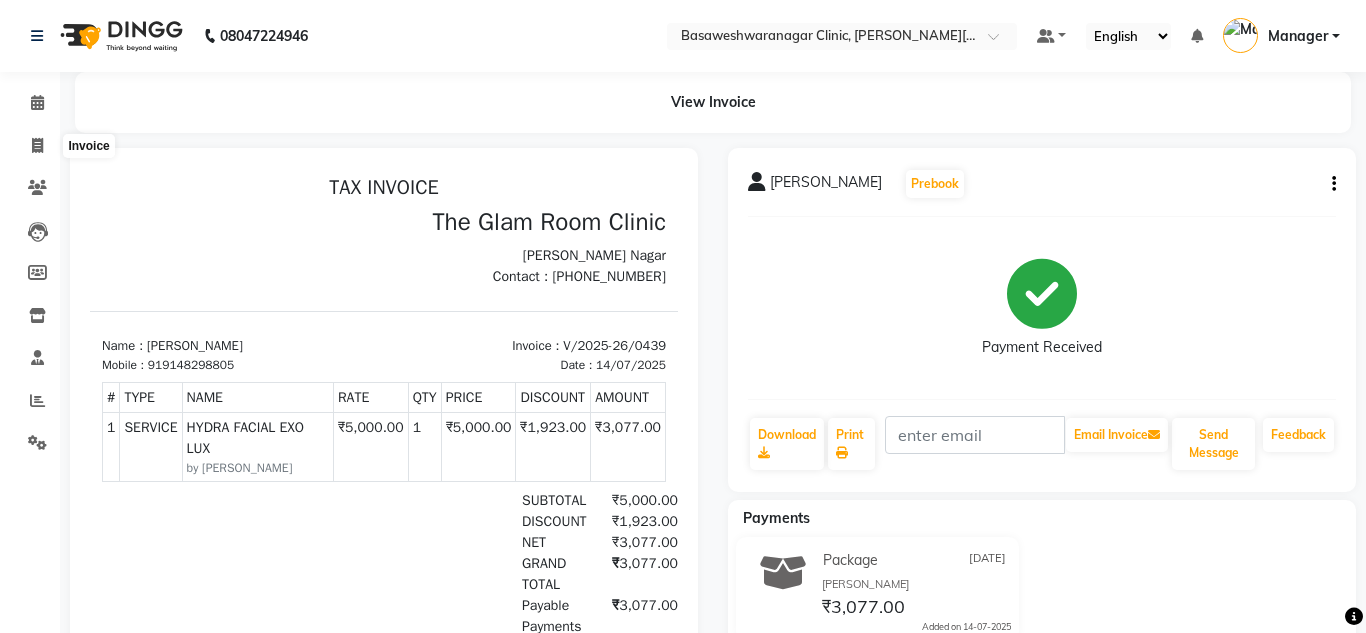 select on "service" 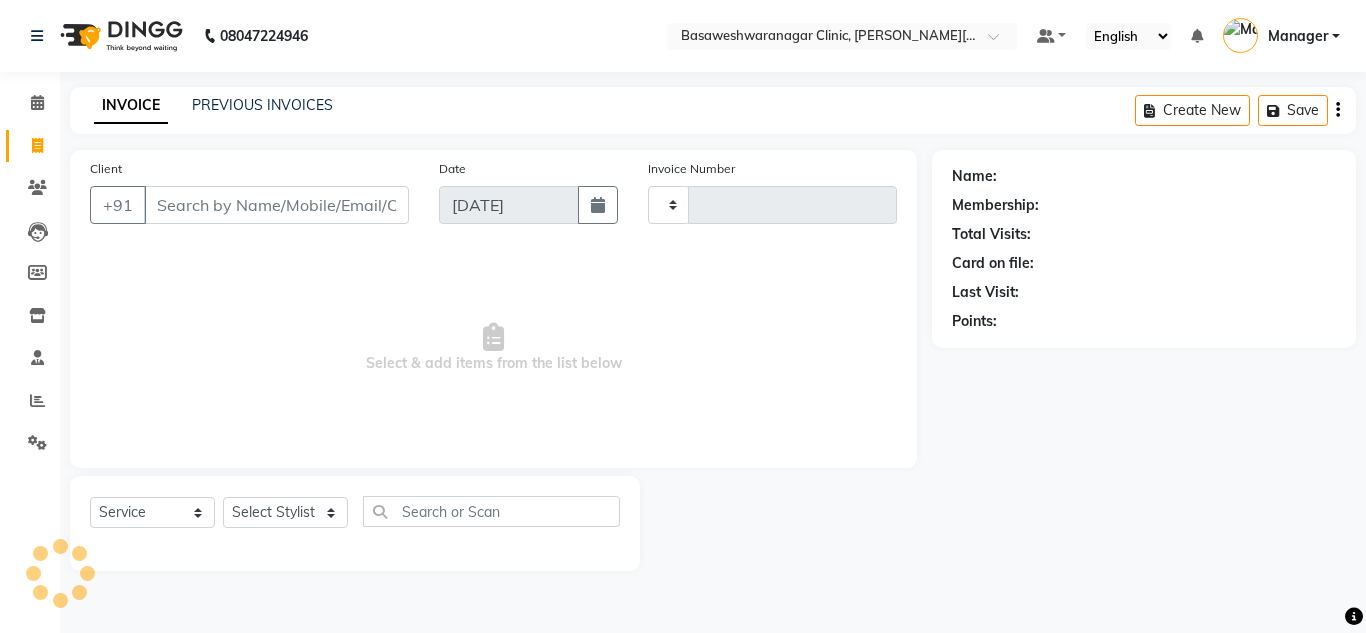 type on "8970975431" 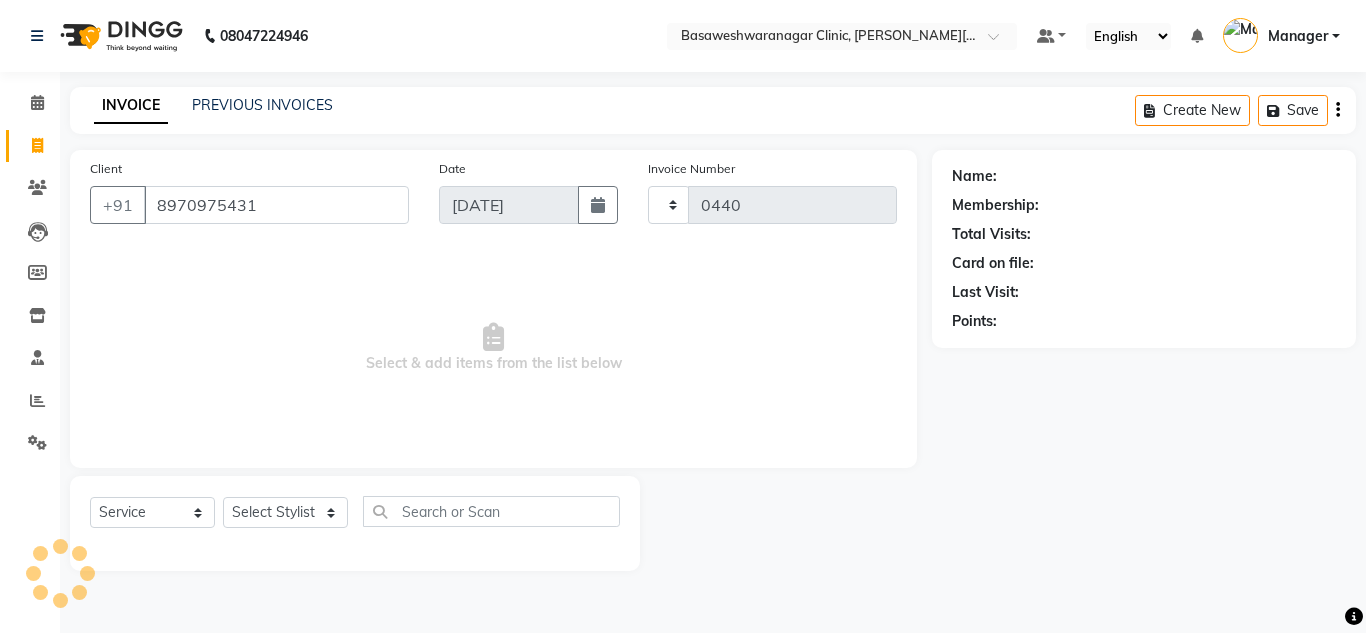 type on "8970975431" 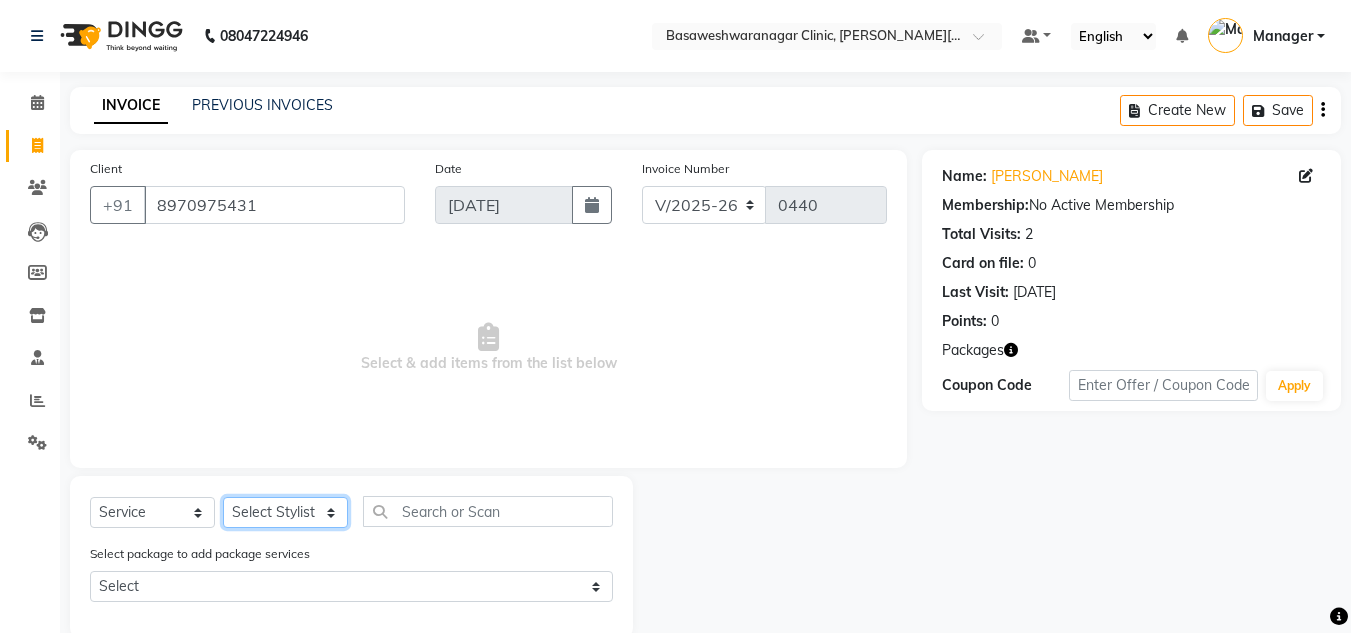 click on "Select Stylist Dr.Jabin DR MEHJABIN JAYSHREE Manager NAVYA RAJEESHA SANSKRUTHI shangnimwom SMRITHI SUNITHA URUMI" 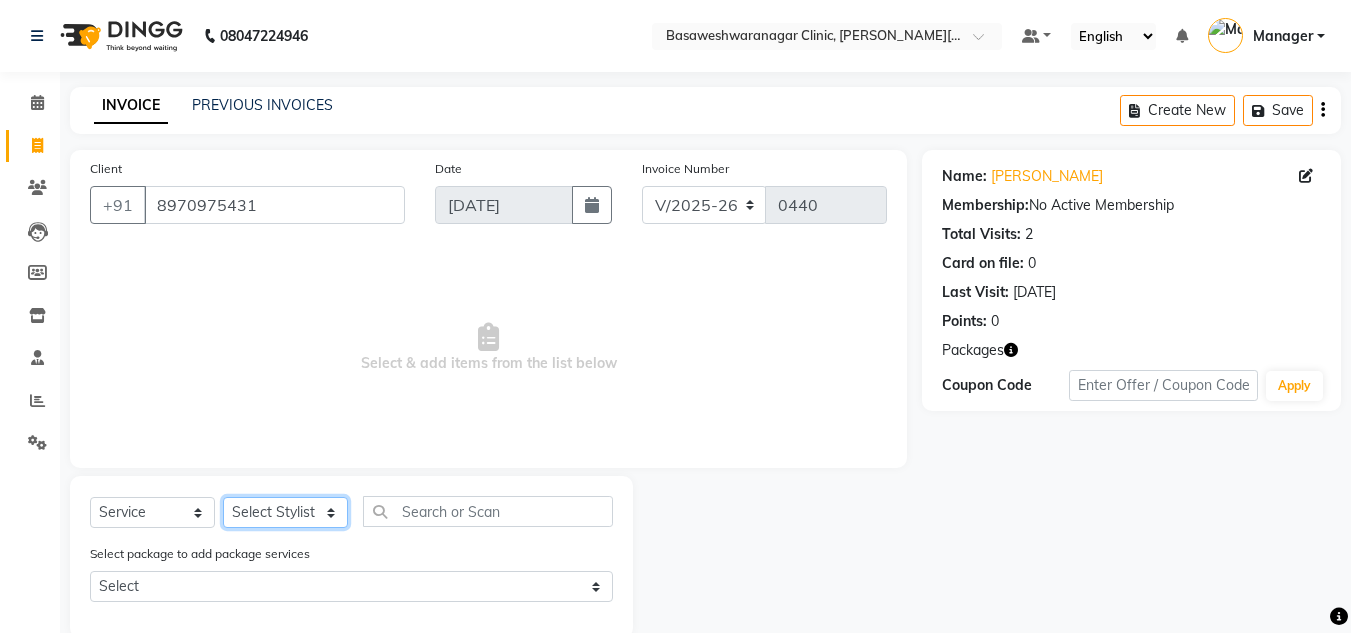 select on "65316" 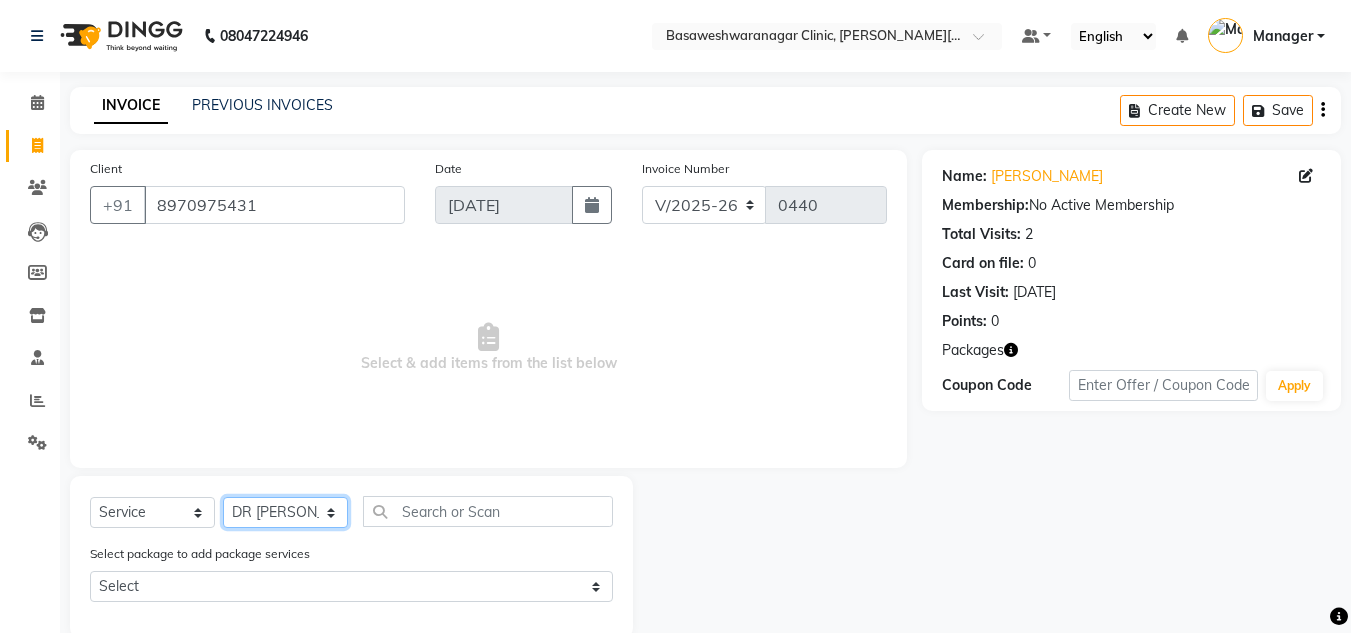 click on "Select Stylist Dr.Jabin DR MEHJABIN JAYSHREE Manager NAVYA RAJEESHA SANSKRUTHI shangnimwom SMRITHI SUNITHA URUMI" 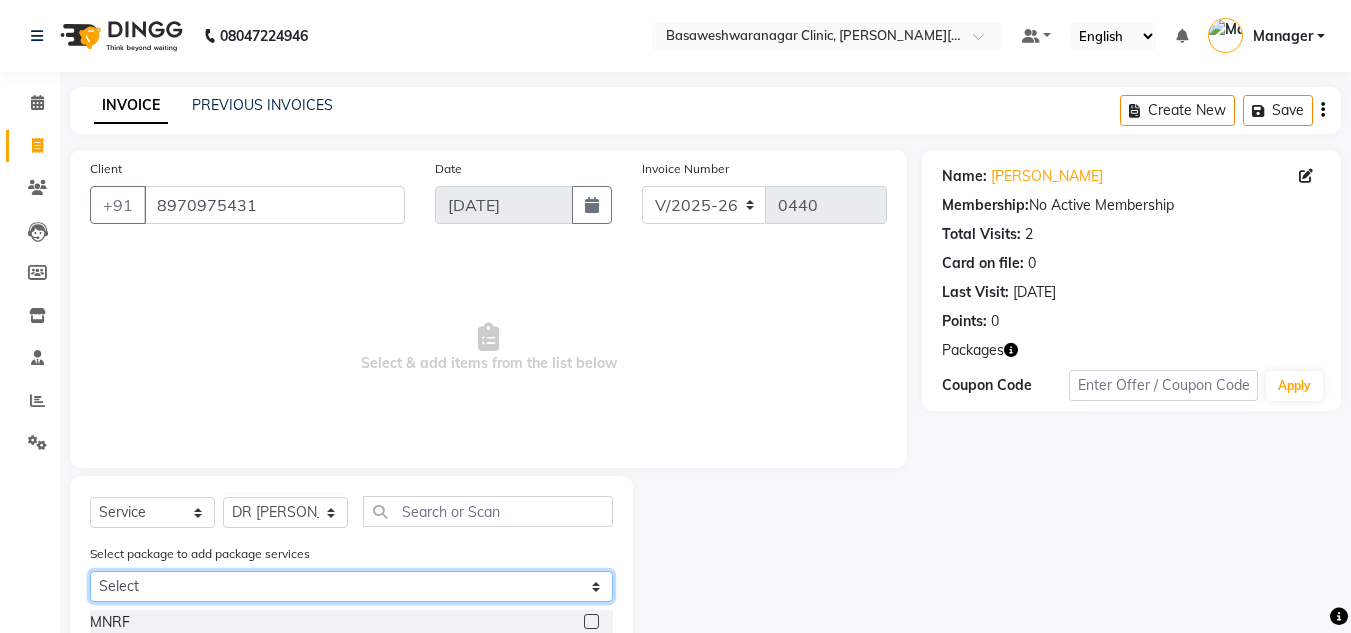 click on "Select BINDUSHREE HYDRA+PEEL" 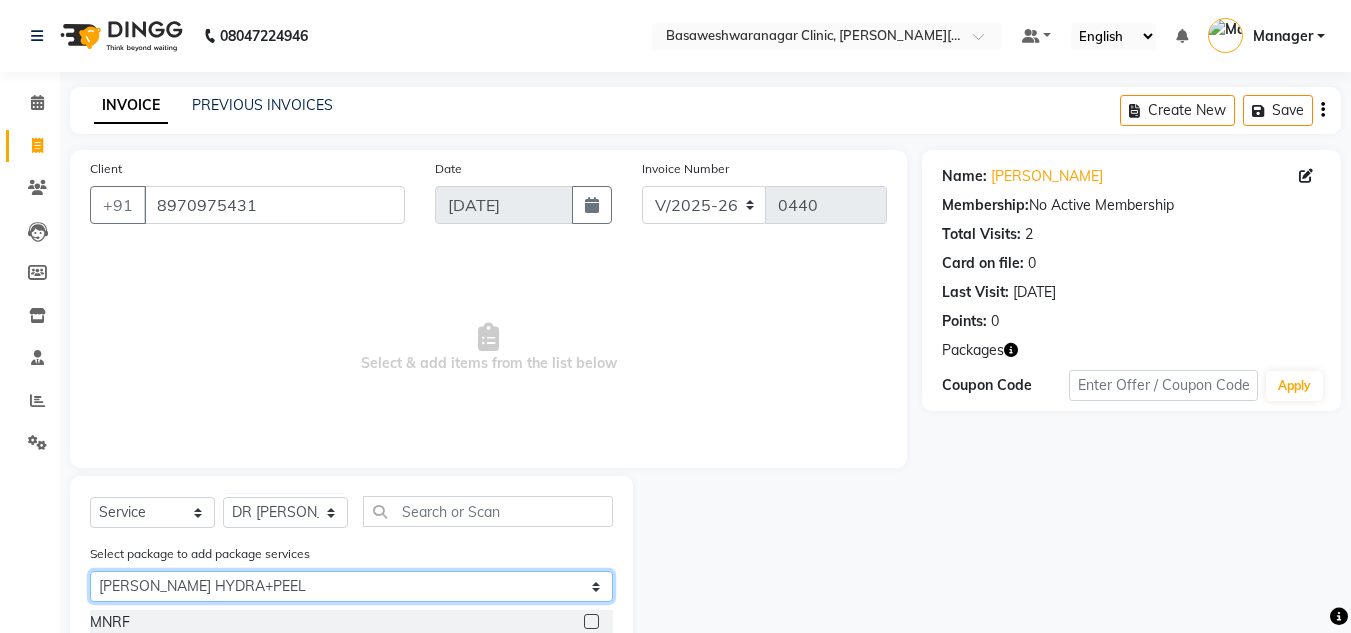 click on "Select BINDUSHREE HYDRA+PEEL" 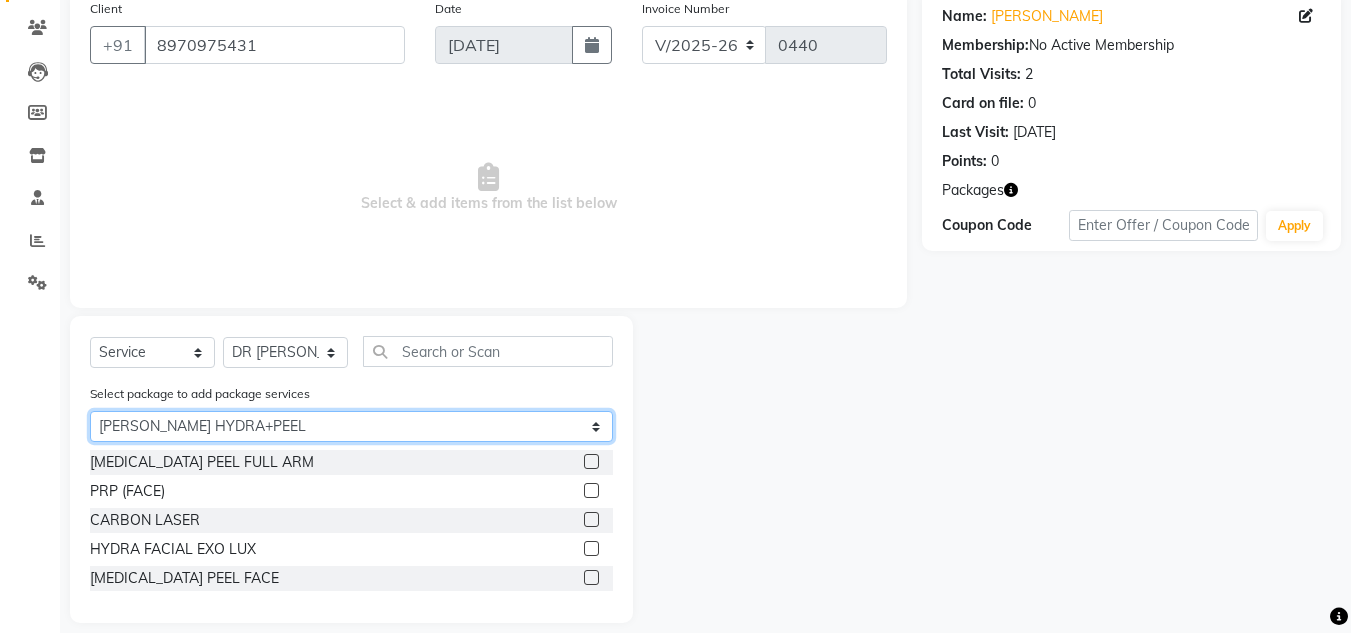 scroll, scrollTop: 159, scrollLeft: 0, axis: vertical 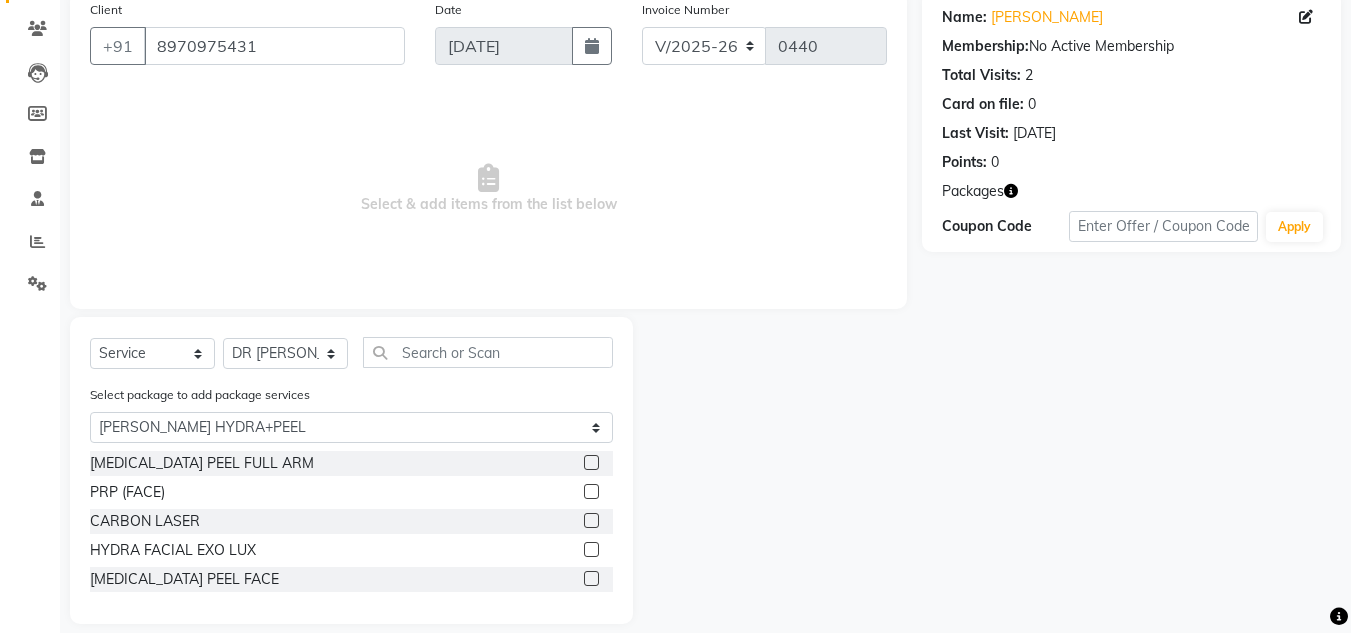 click 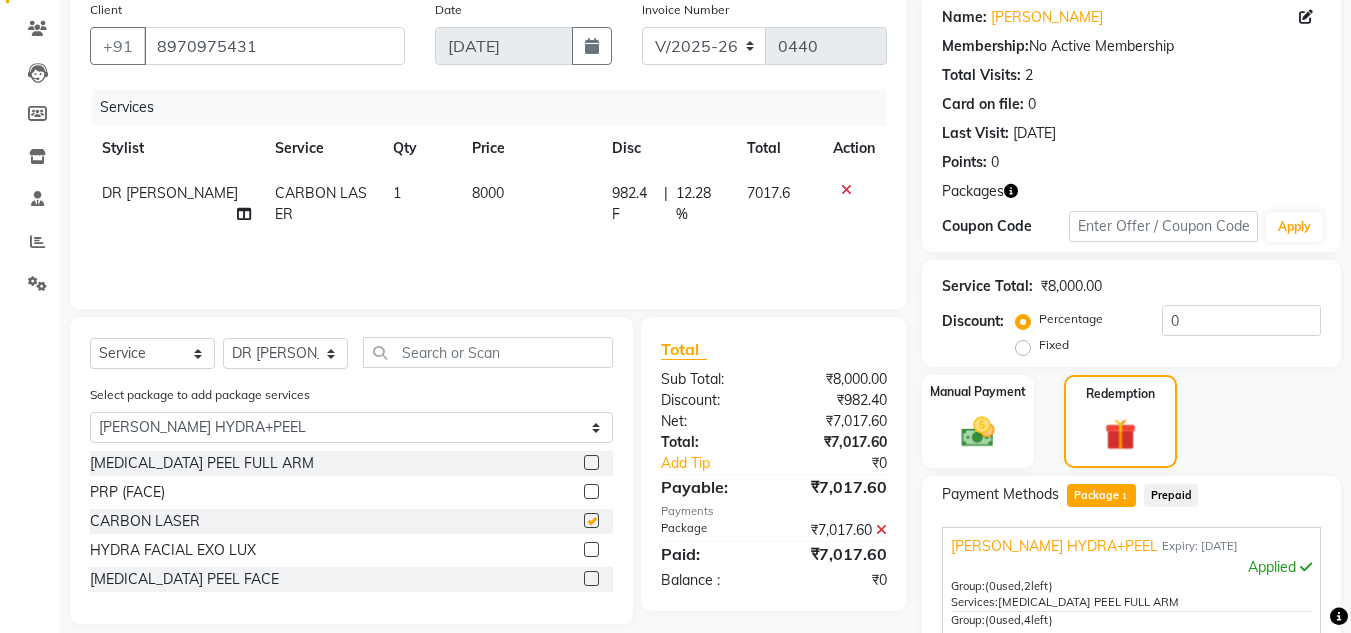 checkbox on "false" 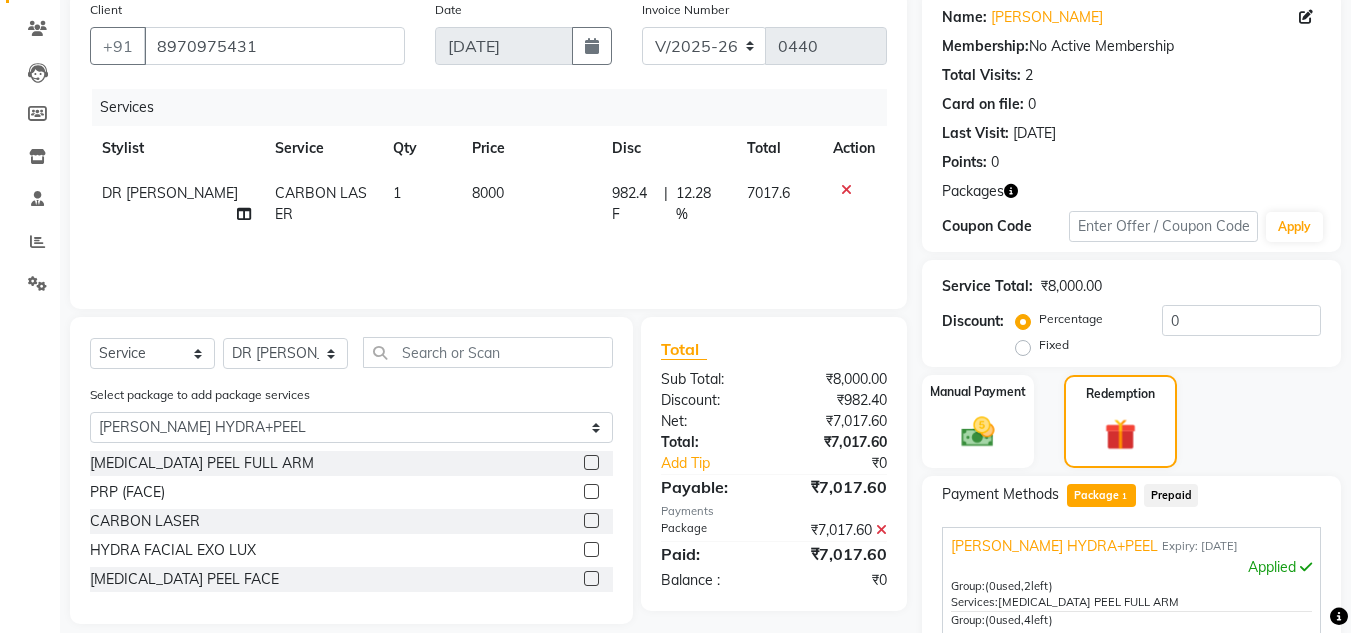 click 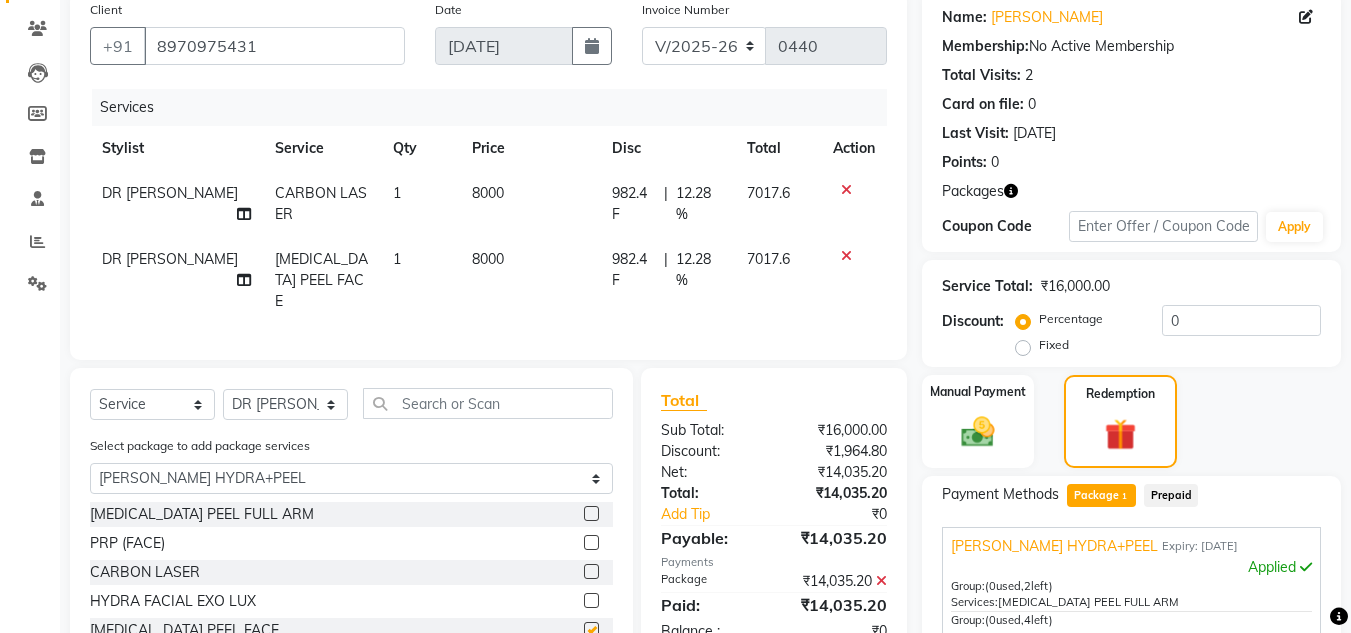 checkbox on "false" 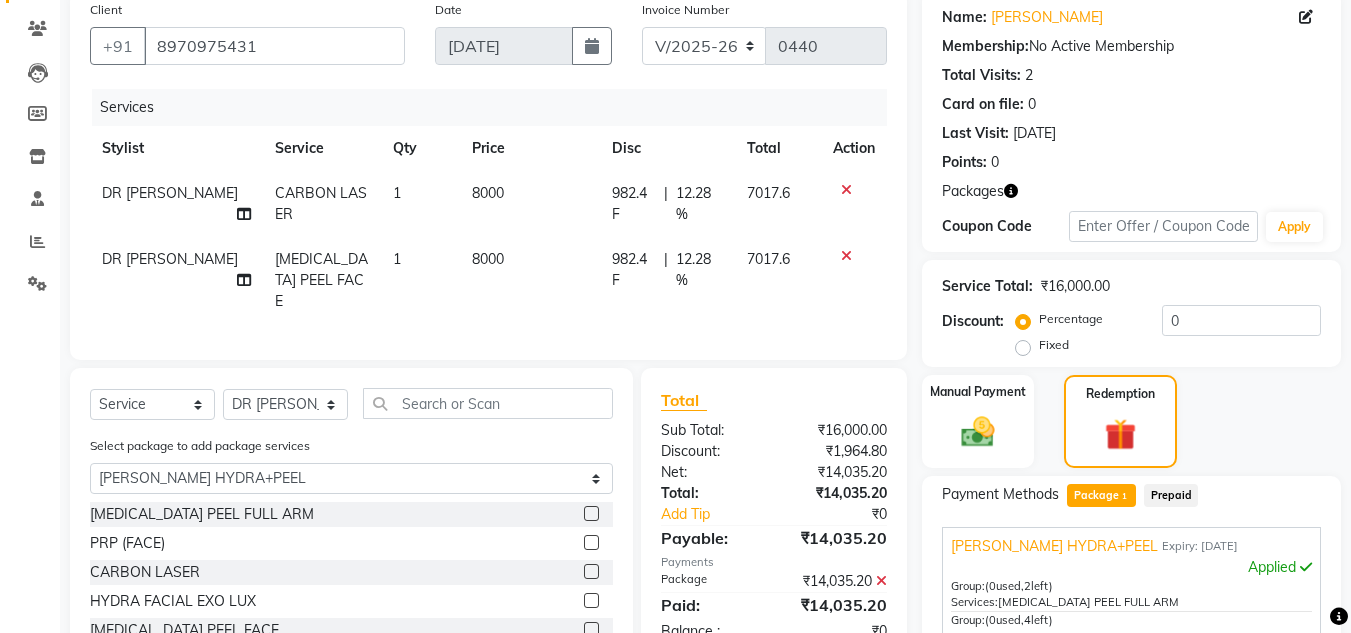click on "DR [PERSON_NAME]" 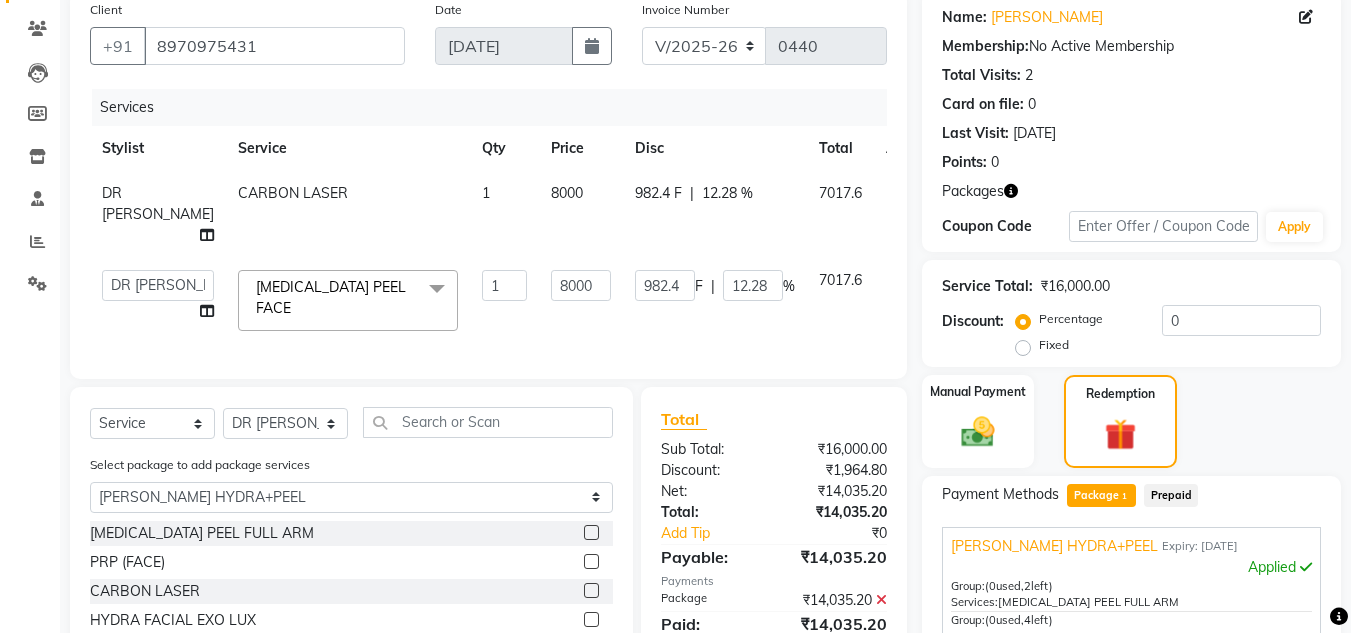 click on "DR [PERSON_NAME]" 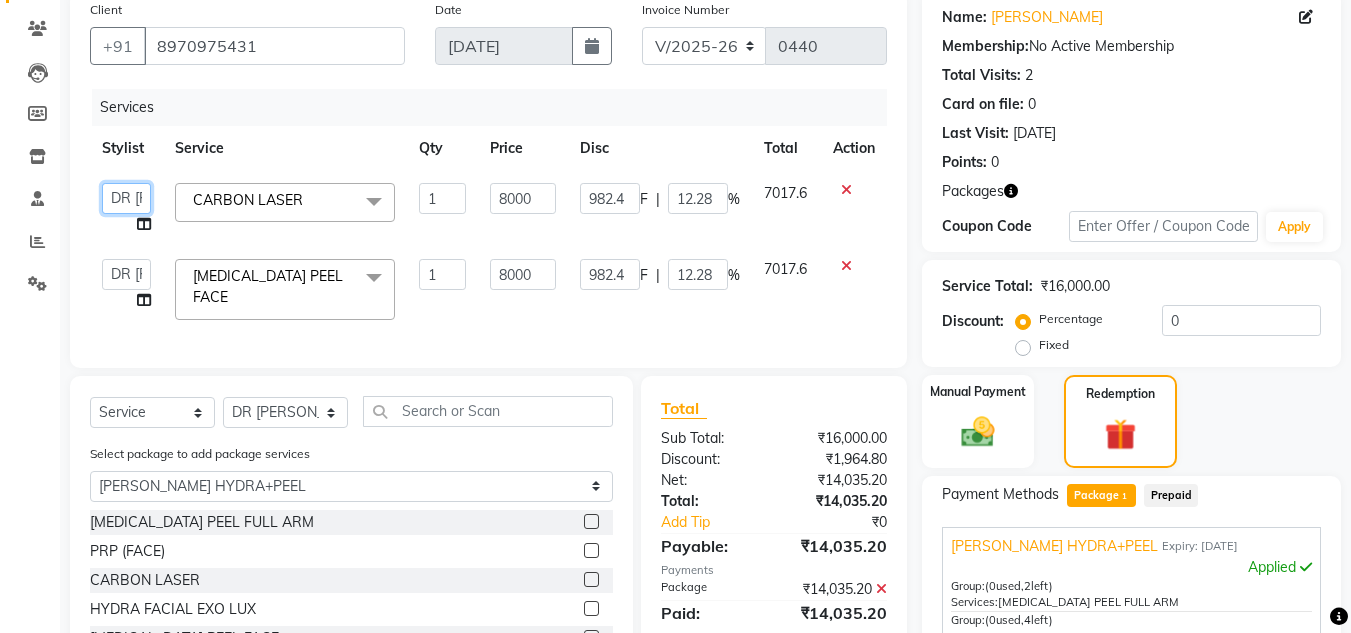 click on "Dr.Jabin   DR MEHJABIN   JAYSHREE   Manager   NAVYA   RAJEESHA   SANSKRUTHI   shangnimwom   SMRITHI   SUNITHA   URUMI" 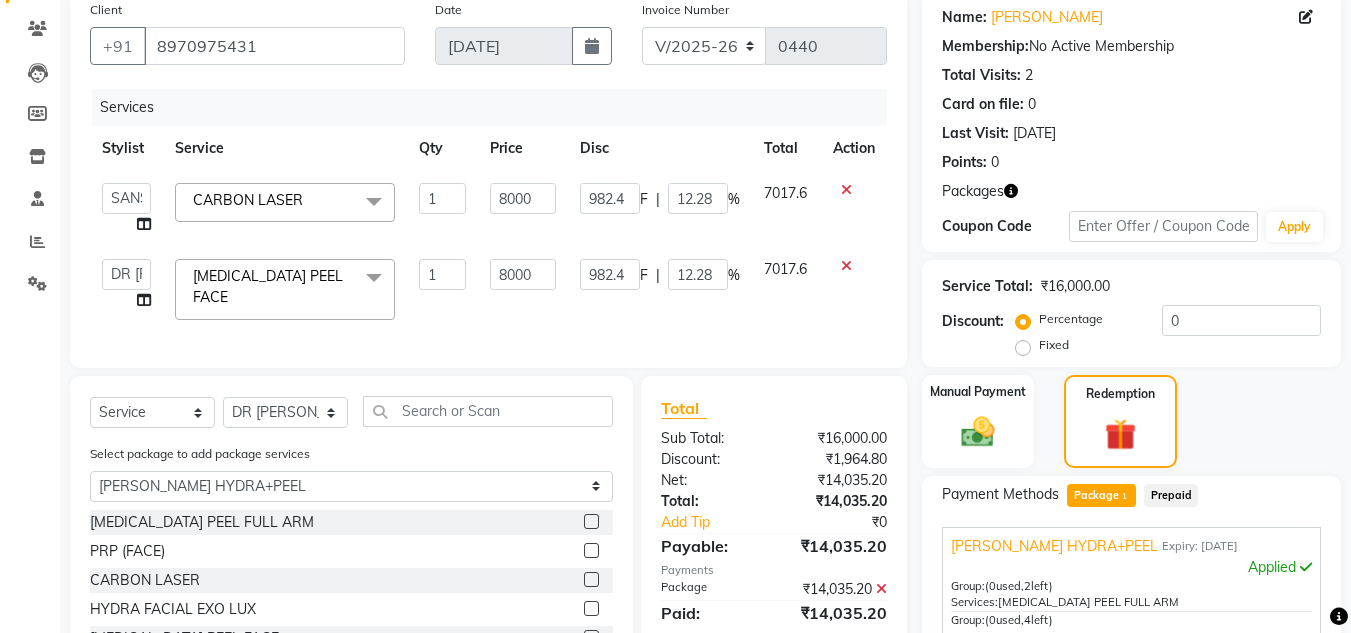 select on "65313" 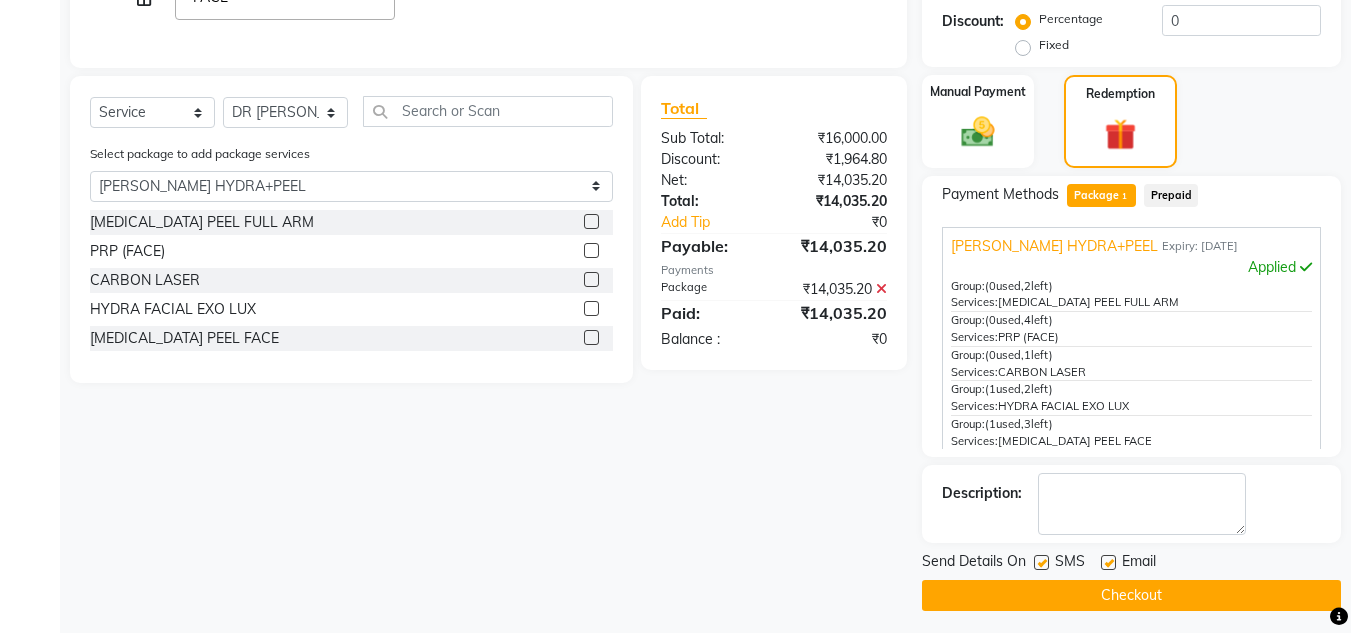 scroll, scrollTop: 463, scrollLeft: 0, axis: vertical 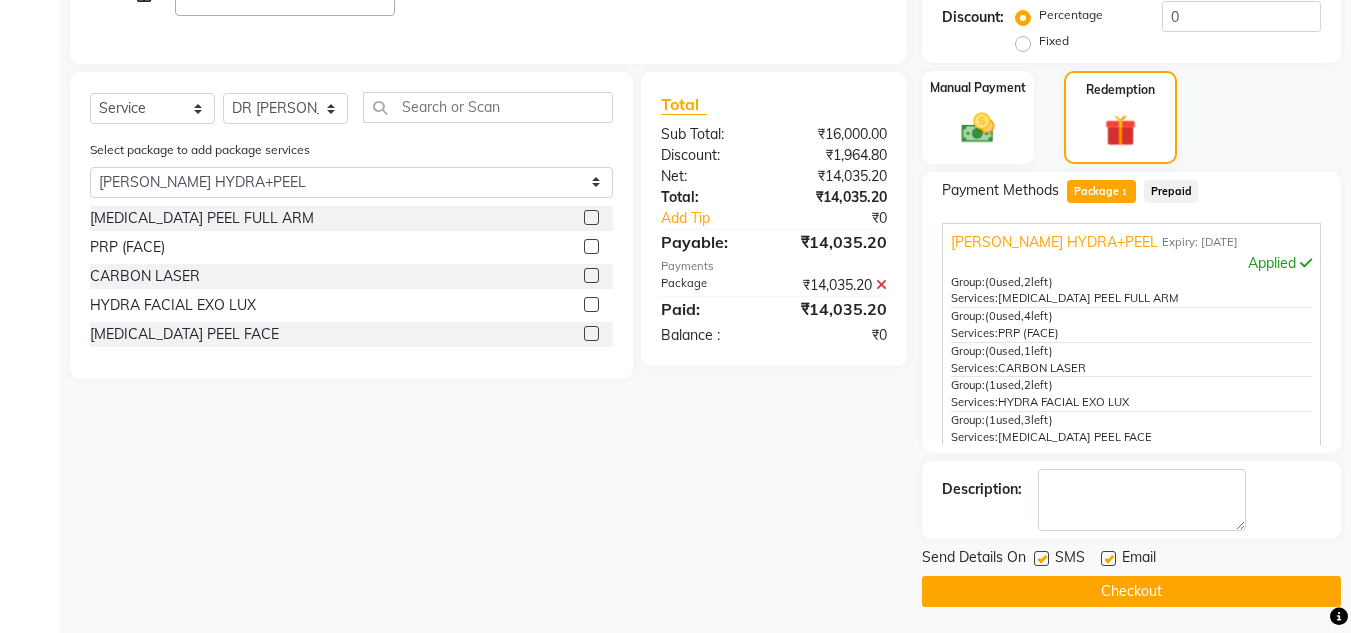 click on "Checkout" 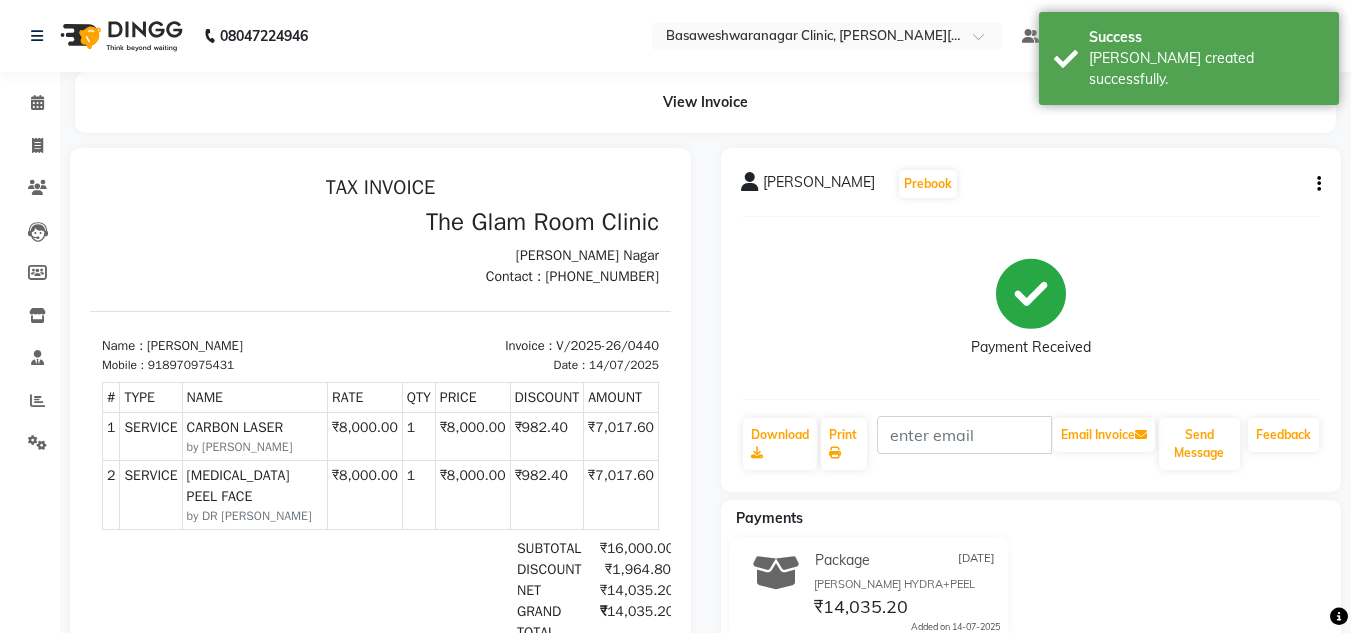 scroll, scrollTop: 0, scrollLeft: 0, axis: both 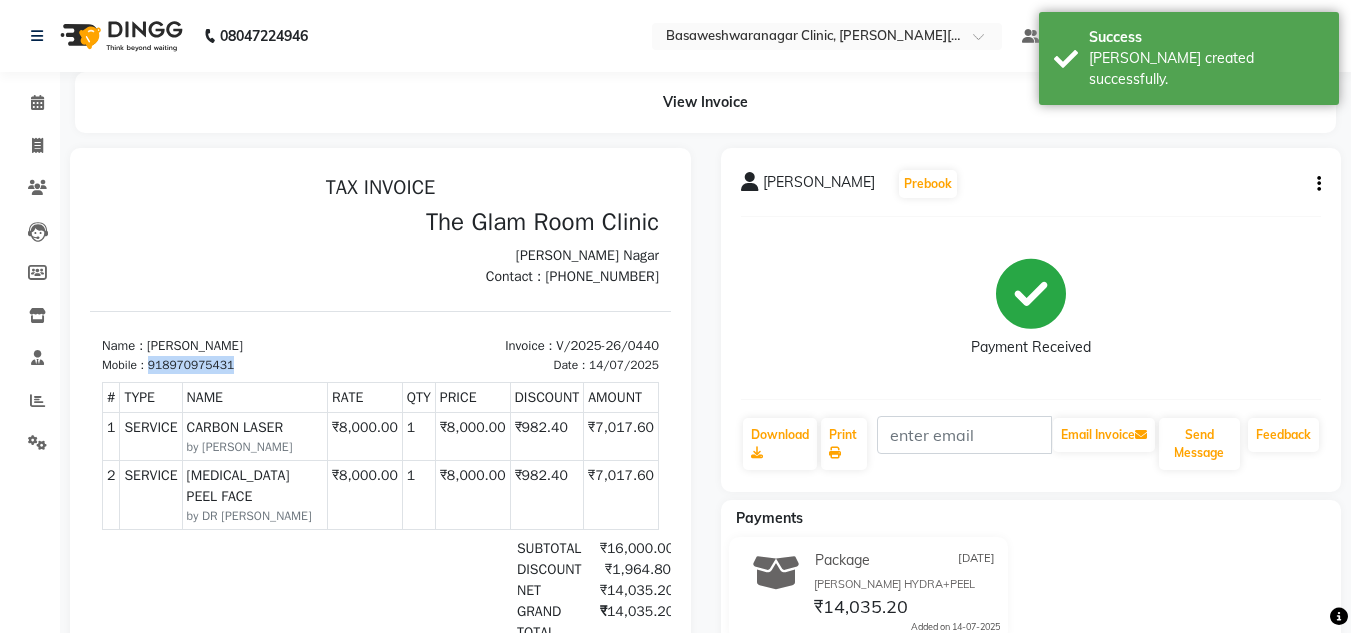 click on "918970975431" at bounding box center [191, 365] 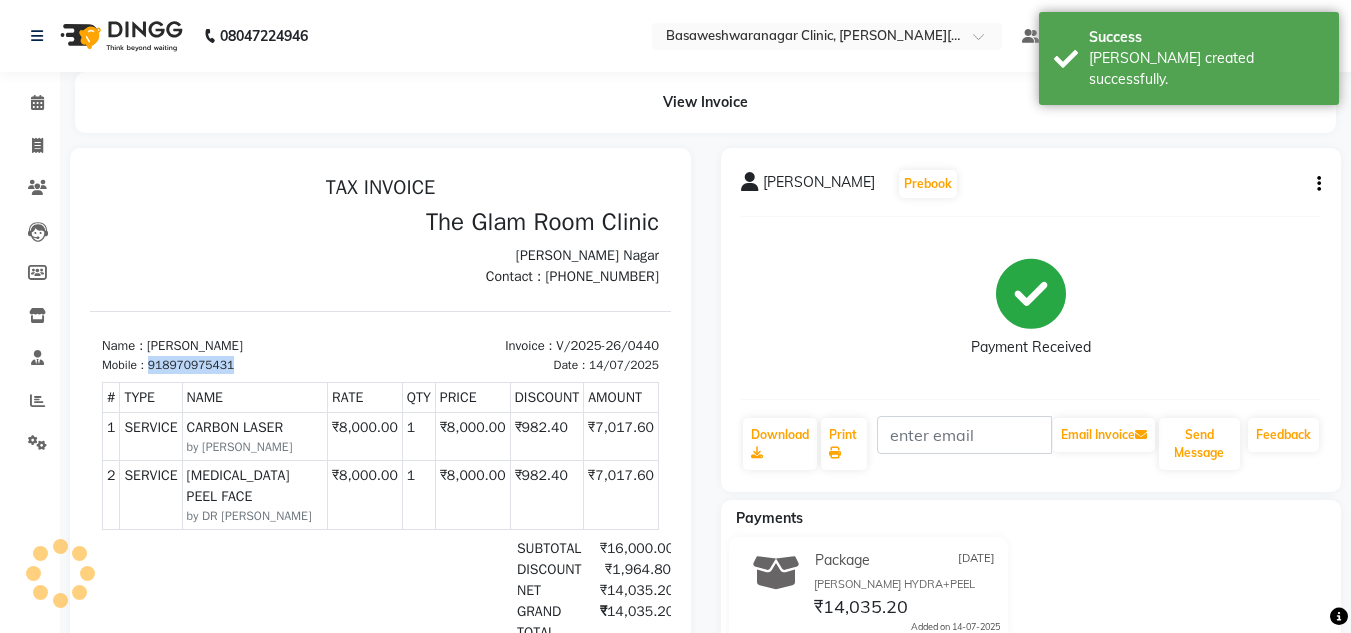 copy on "918970975431" 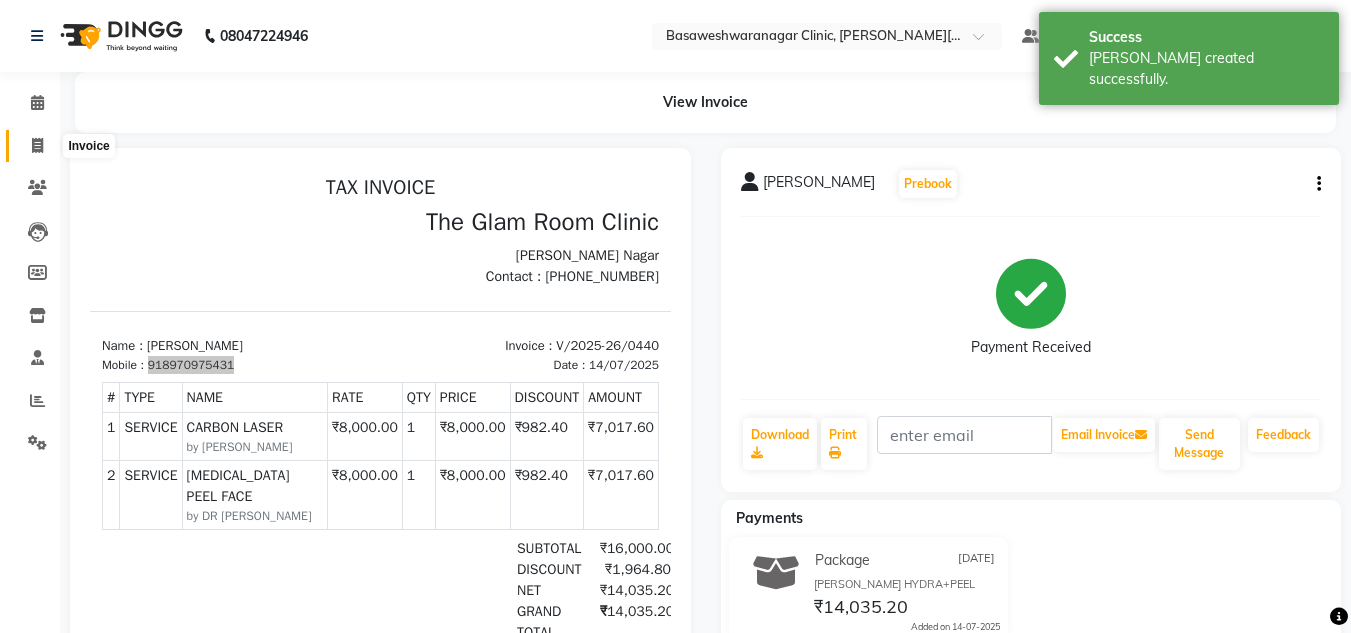 click 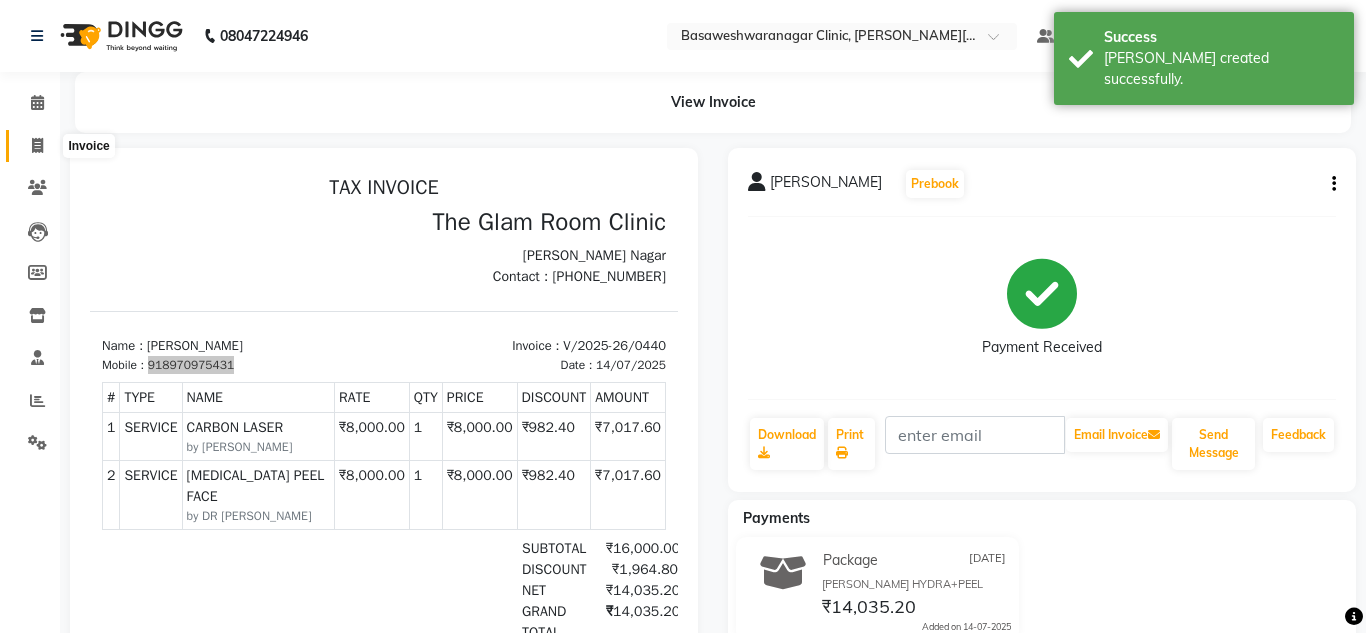 select on "service" 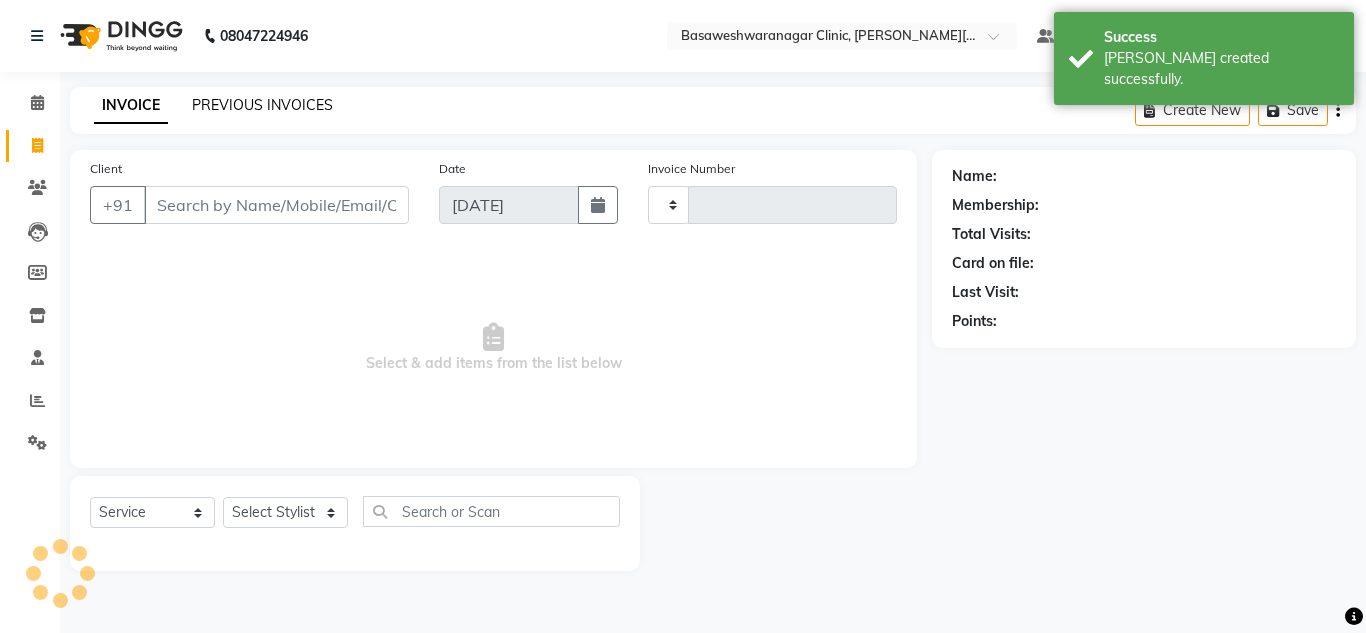 type on "0441" 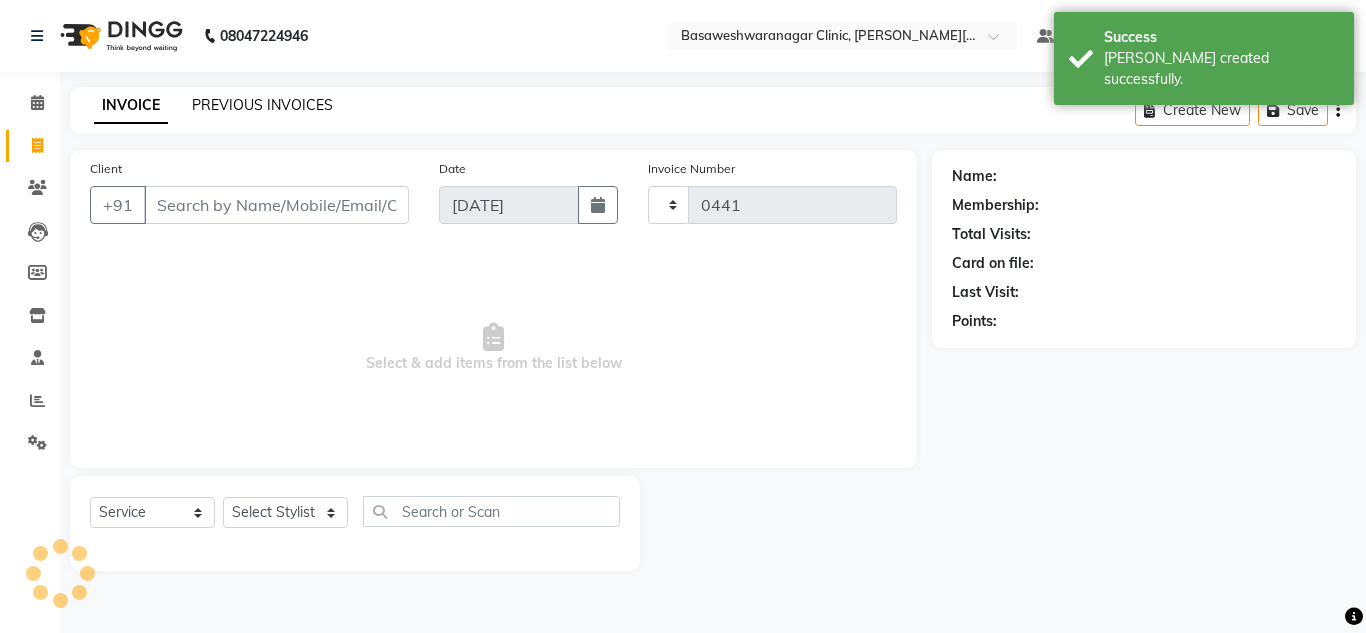 select on "7441" 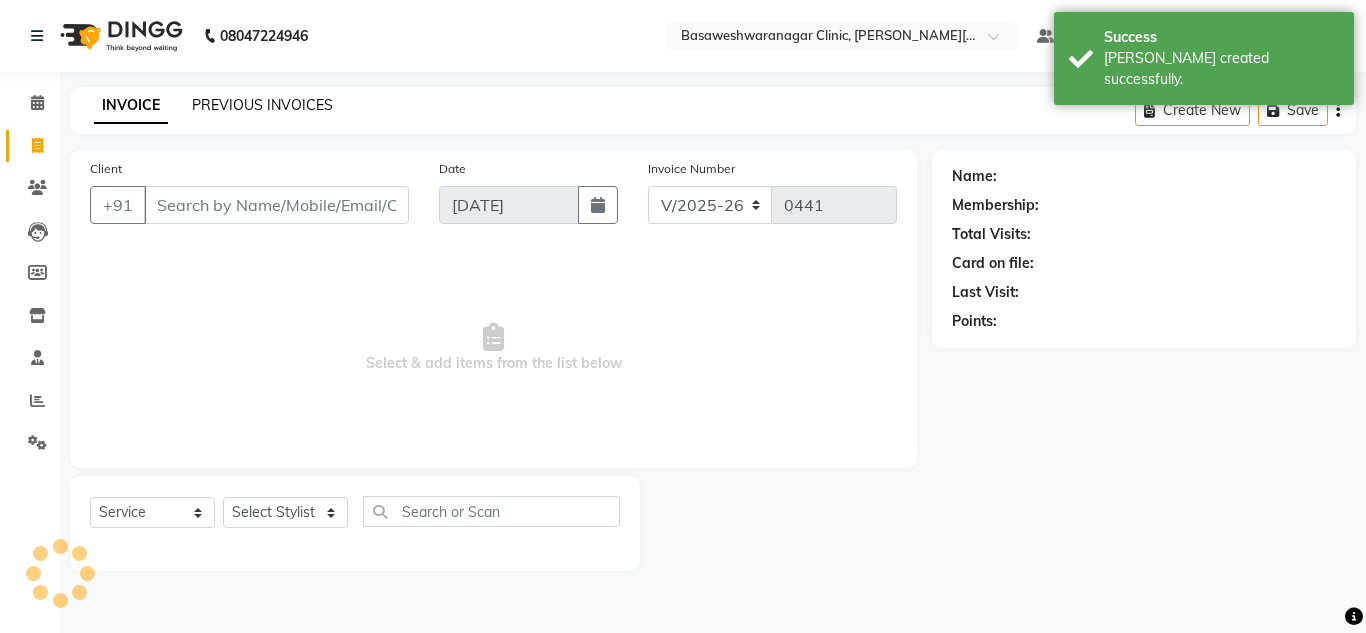 click on "PREVIOUS INVOICES" 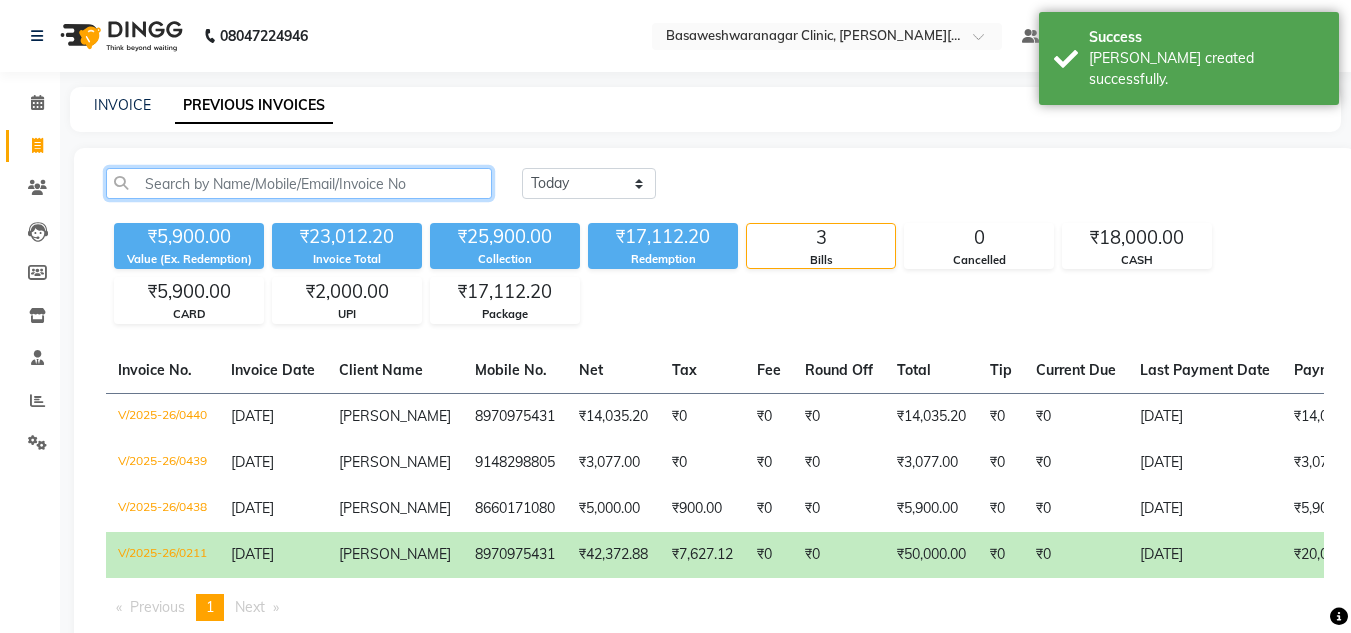 click 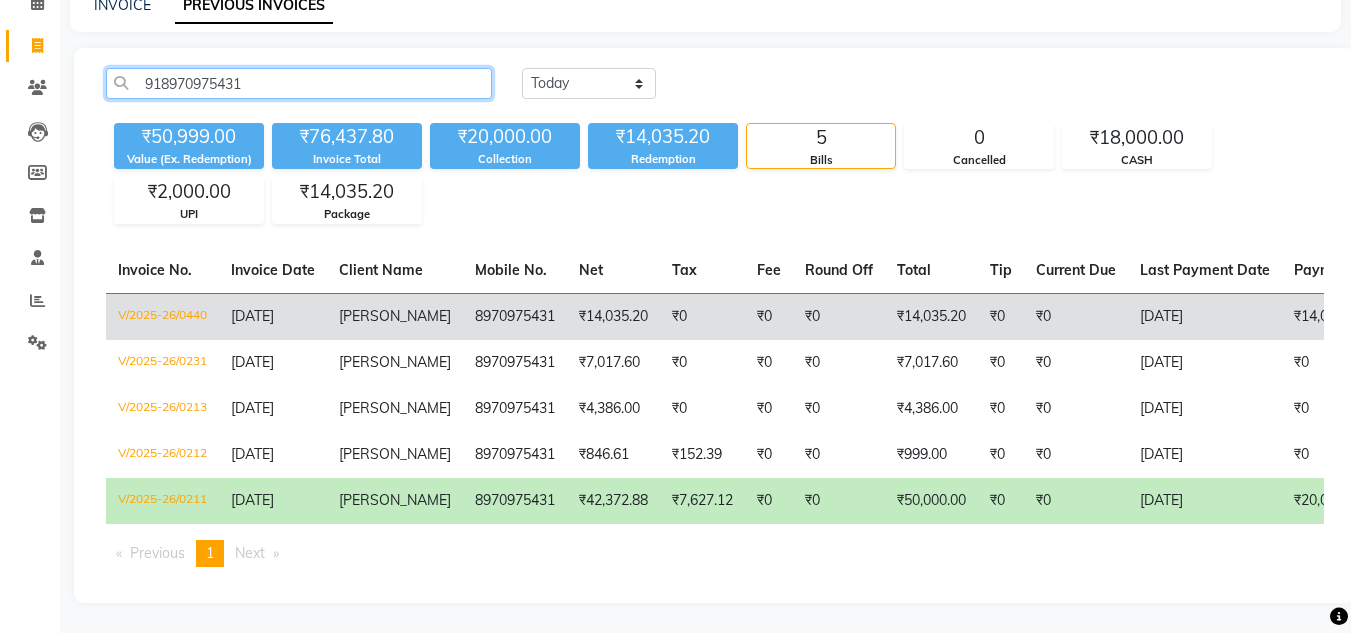 scroll, scrollTop: 115, scrollLeft: 0, axis: vertical 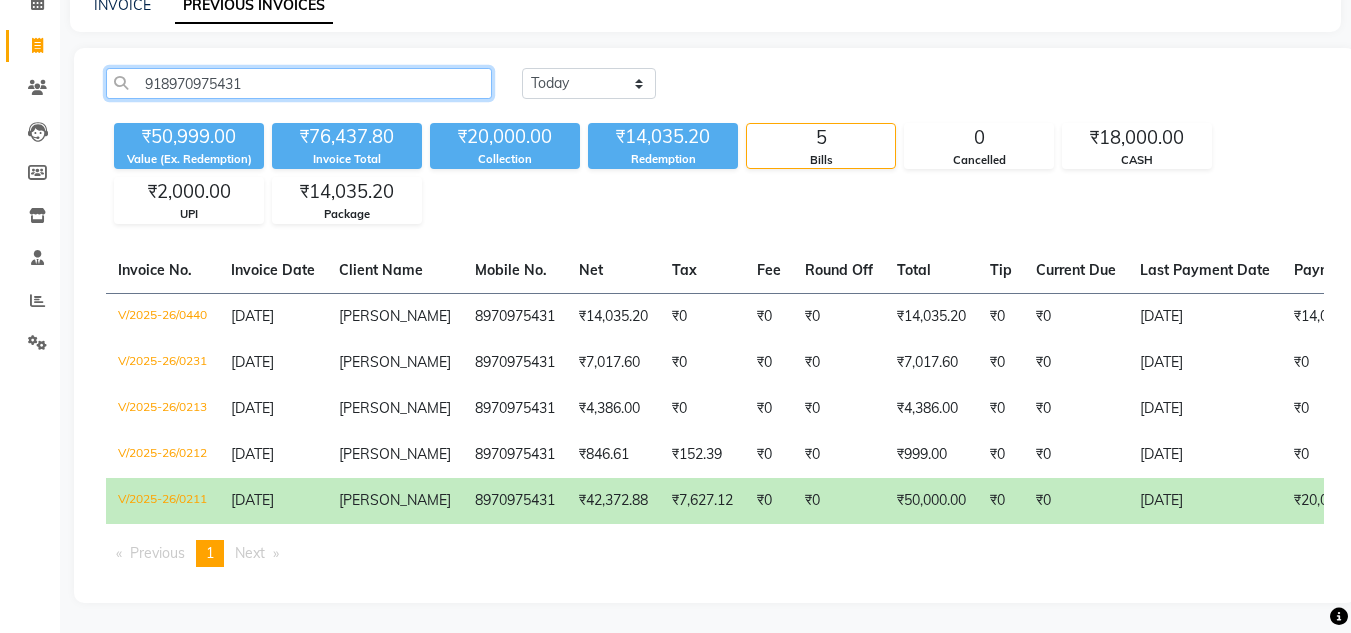 click on "918970975431" 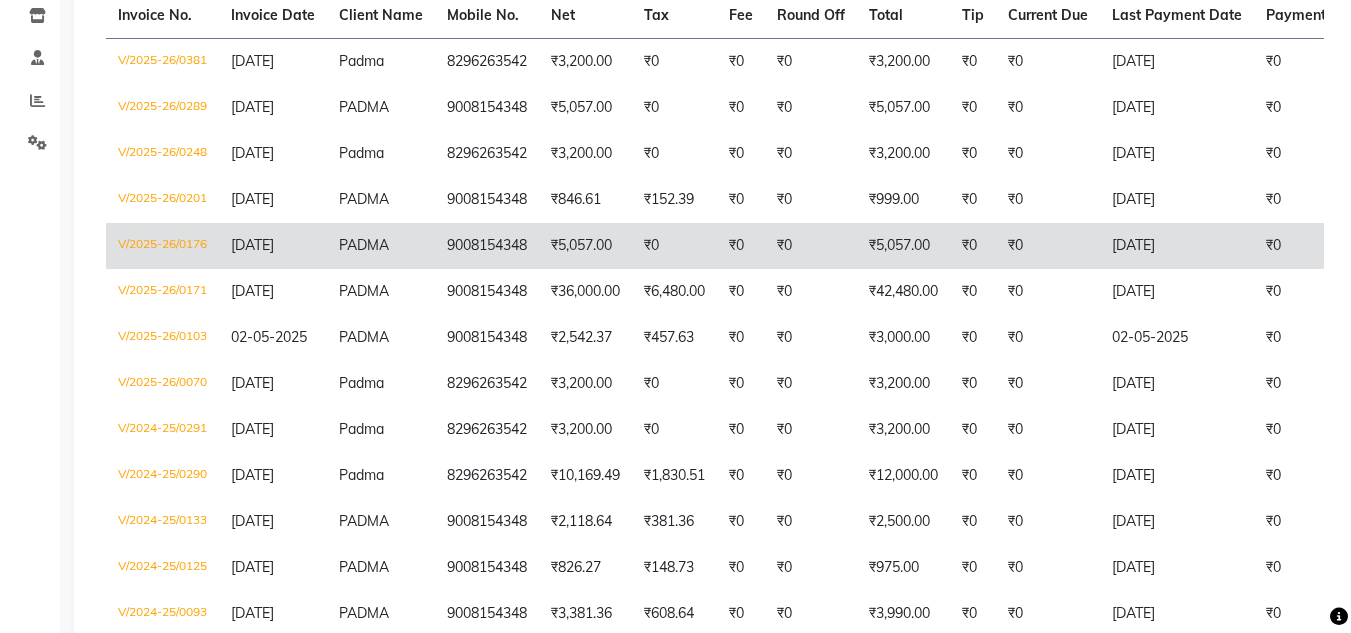 scroll, scrollTop: 298, scrollLeft: 0, axis: vertical 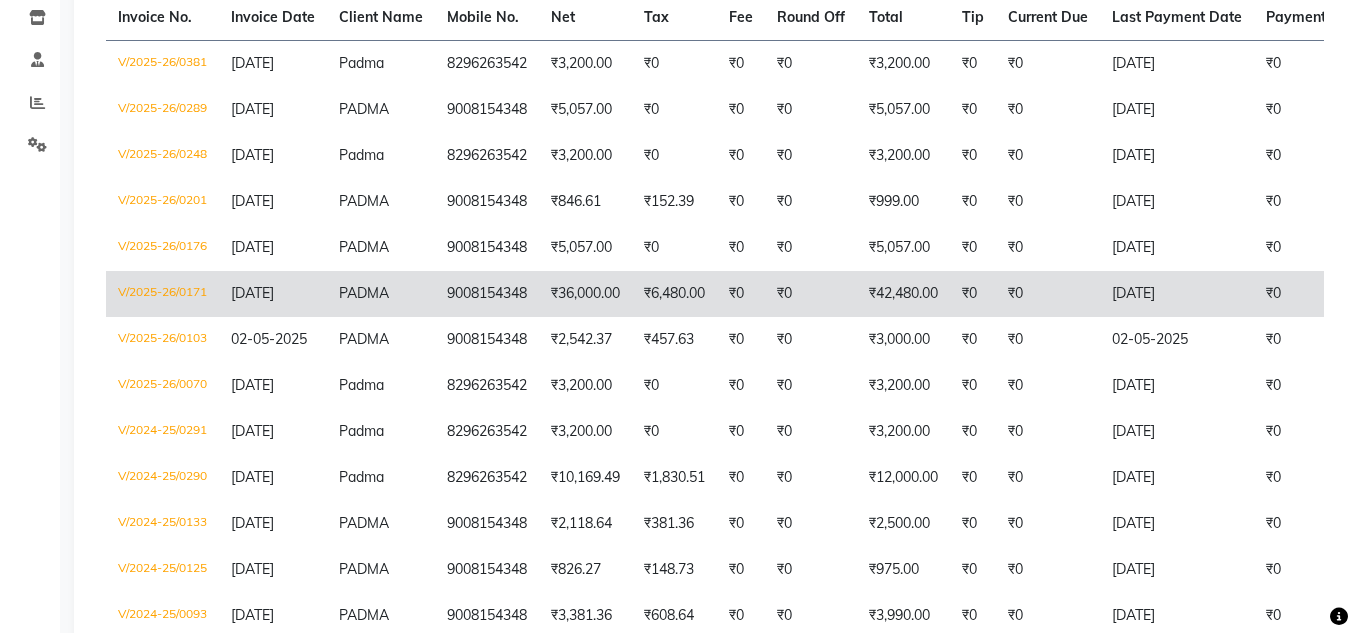 type on "padma" 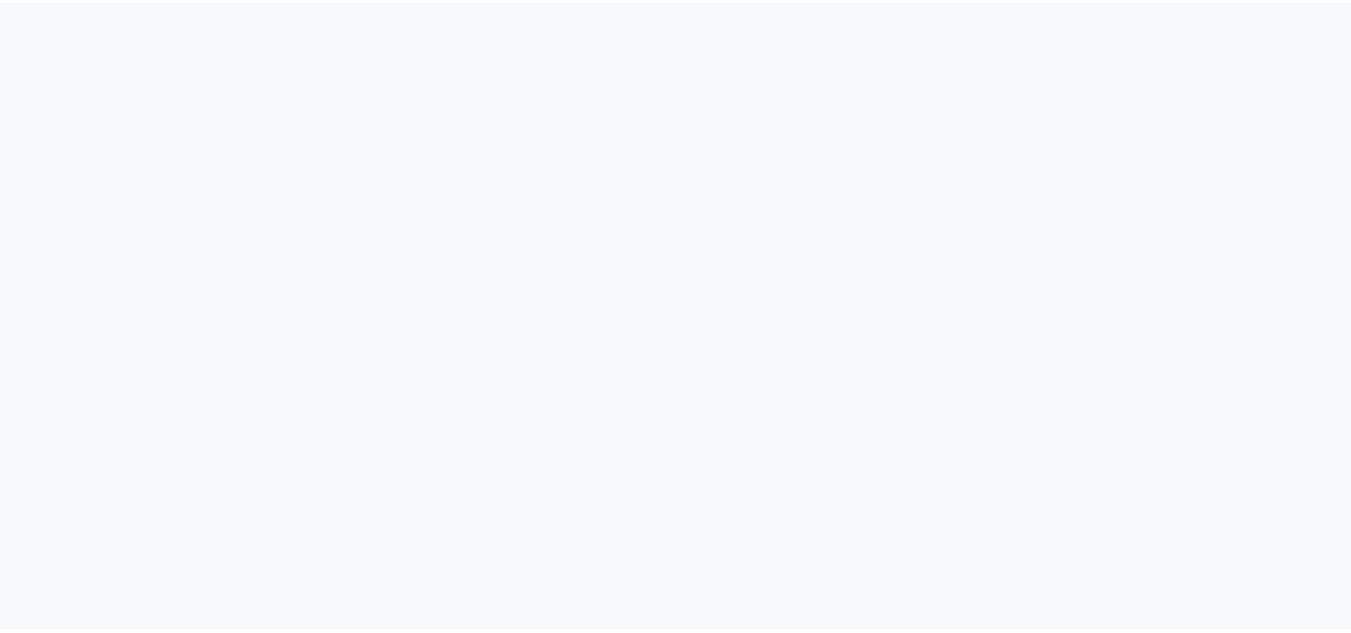scroll, scrollTop: 0, scrollLeft: 0, axis: both 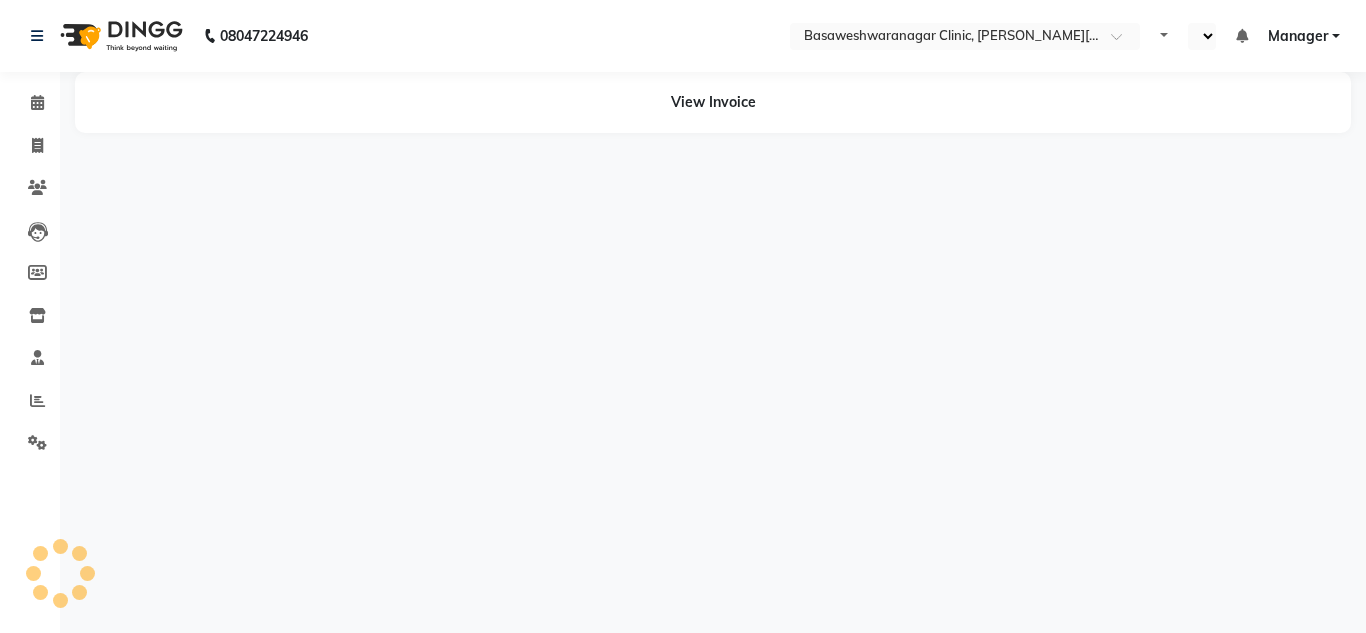 select on "en" 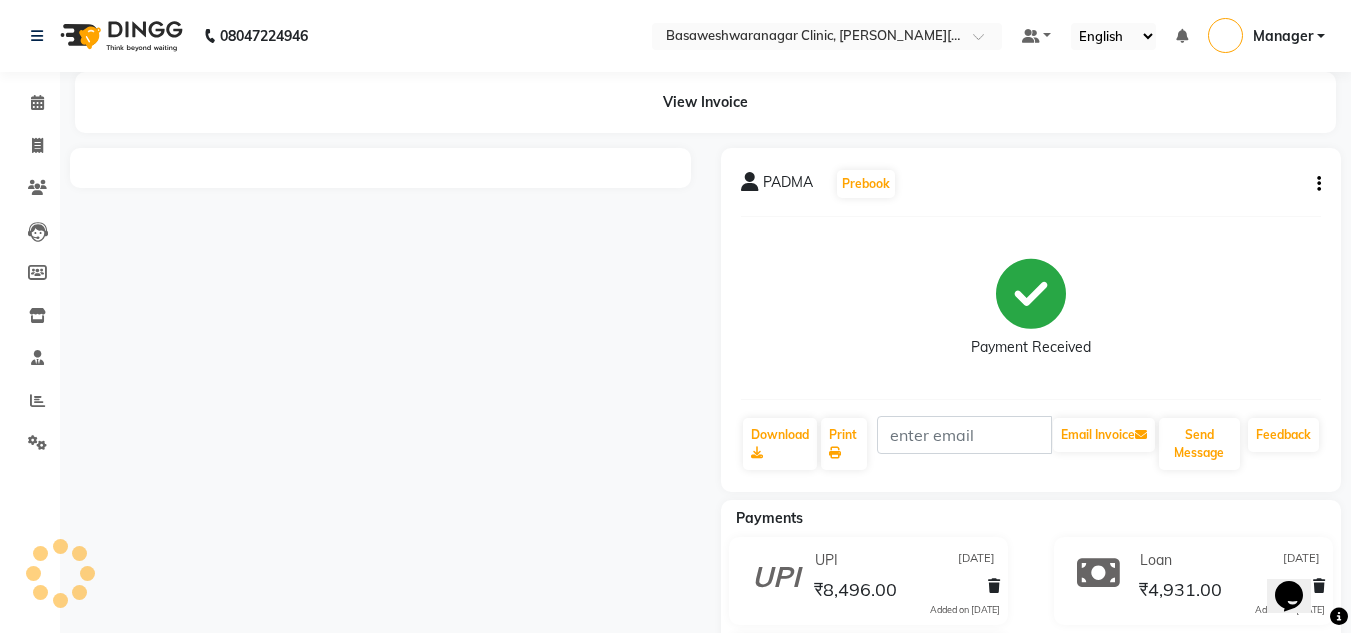 scroll, scrollTop: 0, scrollLeft: 0, axis: both 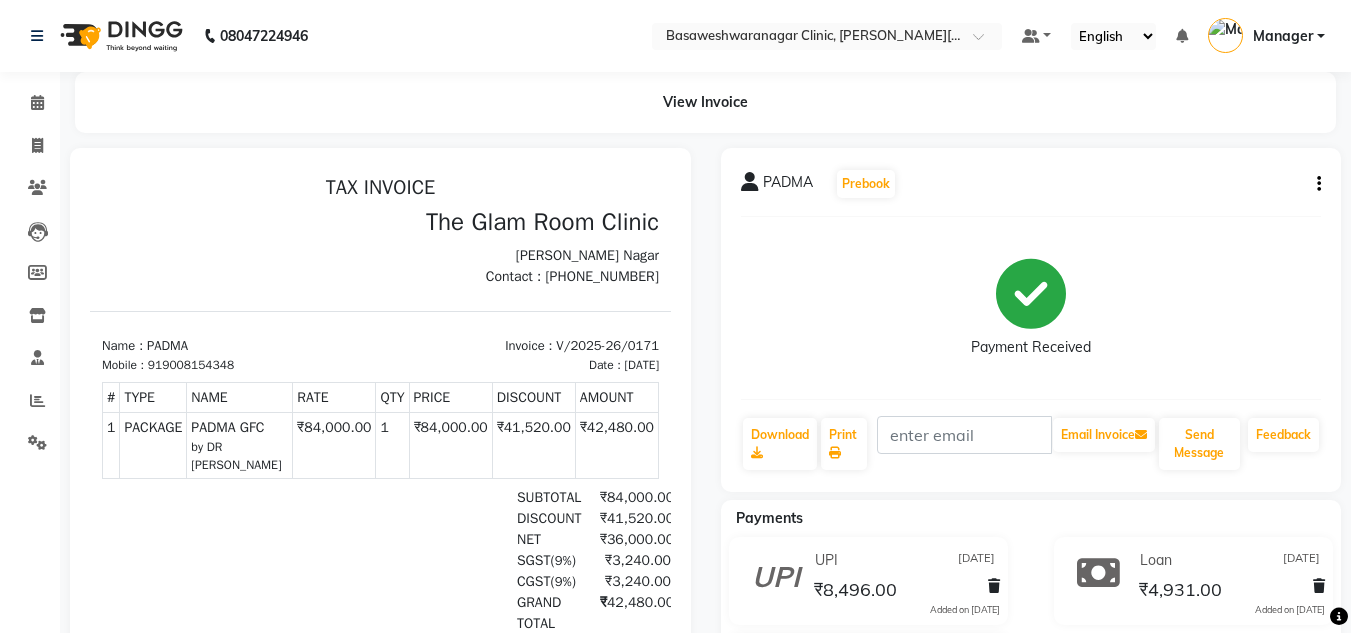 click on "919008154348" at bounding box center [191, 365] 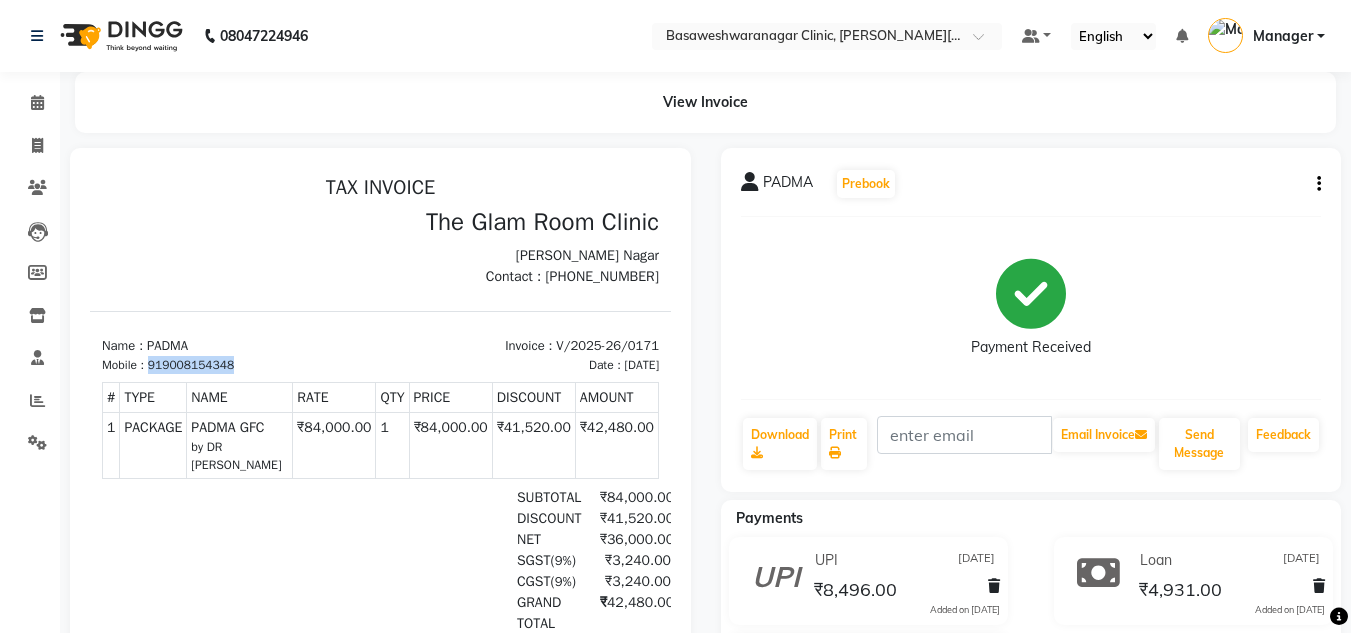 click on "919008154348" at bounding box center (191, 365) 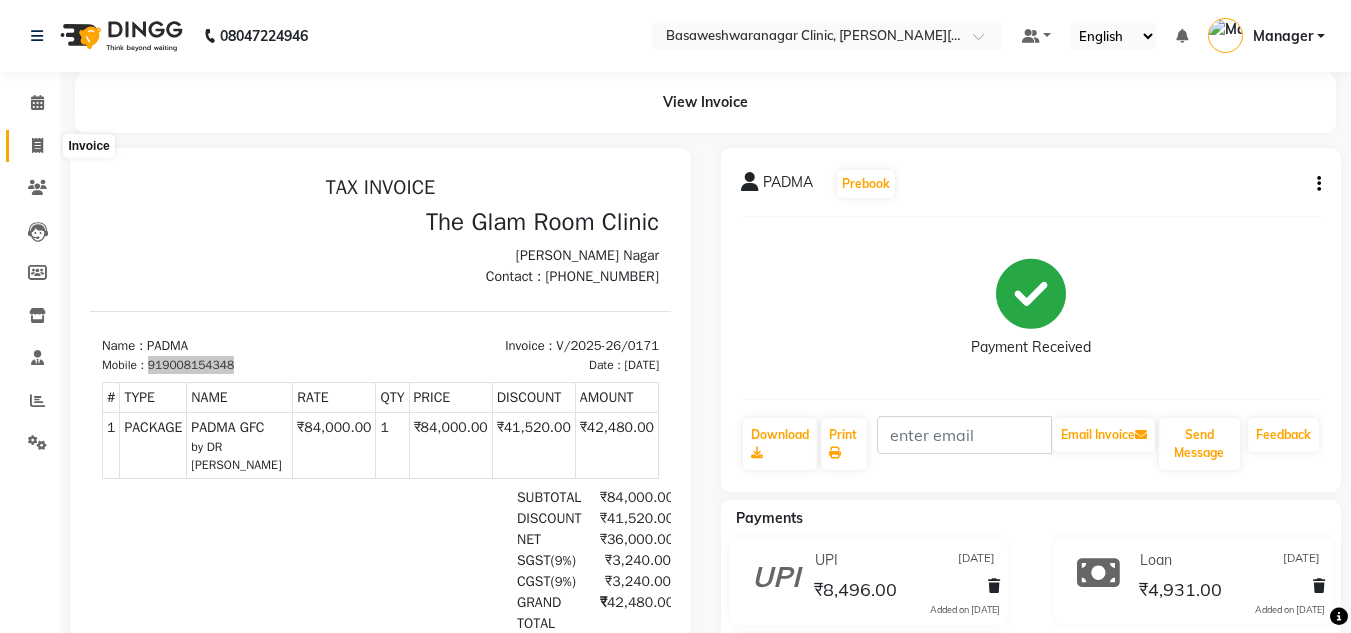 click 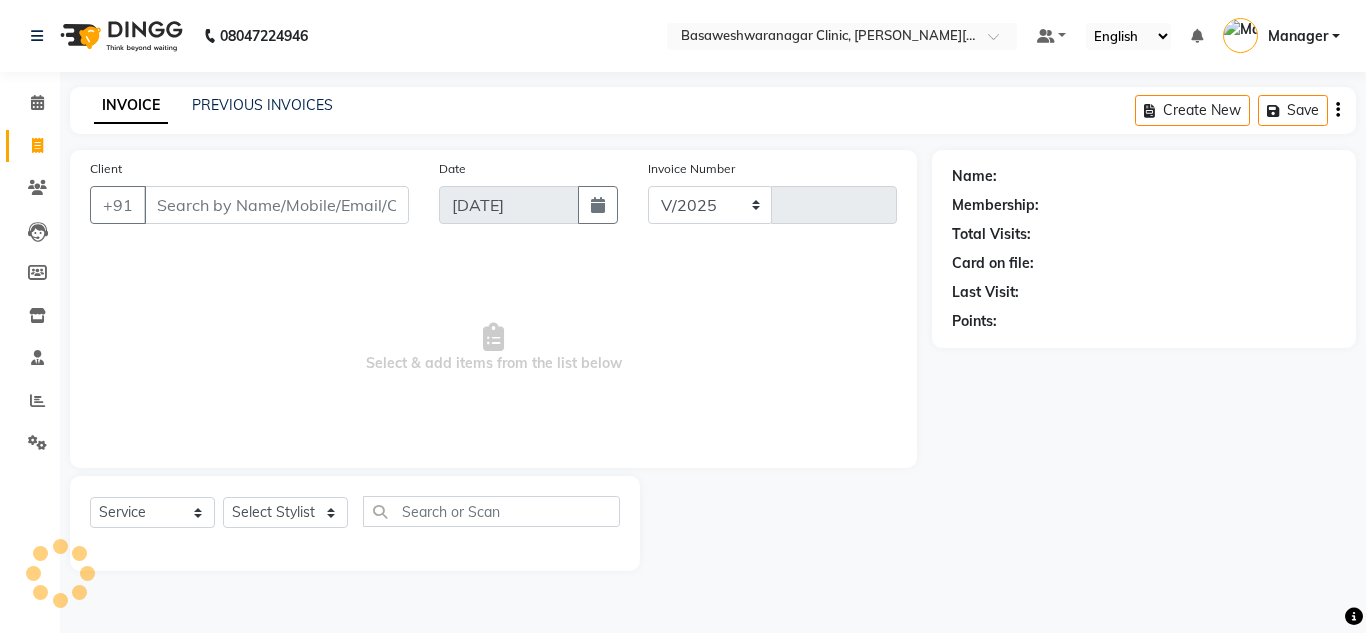 select on "7441" 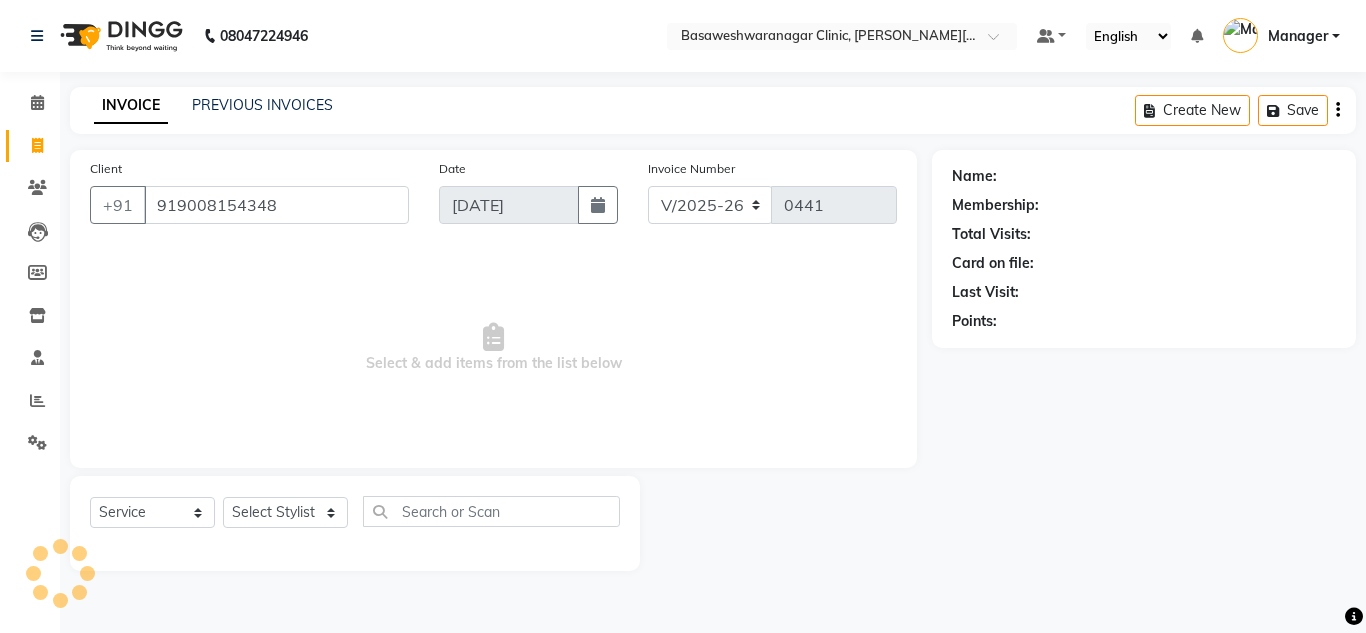 type on "919008154348" 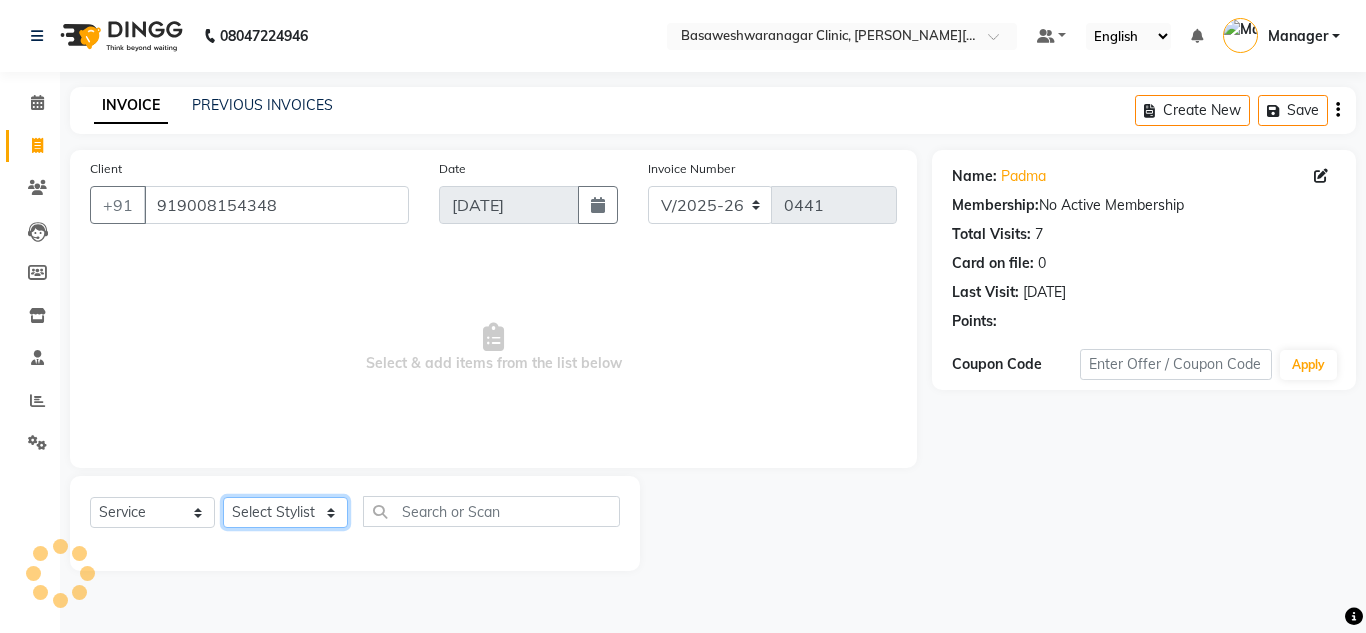 click on "Select Stylist" 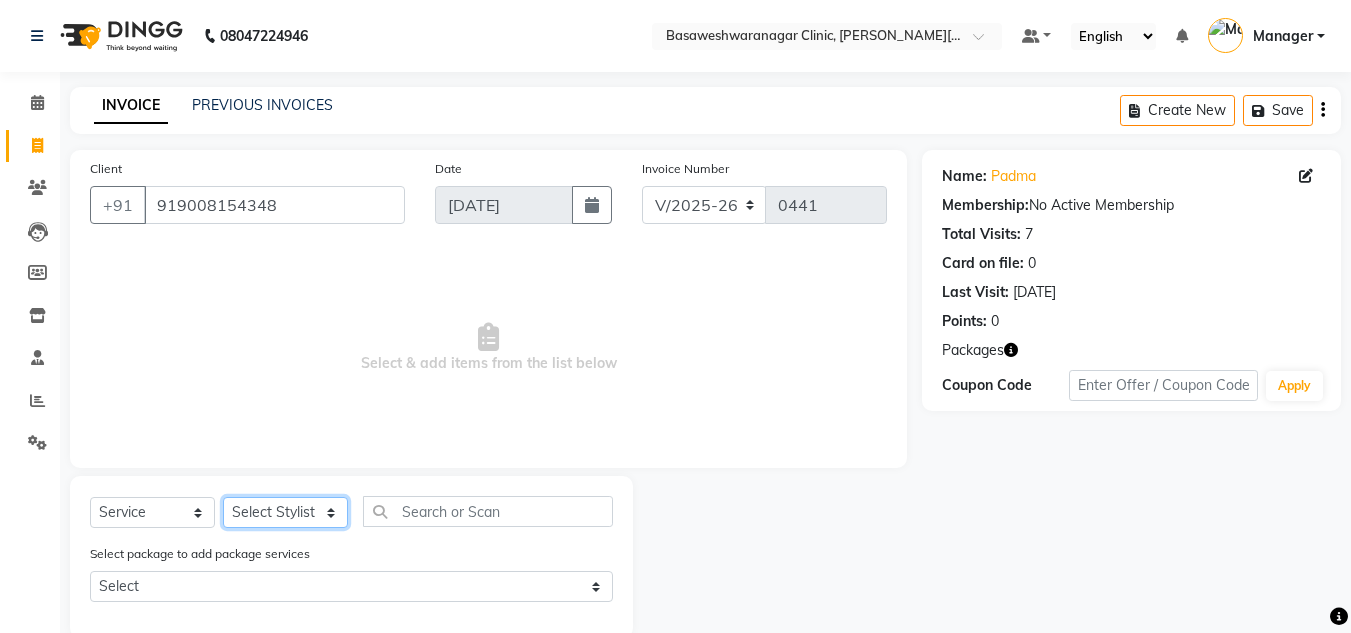 click on "Select Stylist" 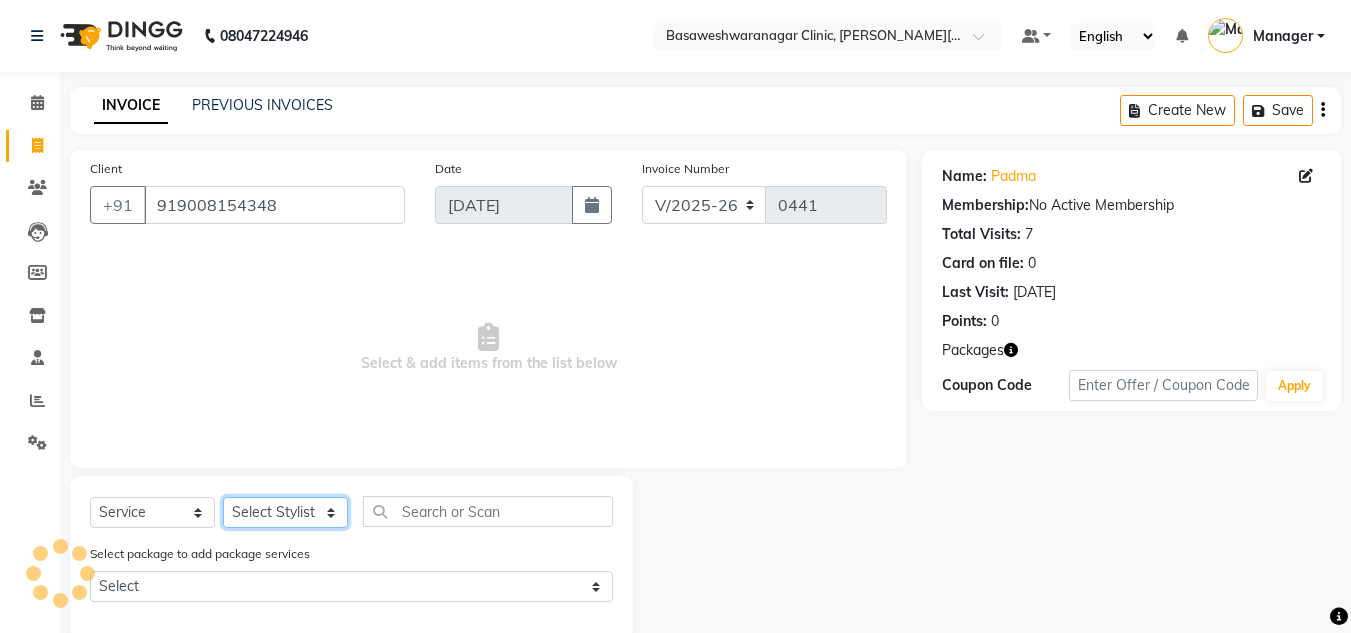 click on "Select Stylist [PERSON_NAME] [PERSON_NAME] Manager NAVYA [PERSON_NAME] shangnimwom [PERSON_NAME]" 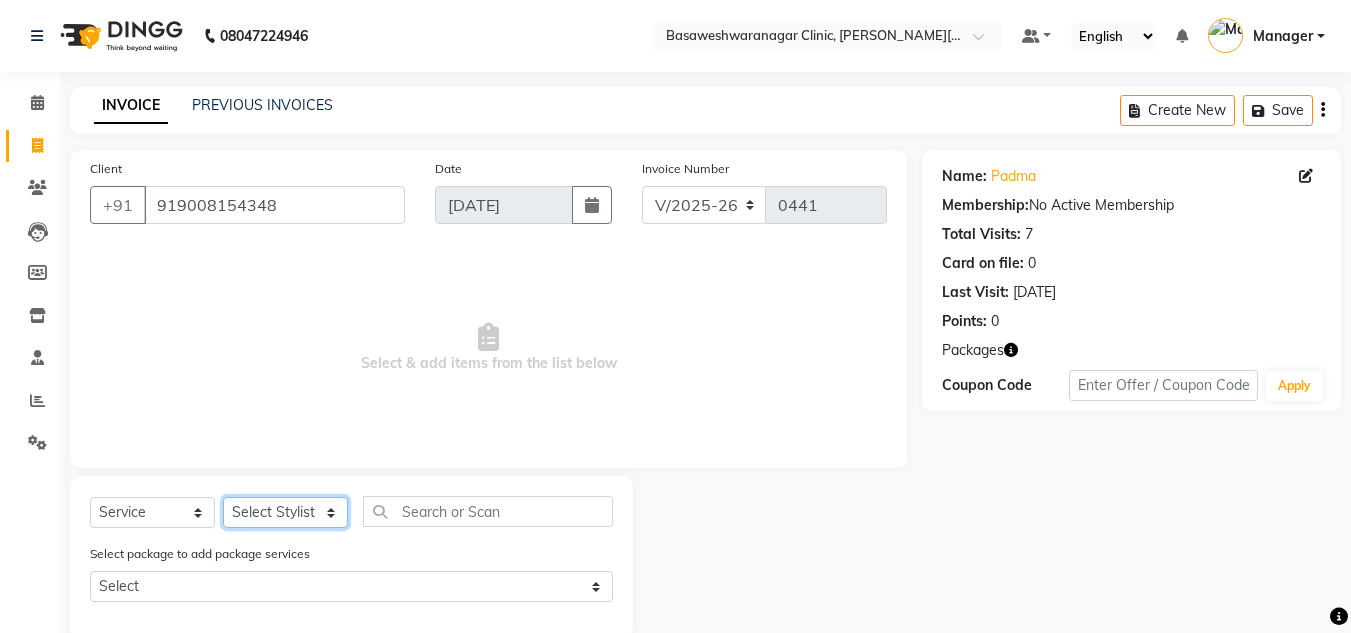 select on "65316" 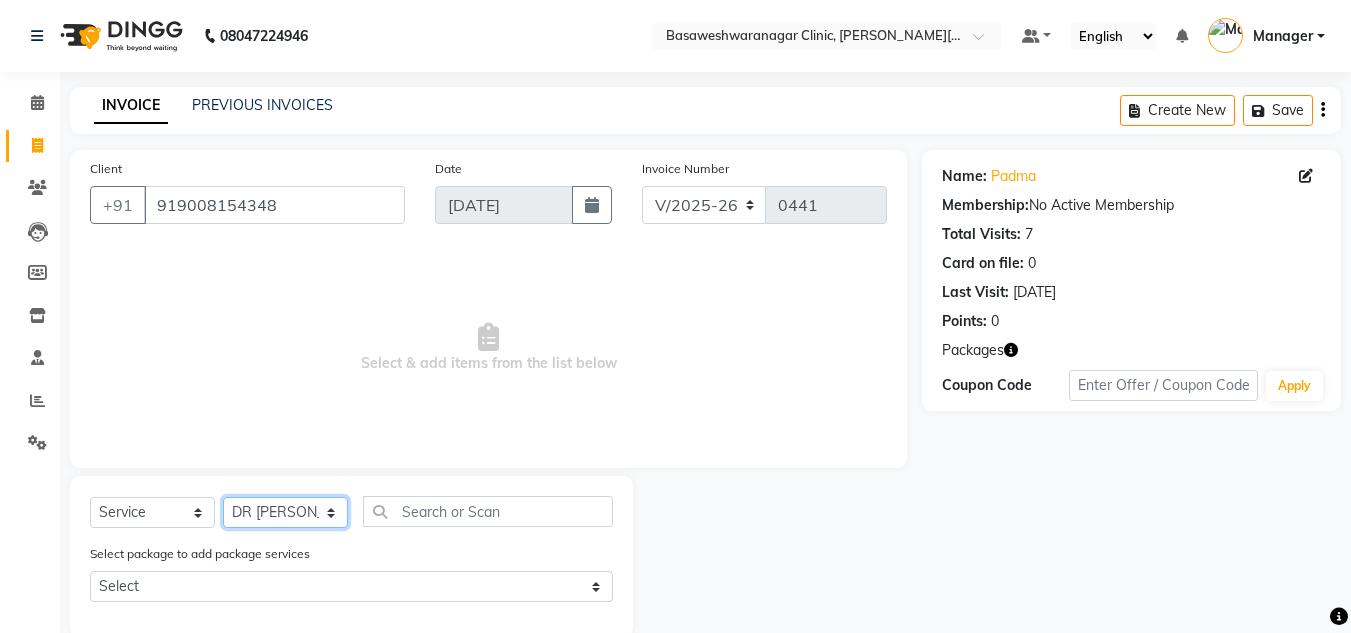 click on "Select Stylist Dr.Jabin DR MEHJABIN JAYSHREE Manager NAVYA RAJEESHA SANSKRUTHI shangnimwom SMRITHI SUNITHA URUMI" 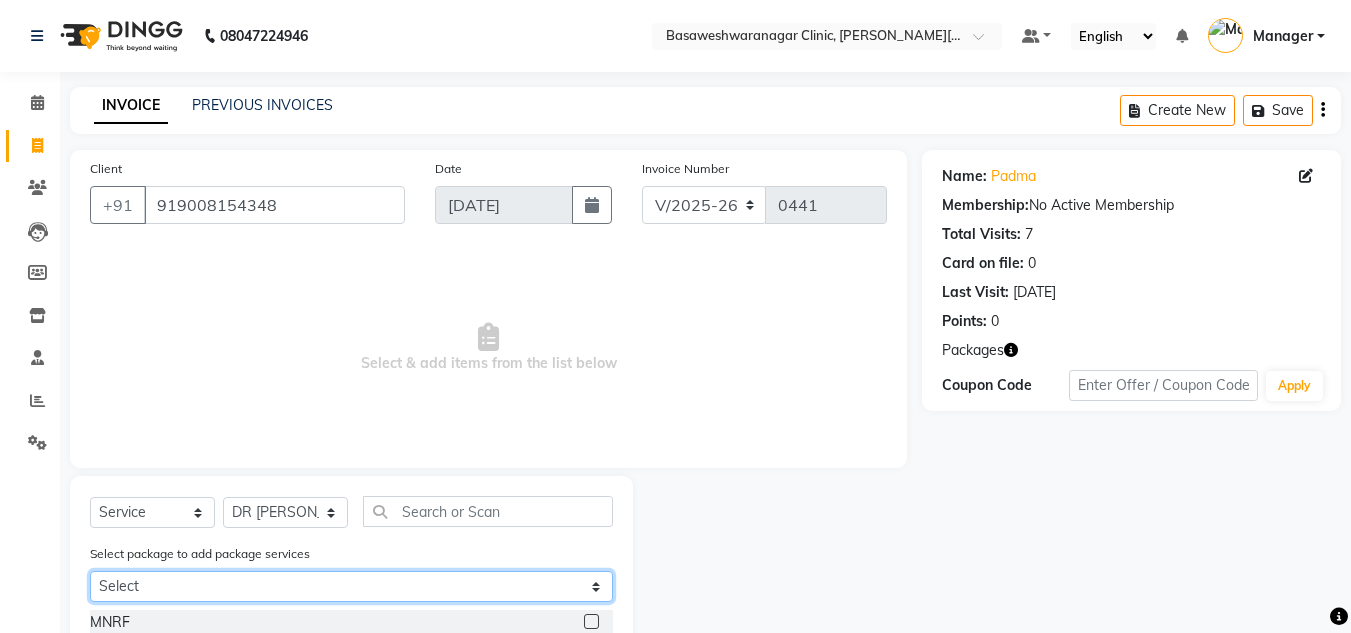 click on "Select PADMA GFC" 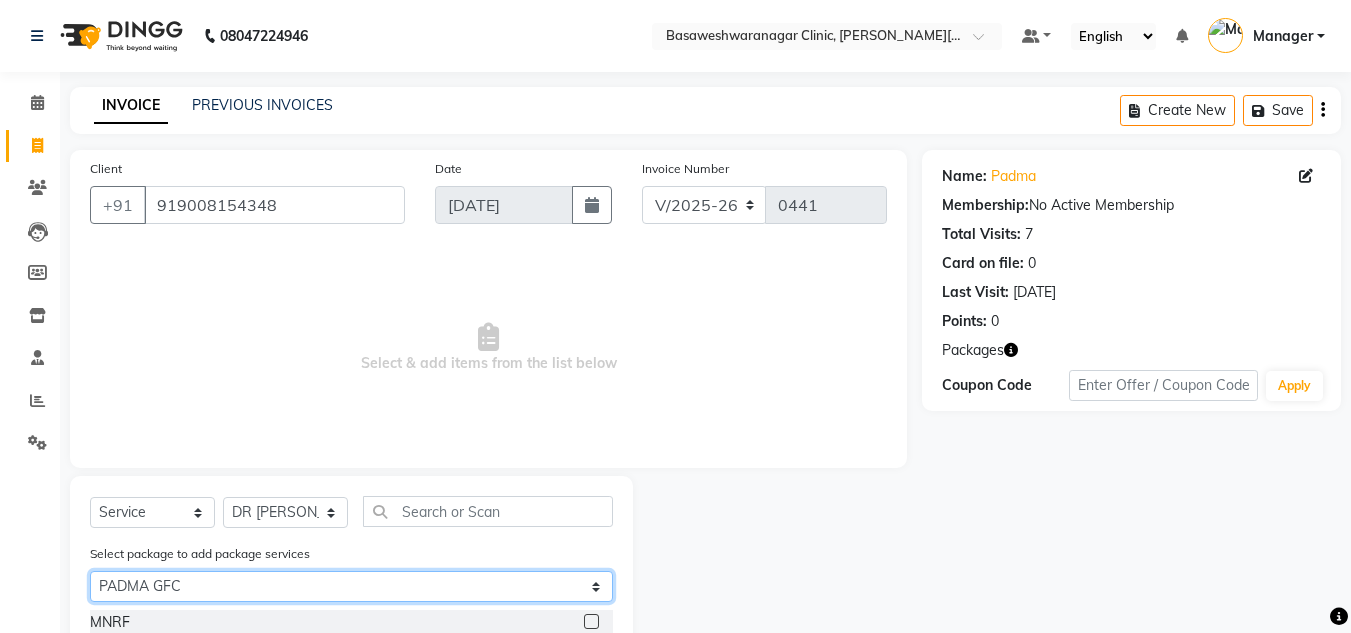 click on "Select PADMA GFC" 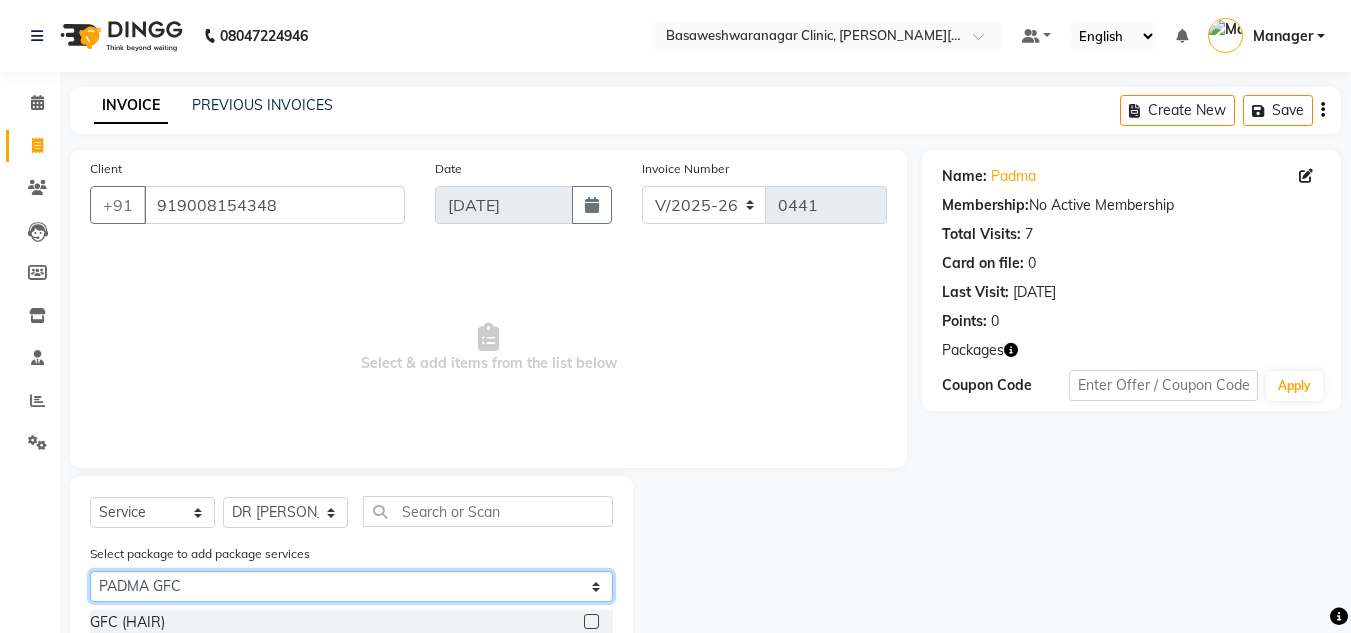 scroll, scrollTop: 64, scrollLeft: 0, axis: vertical 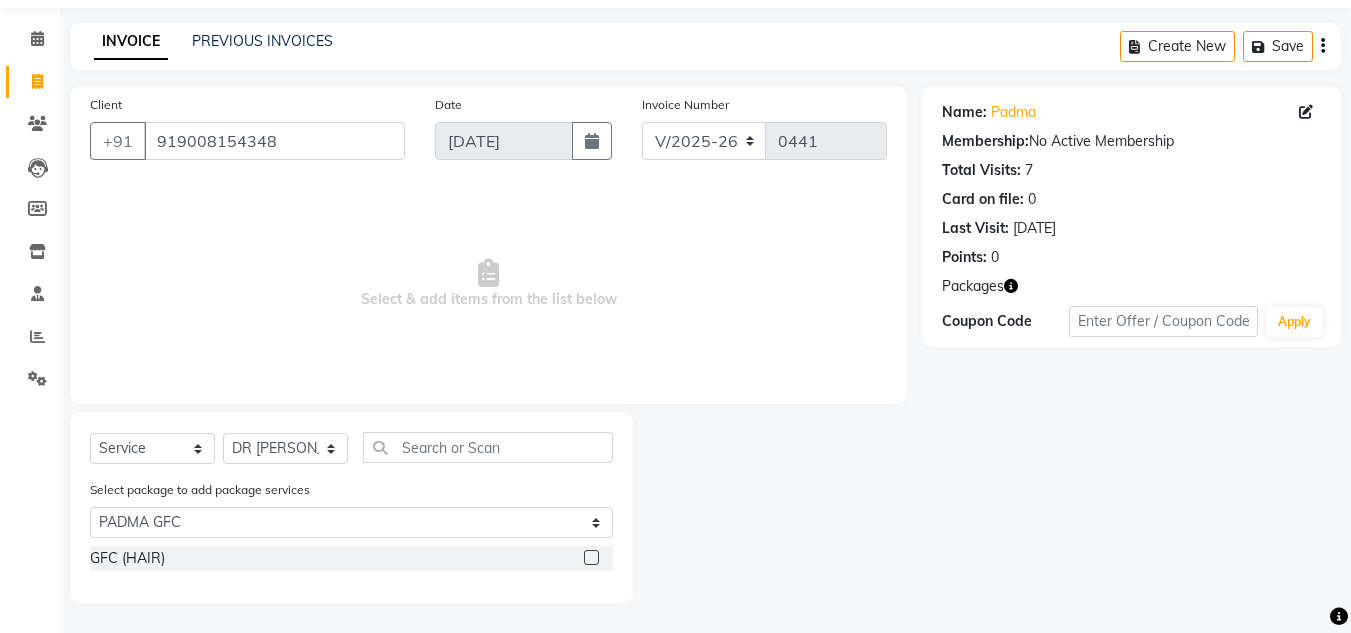 click 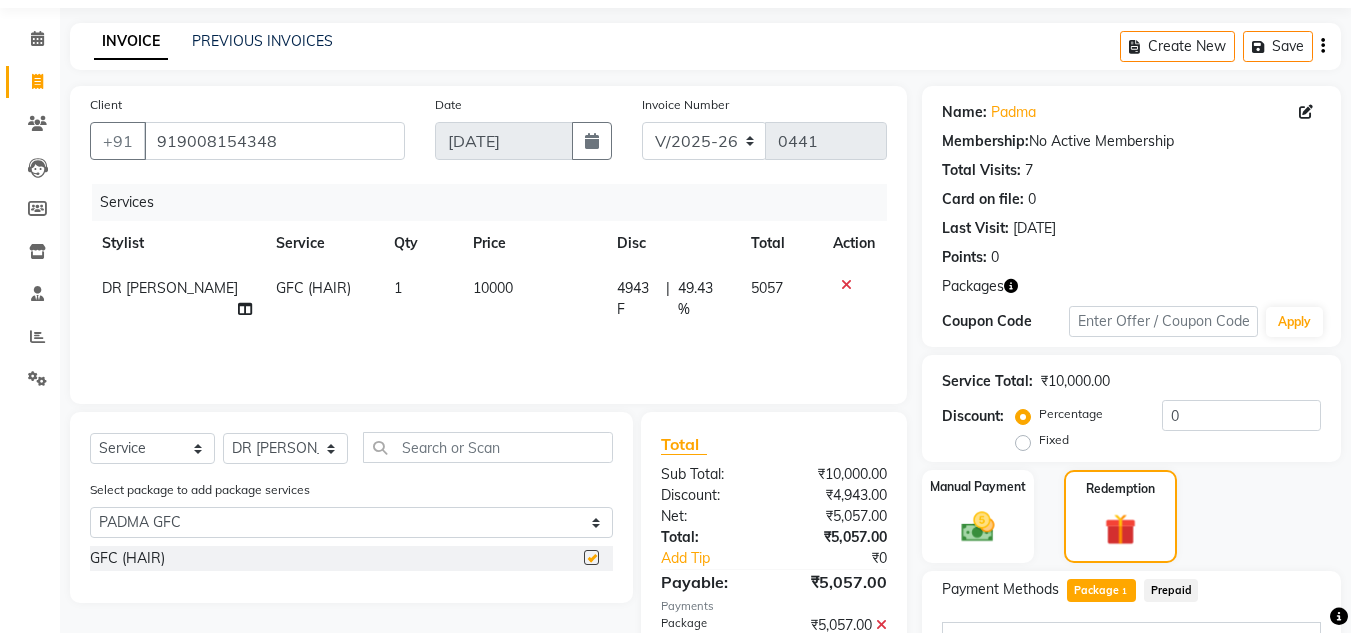 checkbox on "false" 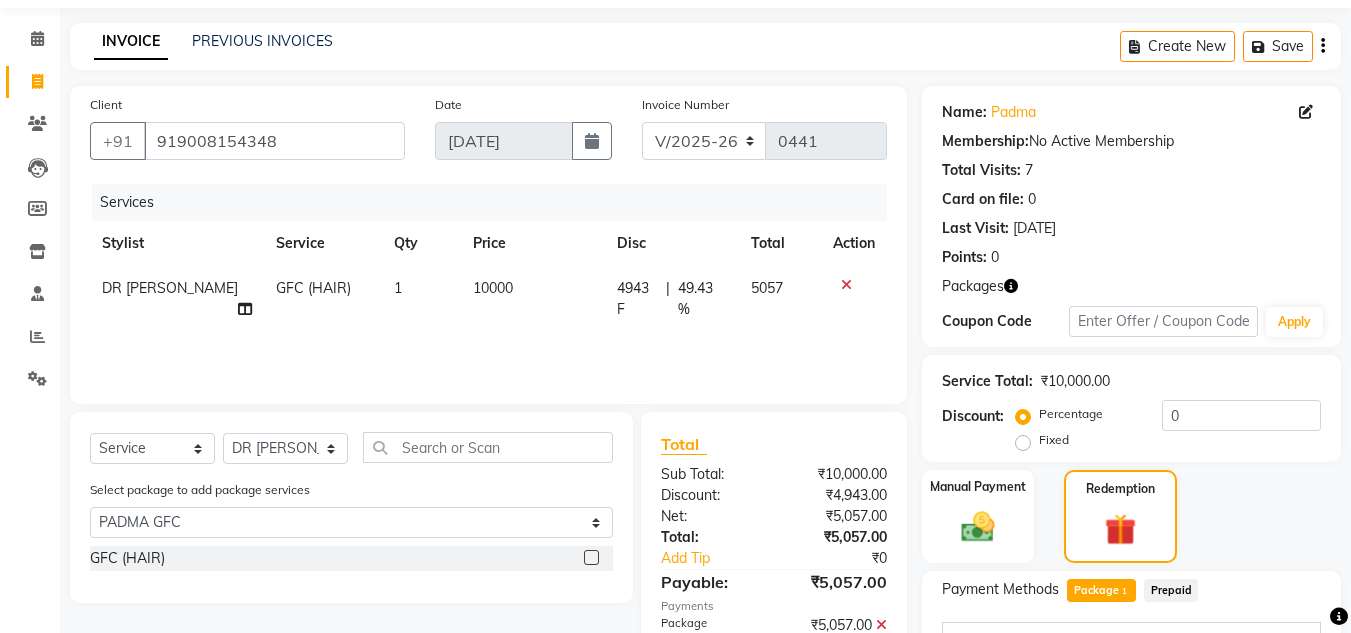 scroll, scrollTop: 355, scrollLeft: 0, axis: vertical 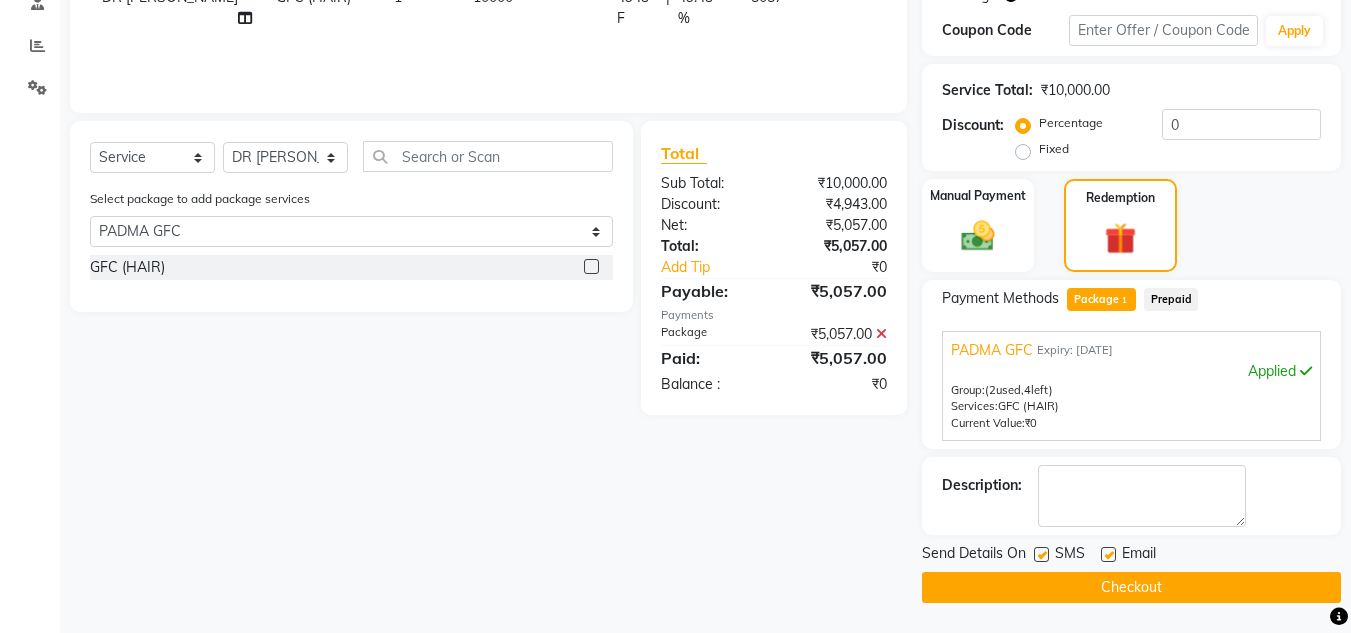 click on "Checkout" 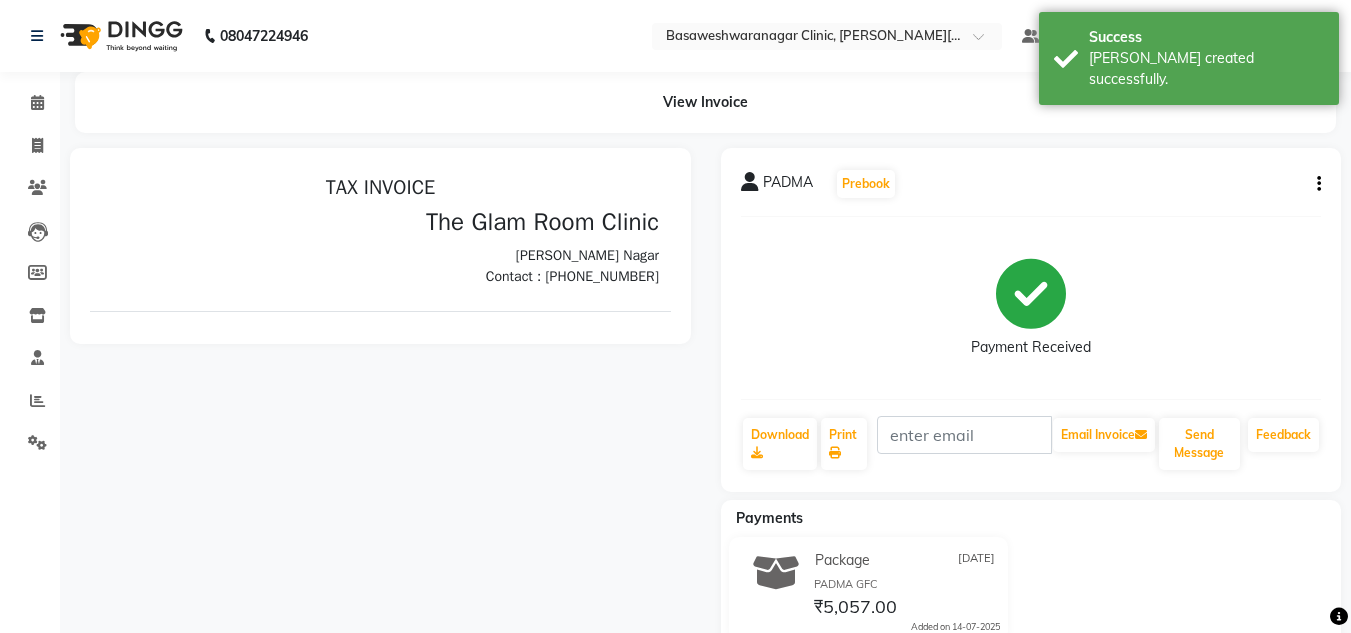 scroll, scrollTop: 0, scrollLeft: 0, axis: both 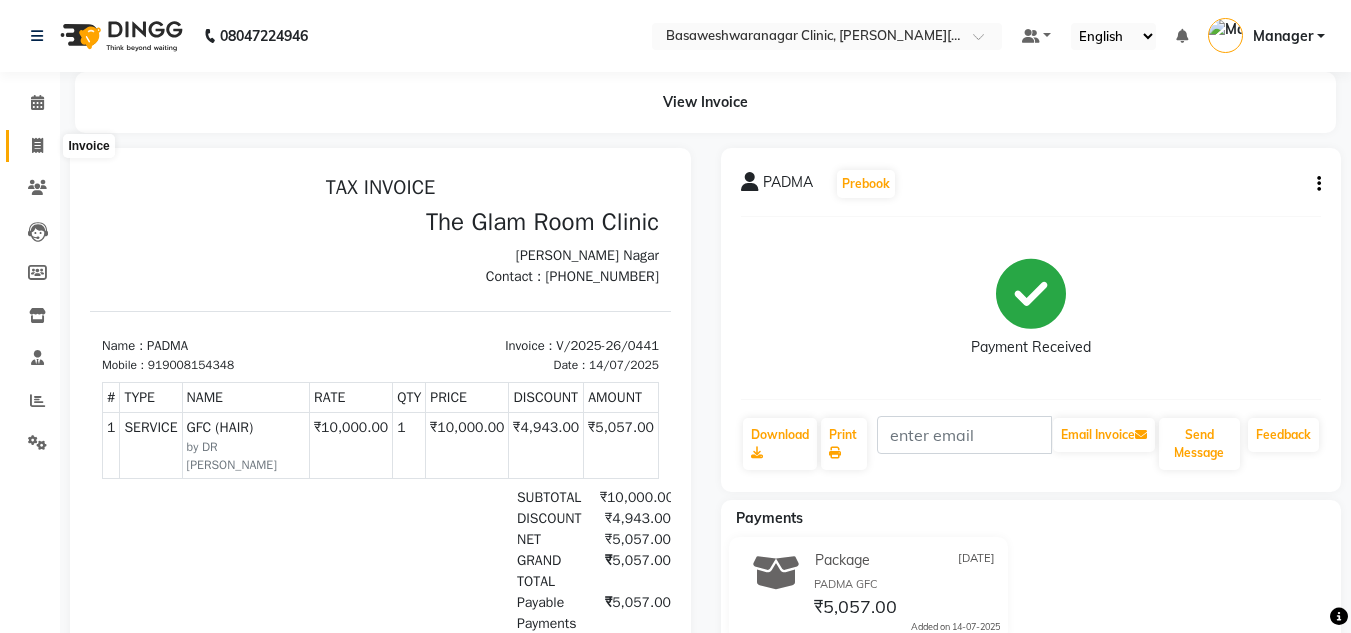 click 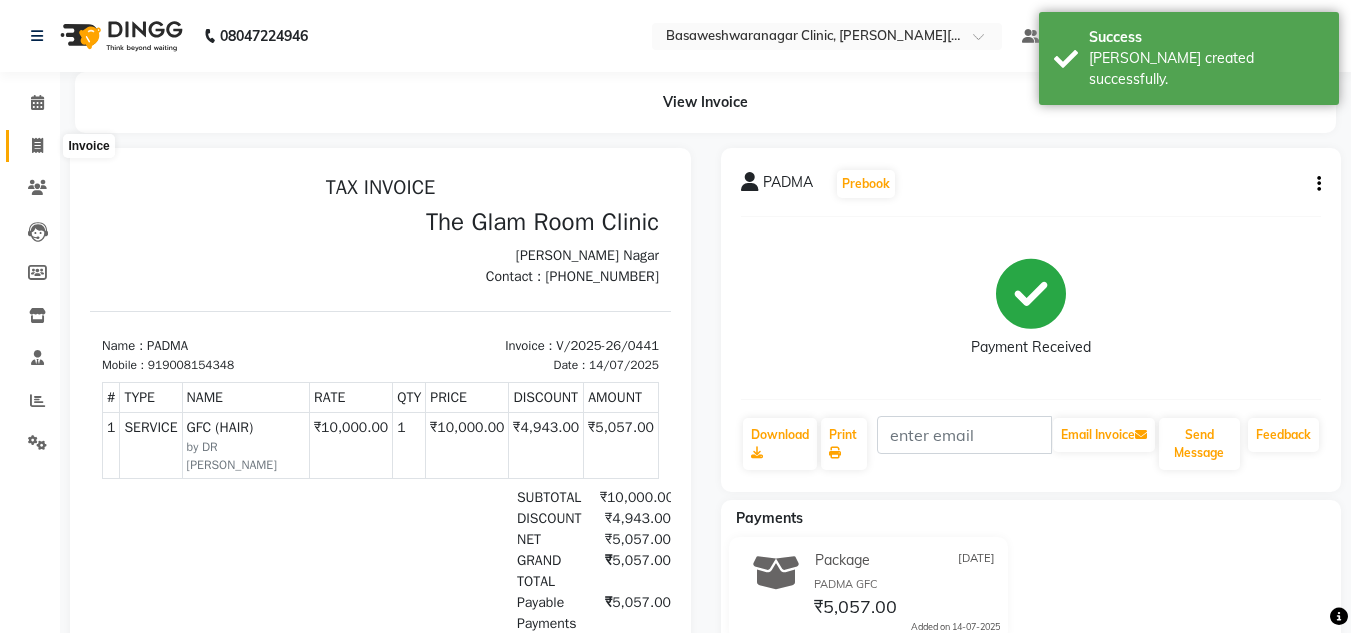 select on "service" 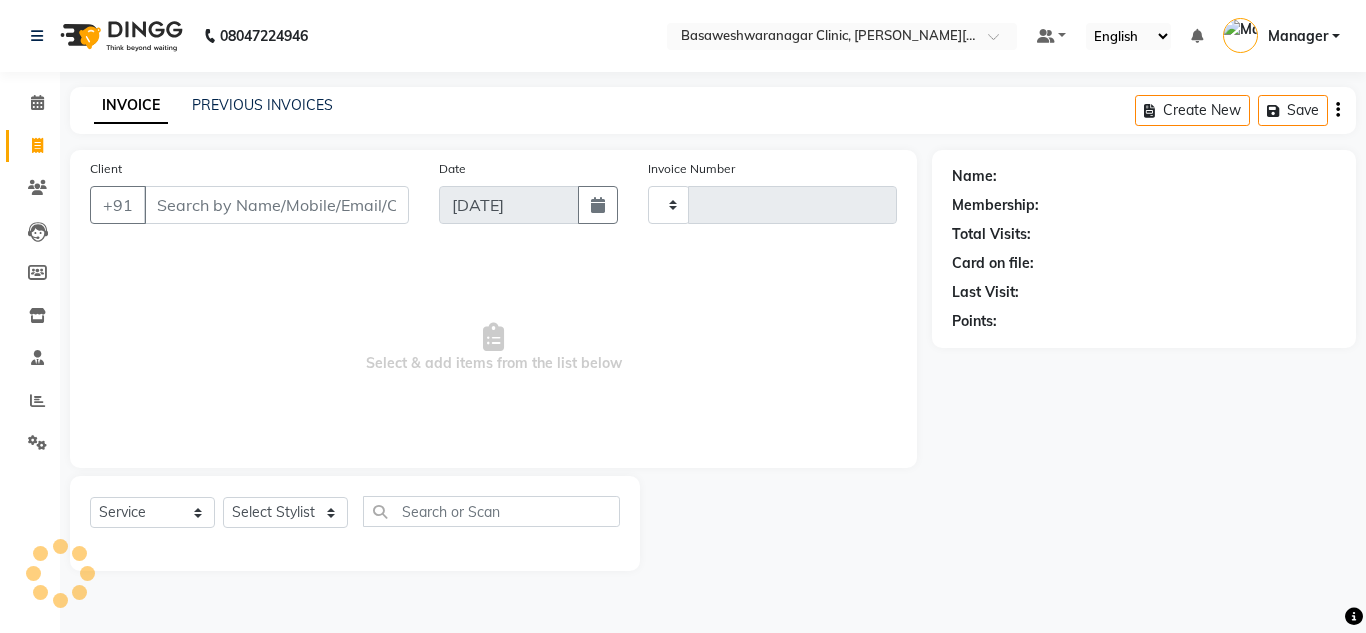 type on "0442" 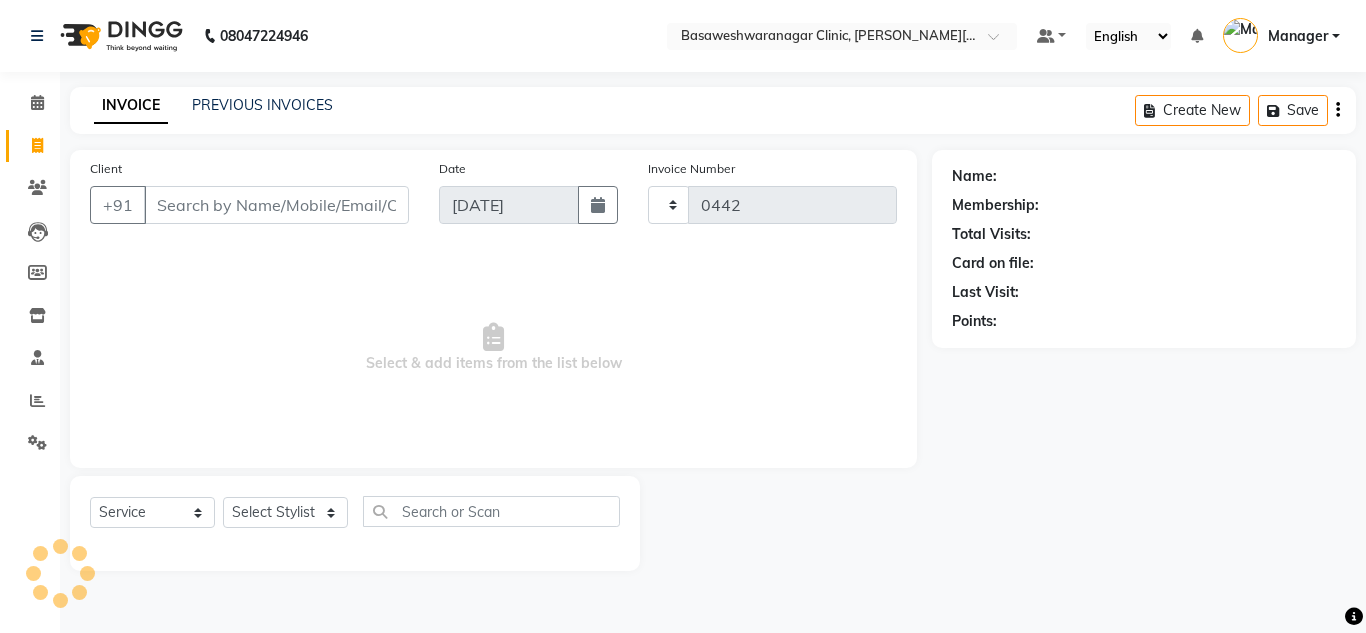 select on "7441" 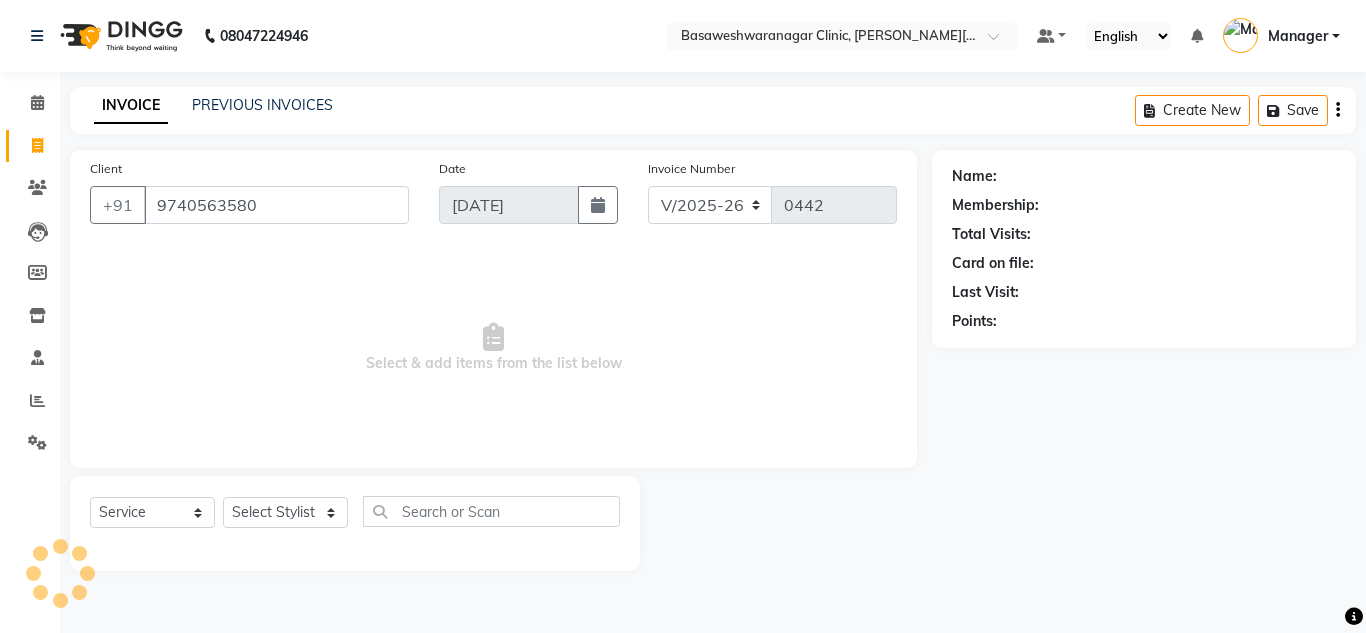 type on "9740563580" 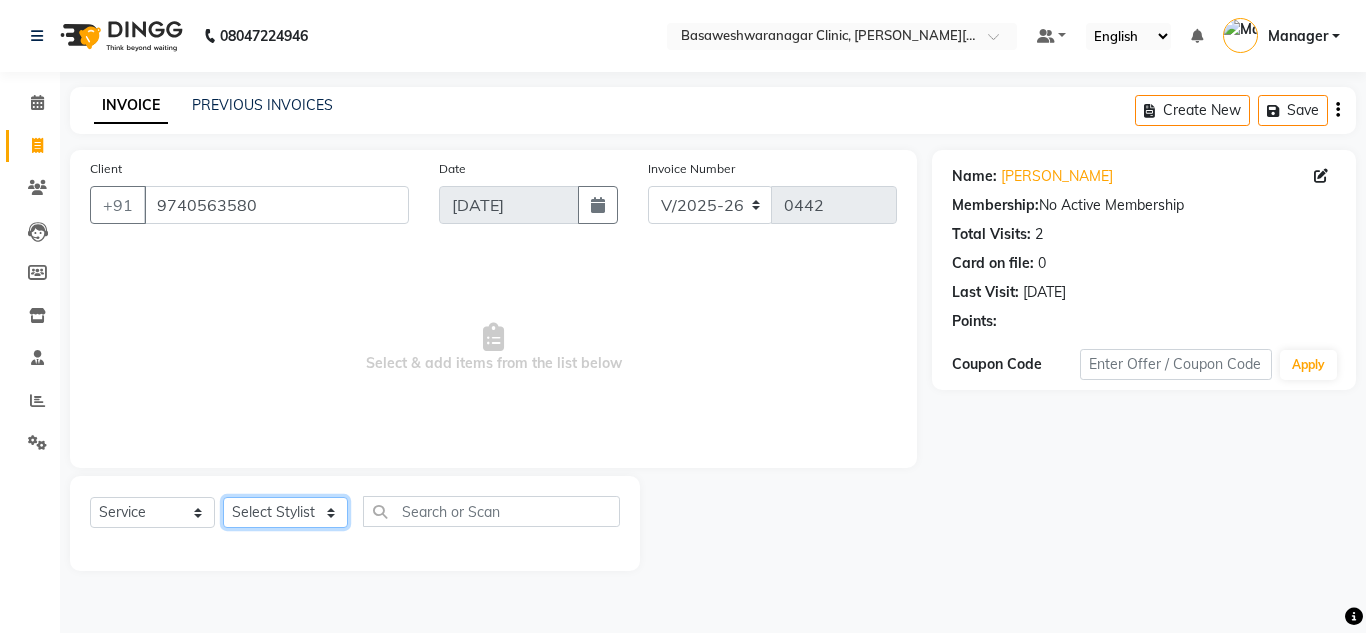 click on "Select Stylist Dr.Jabin DR MEHJABIN JAYSHREE Manager NAVYA RAJEESHA SANSKRUTHI shangnimwom SMRITHI SUNITHA URUMI" 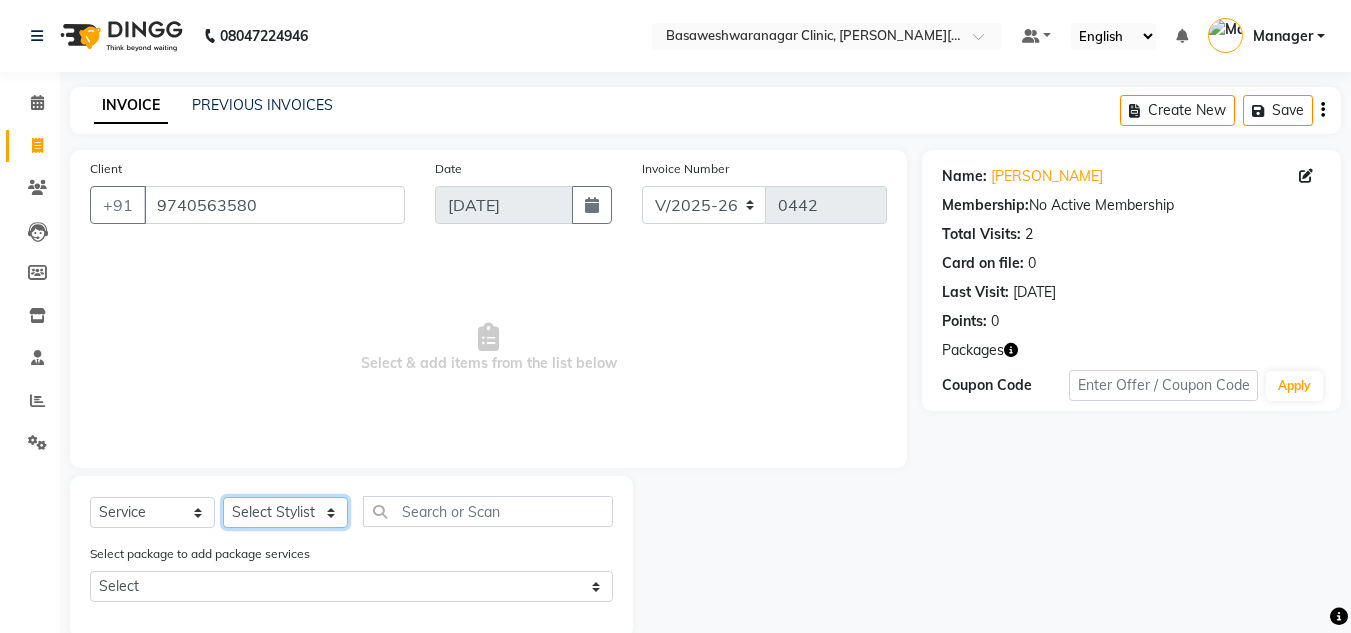 select on "82890" 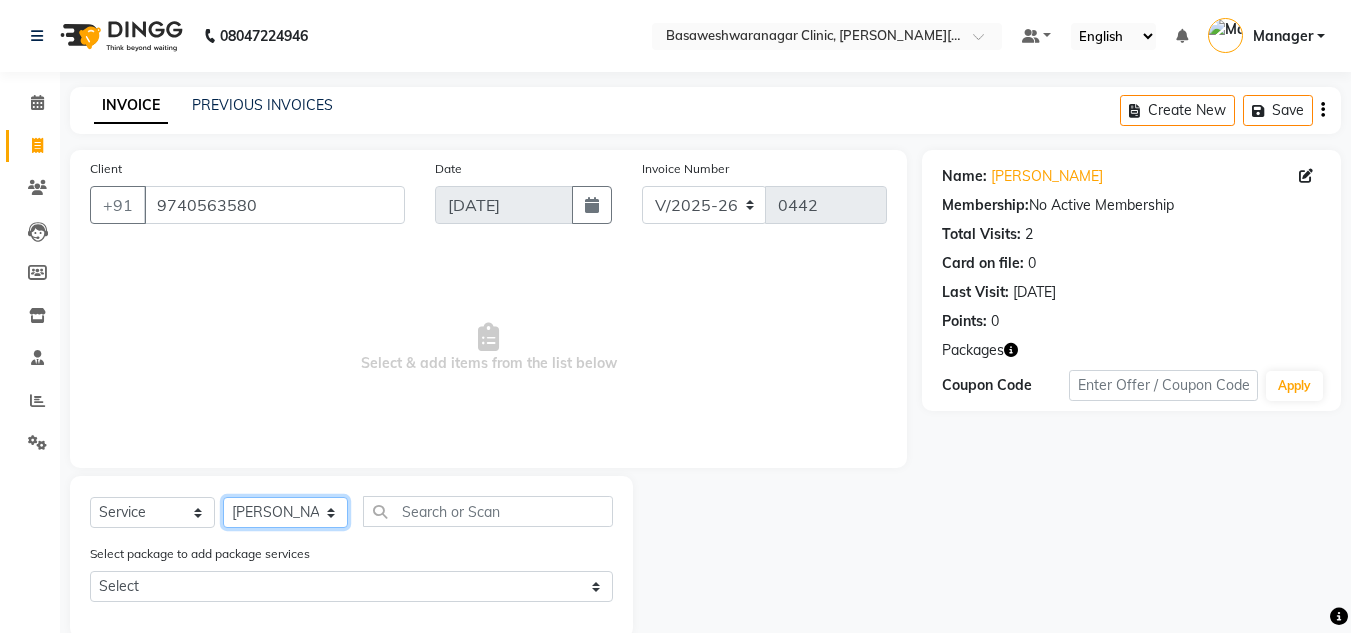 click on "Select Stylist Dr.Jabin DR MEHJABIN JAYSHREE Manager NAVYA RAJEESHA SANSKRUTHI shangnimwom SMRITHI SUNITHA URUMI" 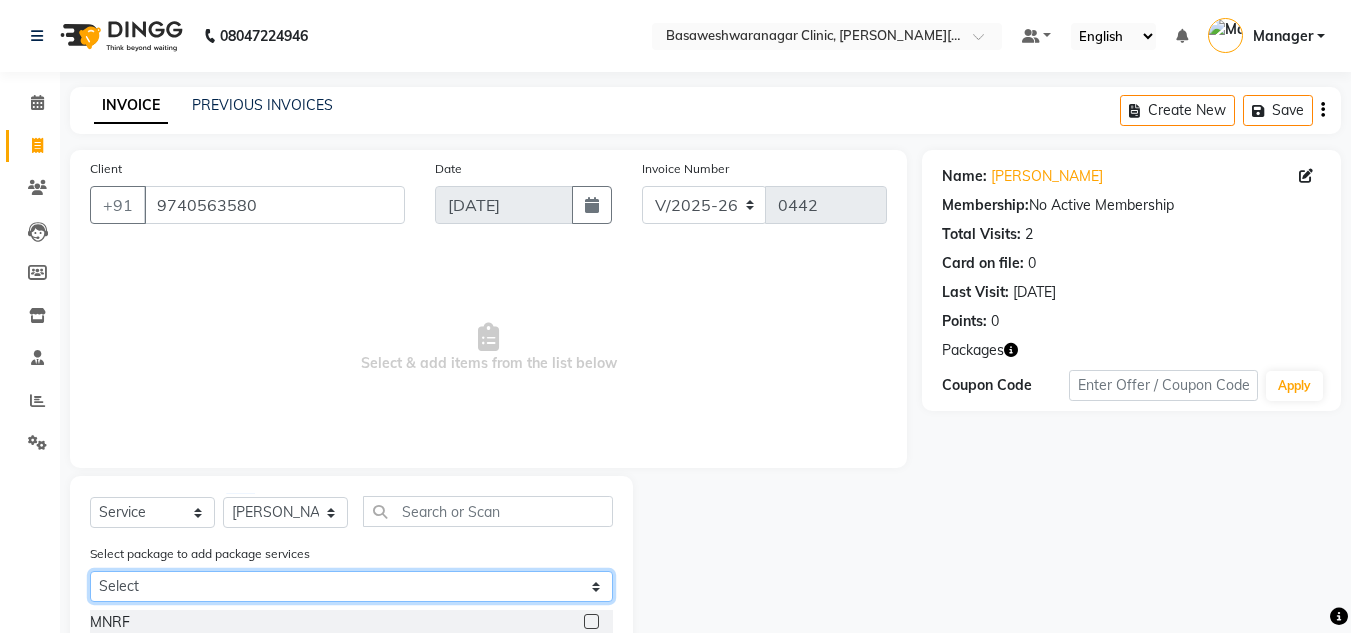 click on "Select VINDHYA" 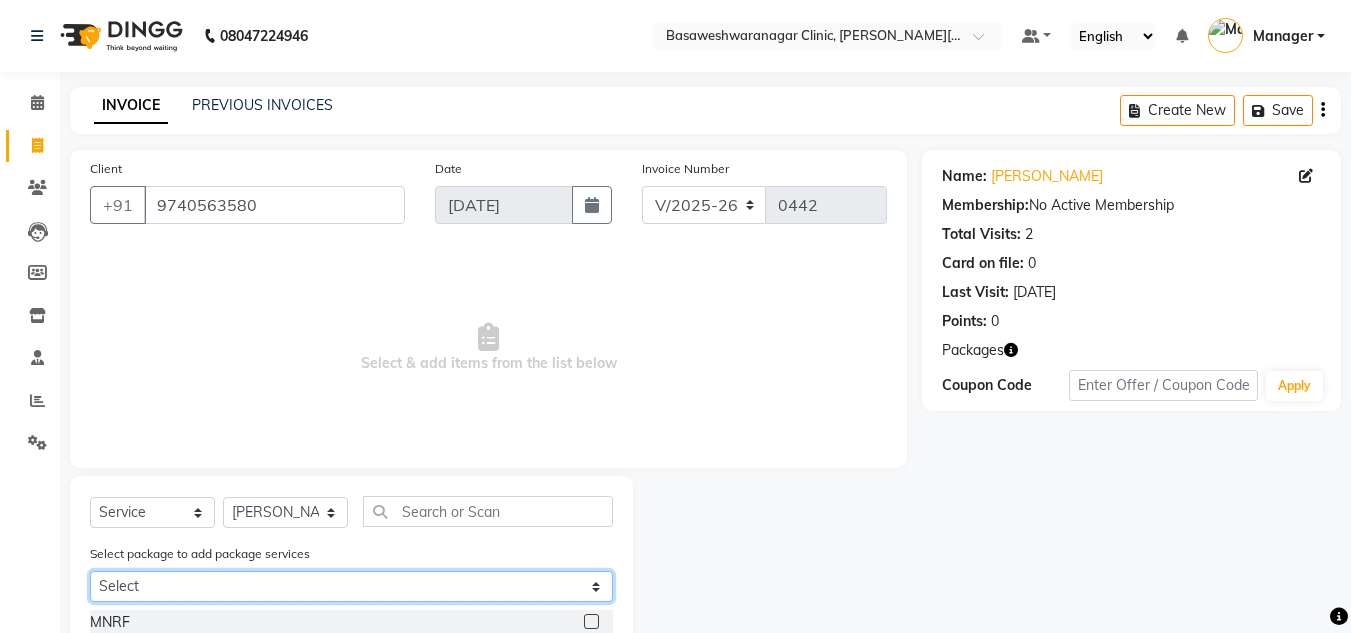 select on "1: Object" 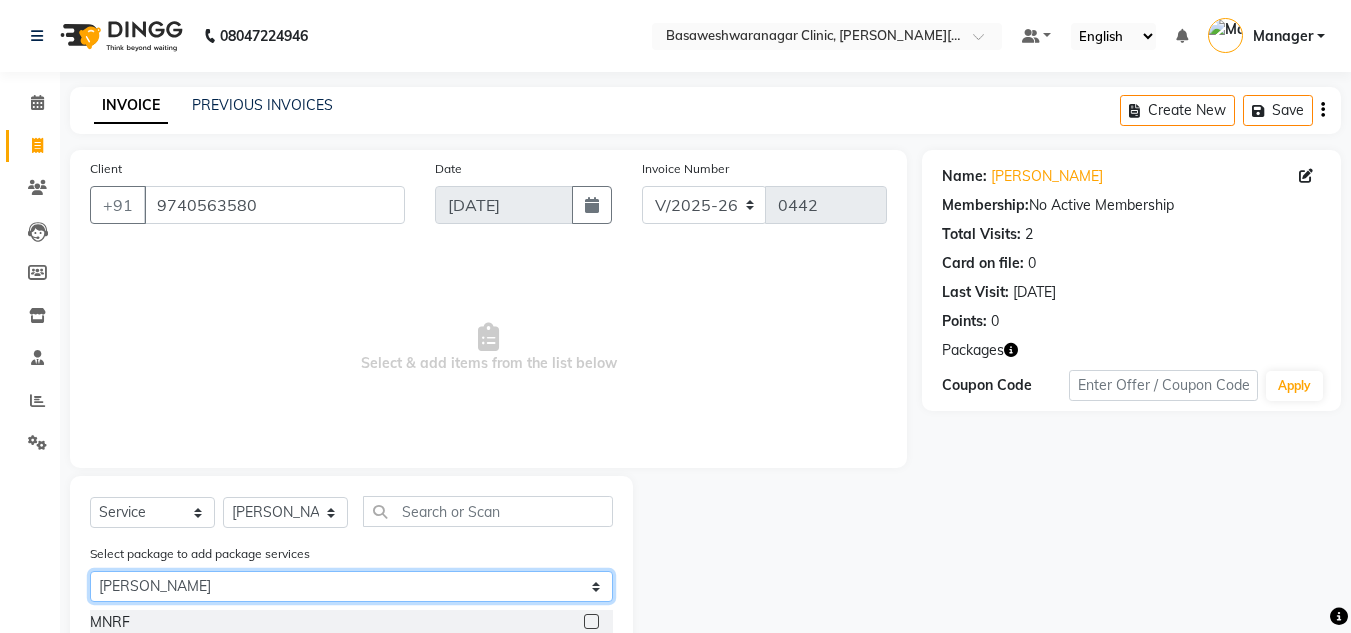 click on "Select VINDHYA" 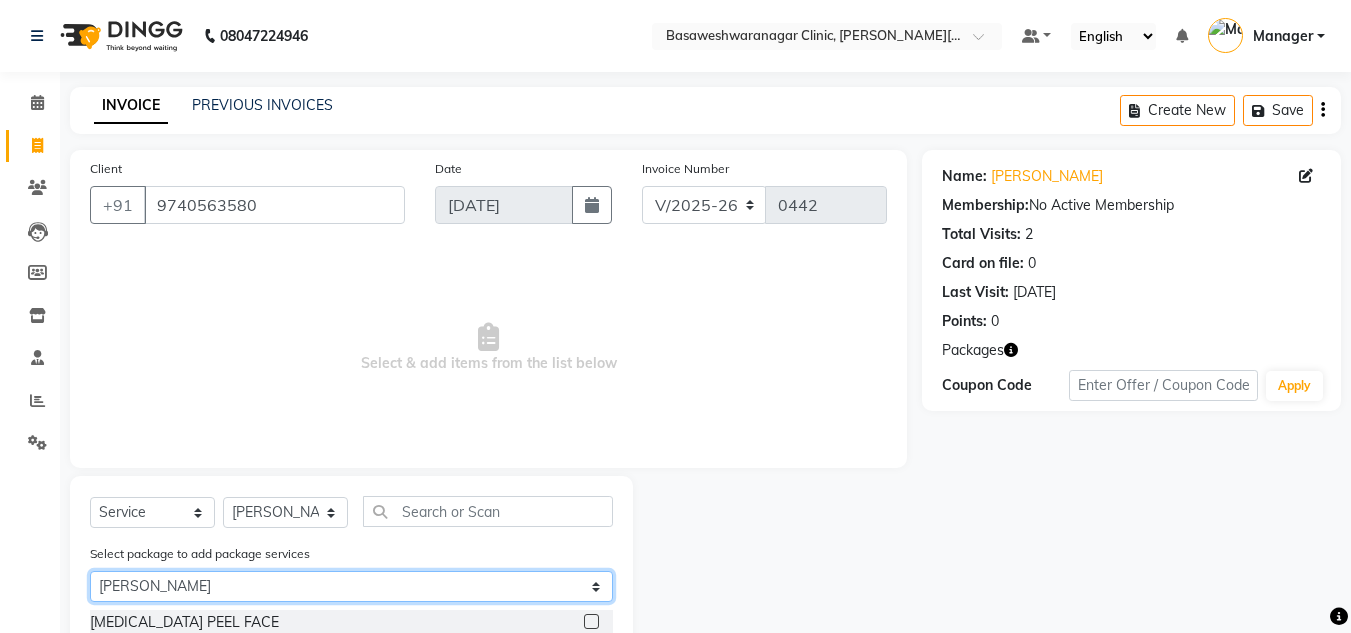 scroll, scrollTop: 93, scrollLeft: 0, axis: vertical 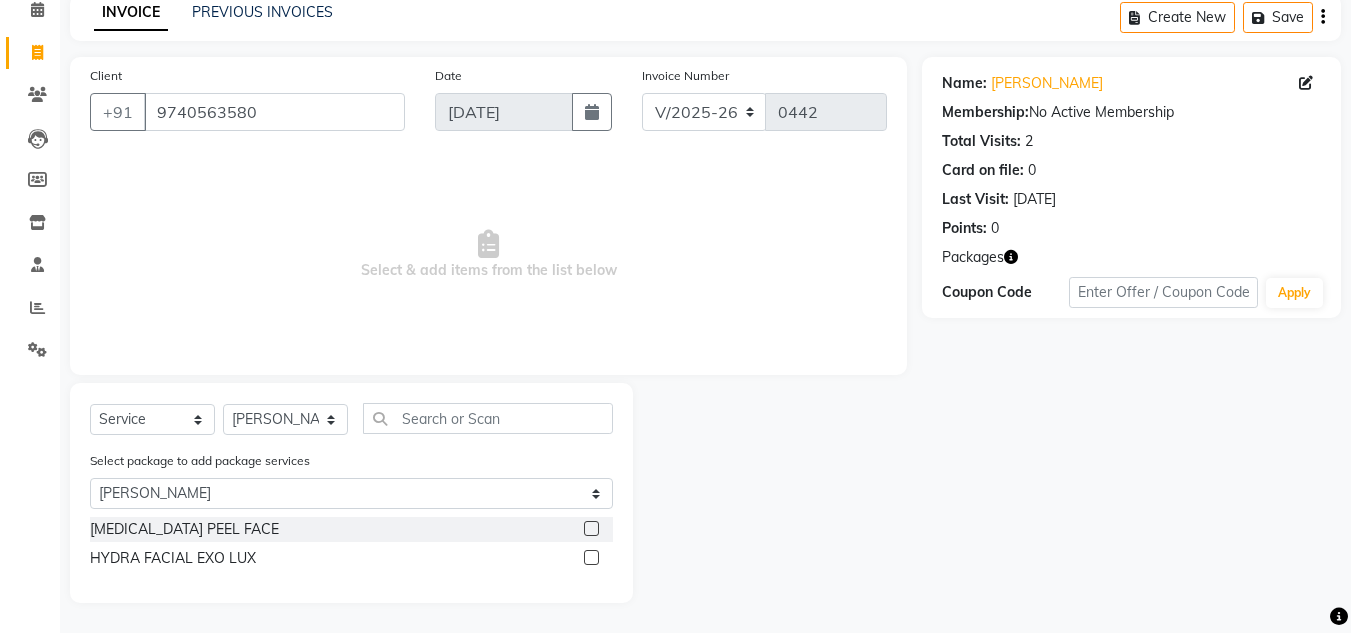 click 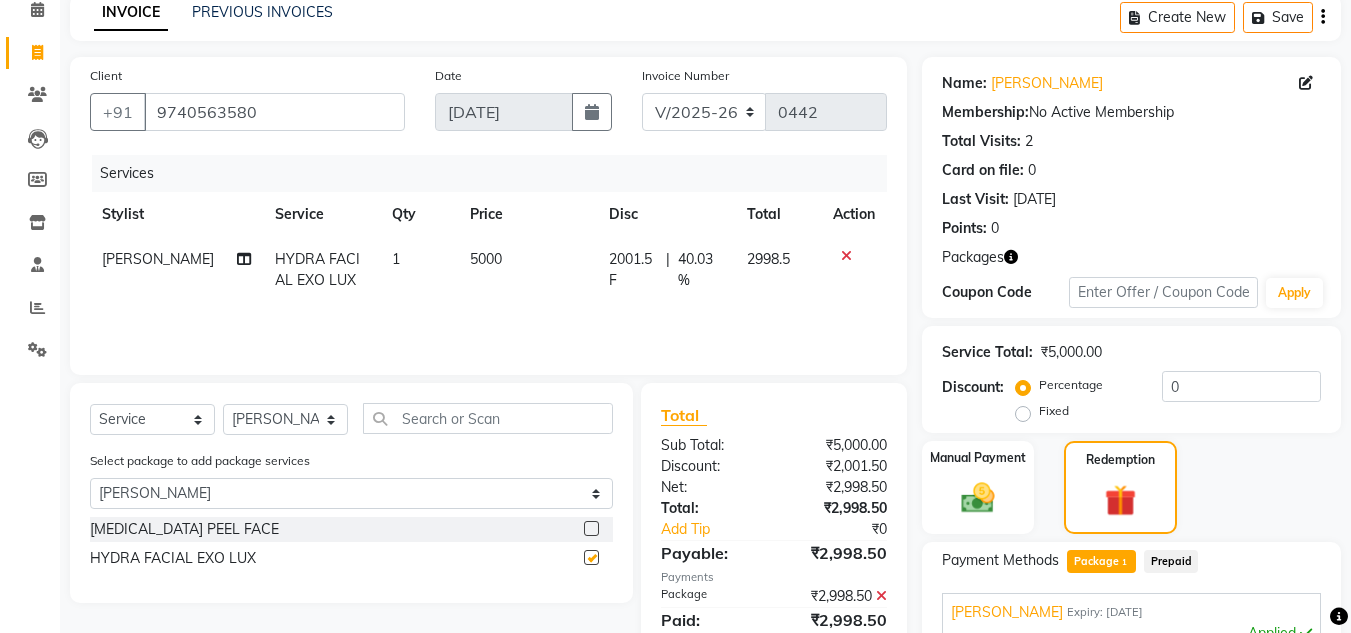 checkbox on "false" 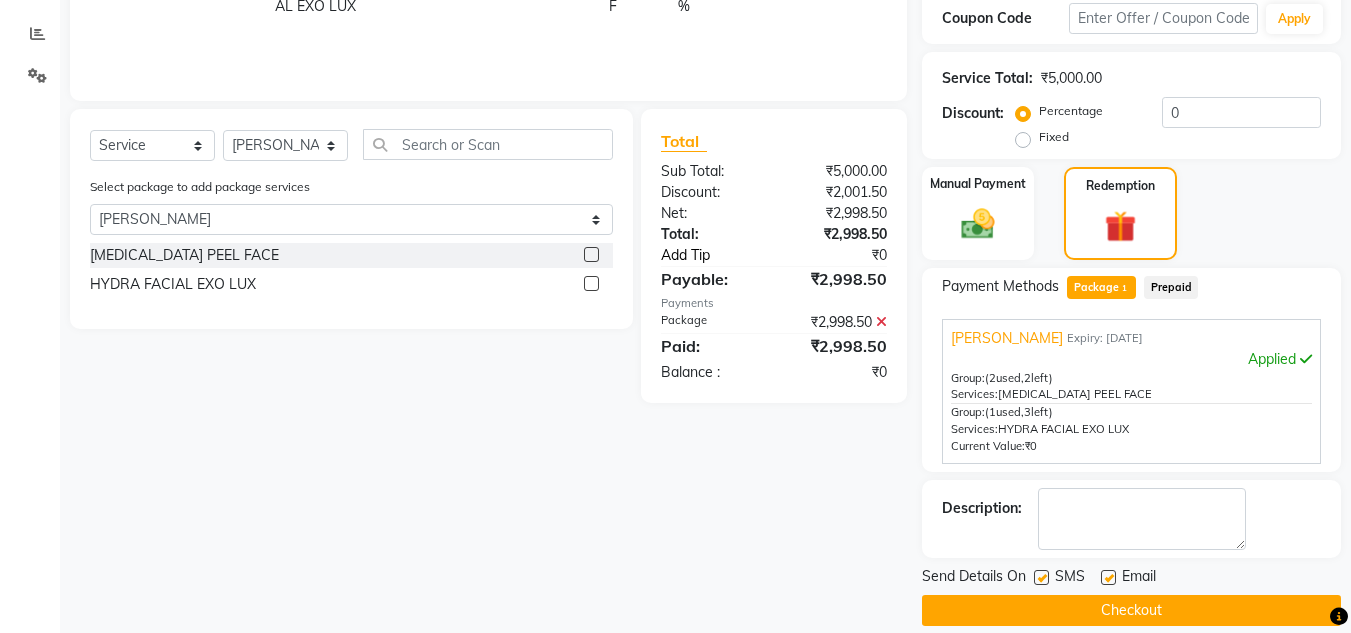 scroll, scrollTop: 390, scrollLeft: 0, axis: vertical 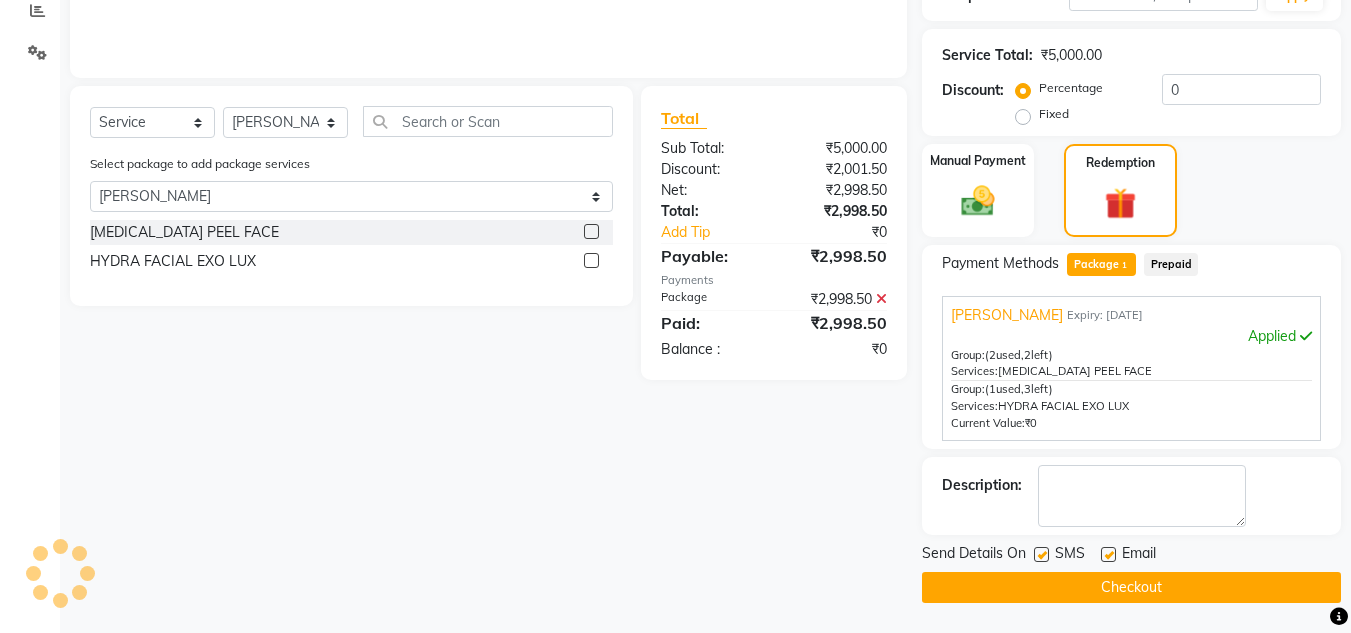 click on "Checkout" 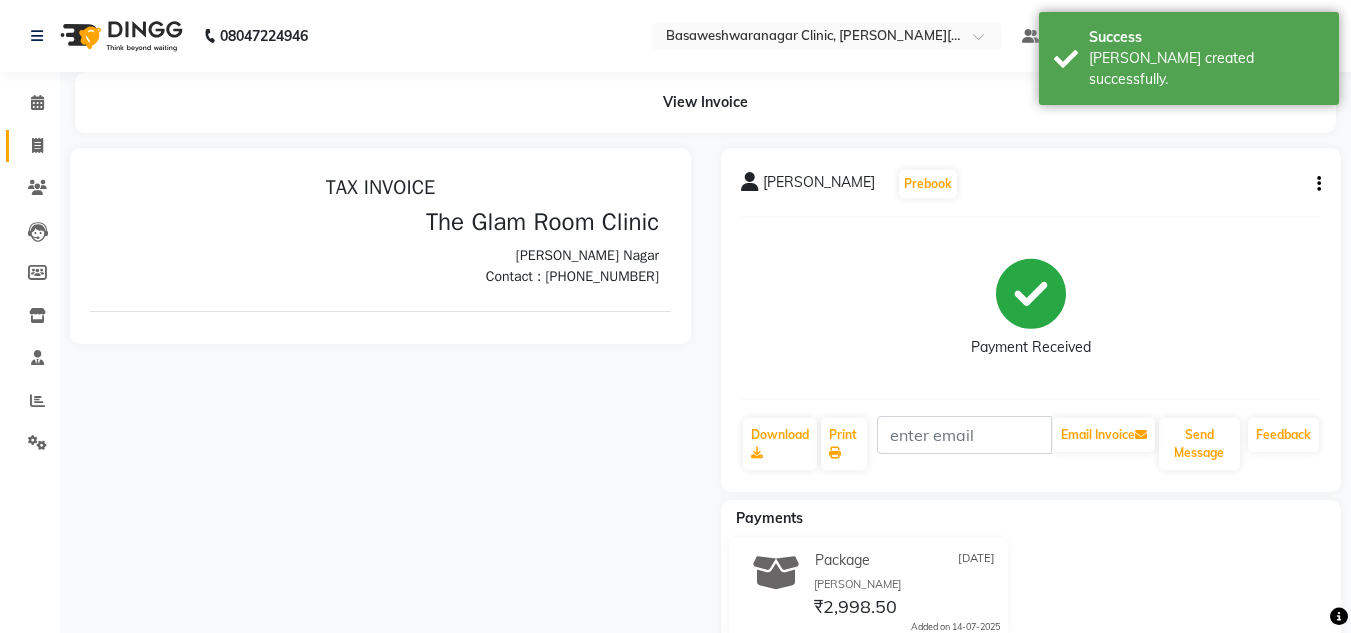 scroll, scrollTop: 0, scrollLeft: 0, axis: both 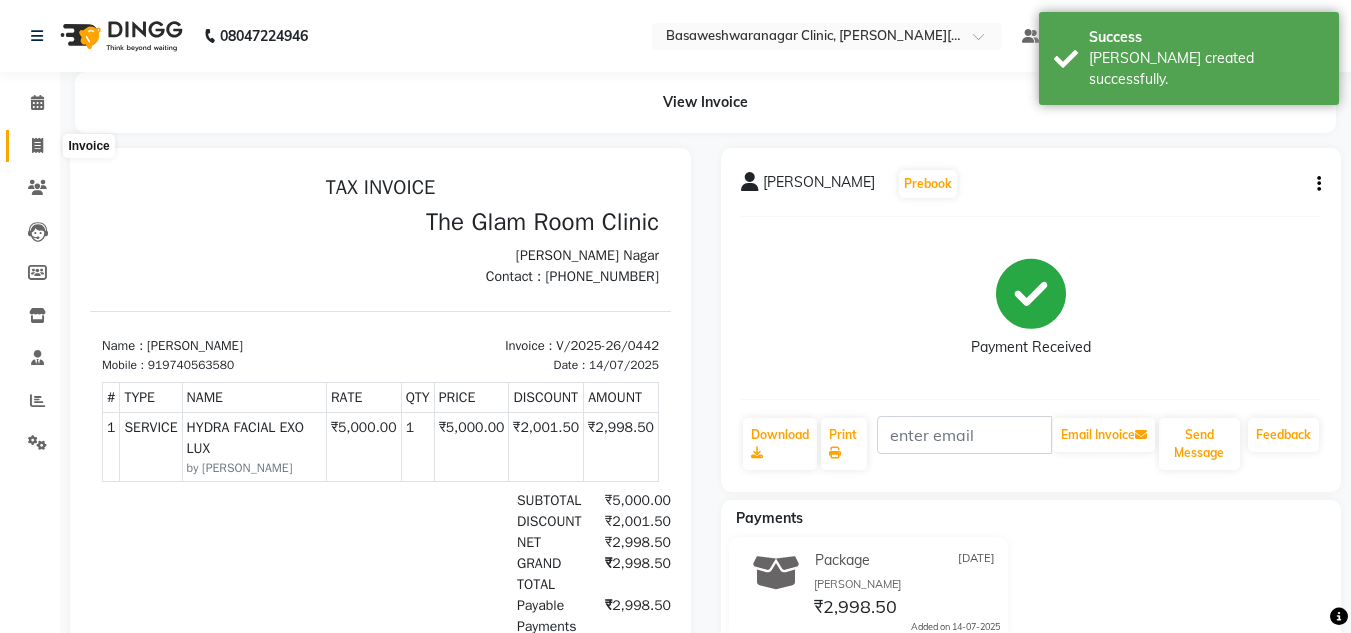 click 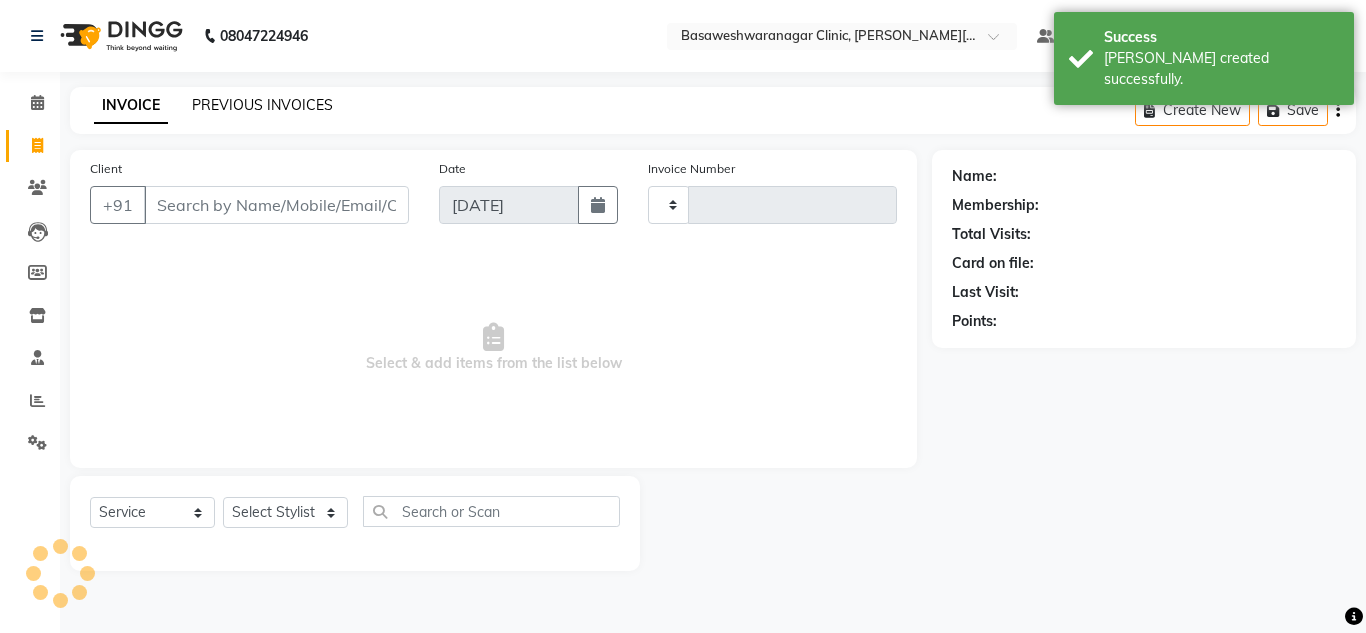 type on "0443" 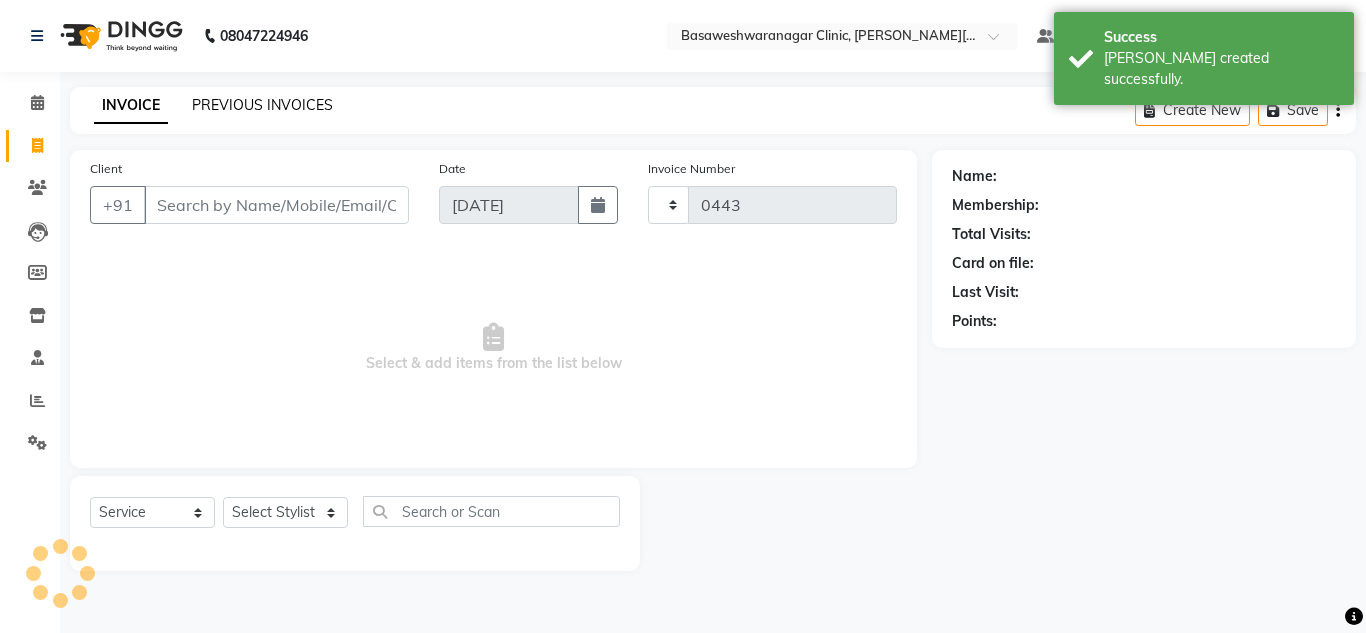 select on "7441" 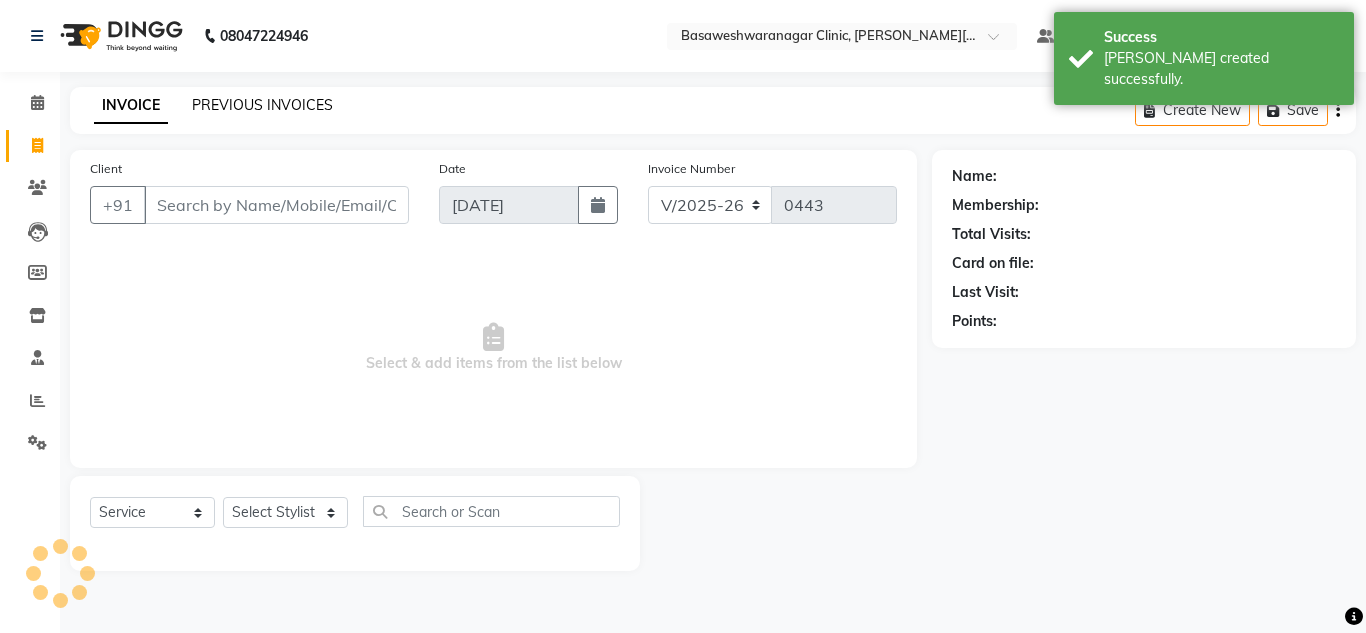 click on "PREVIOUS INVOICES" 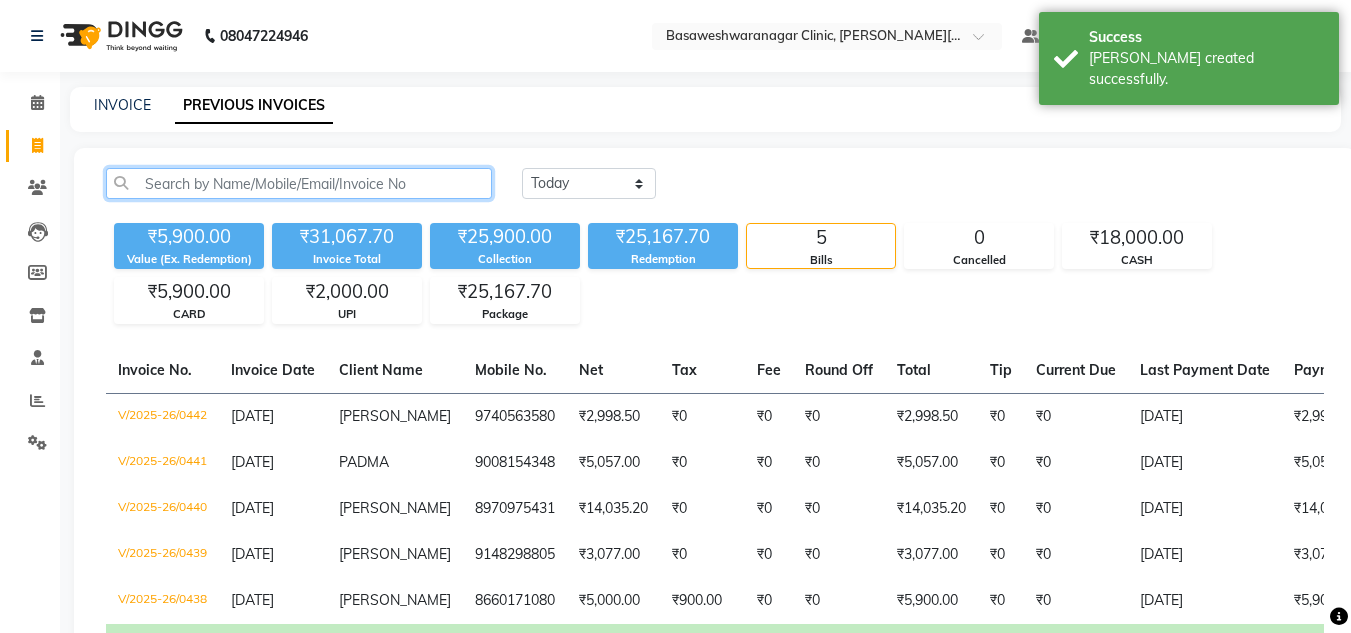 click 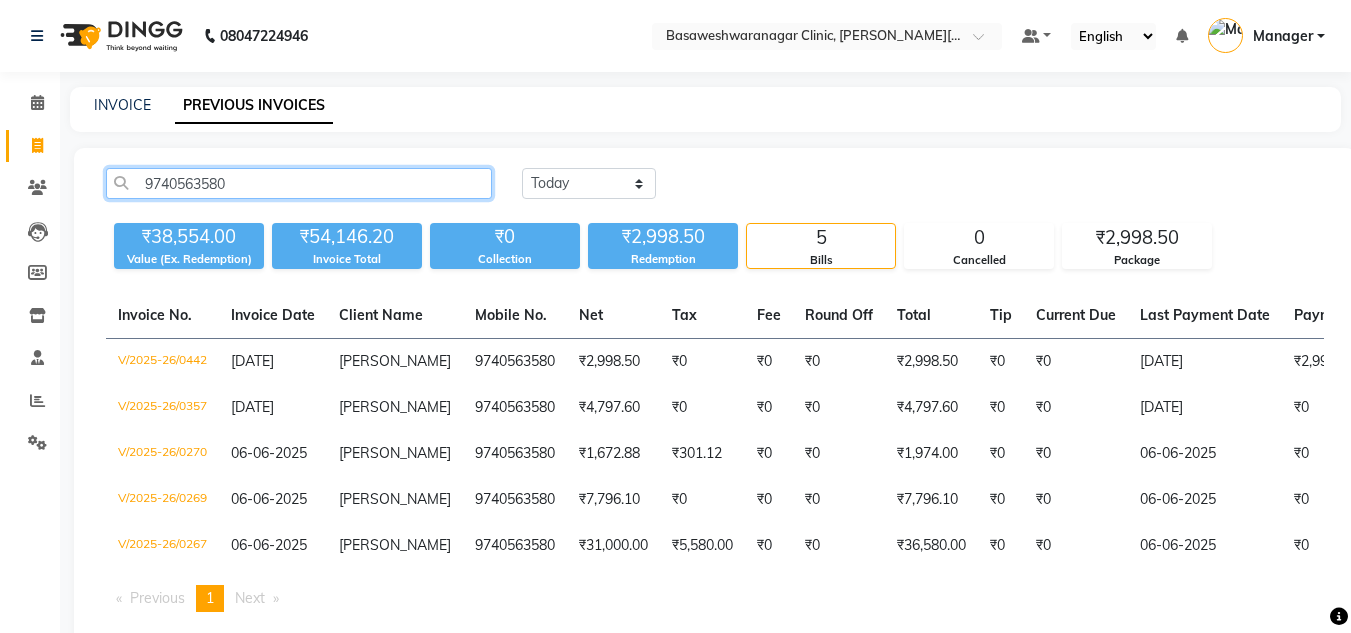 click on "9740563580" 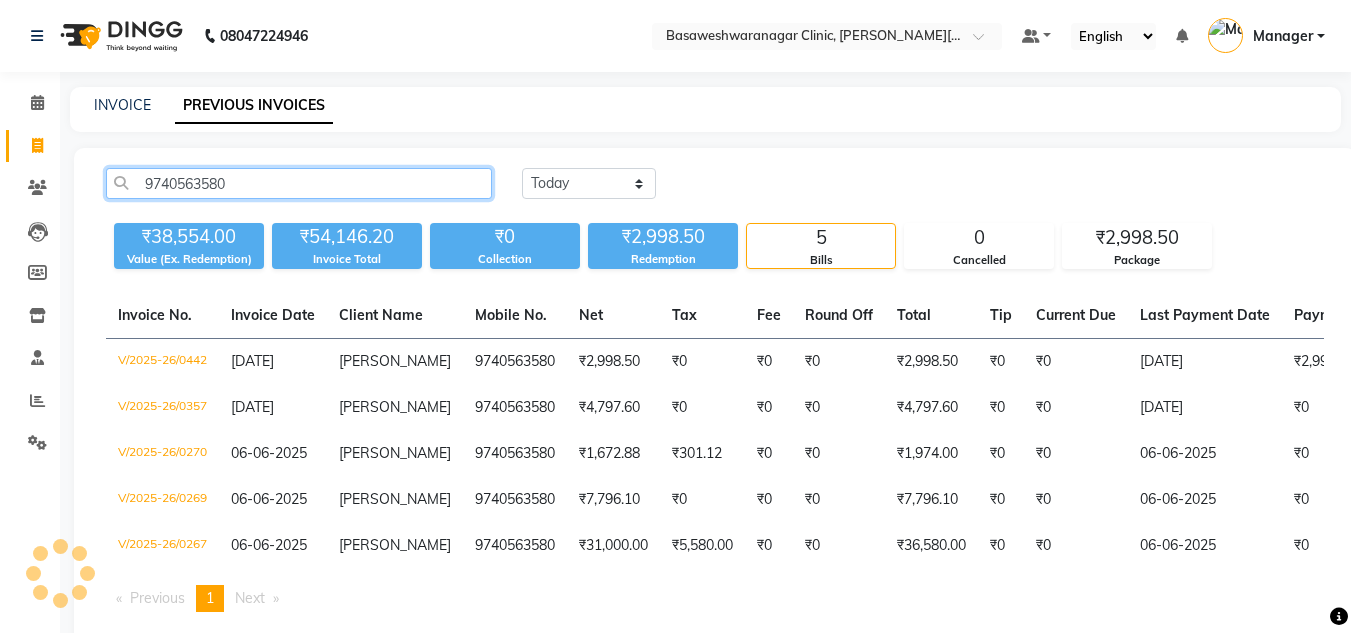 type 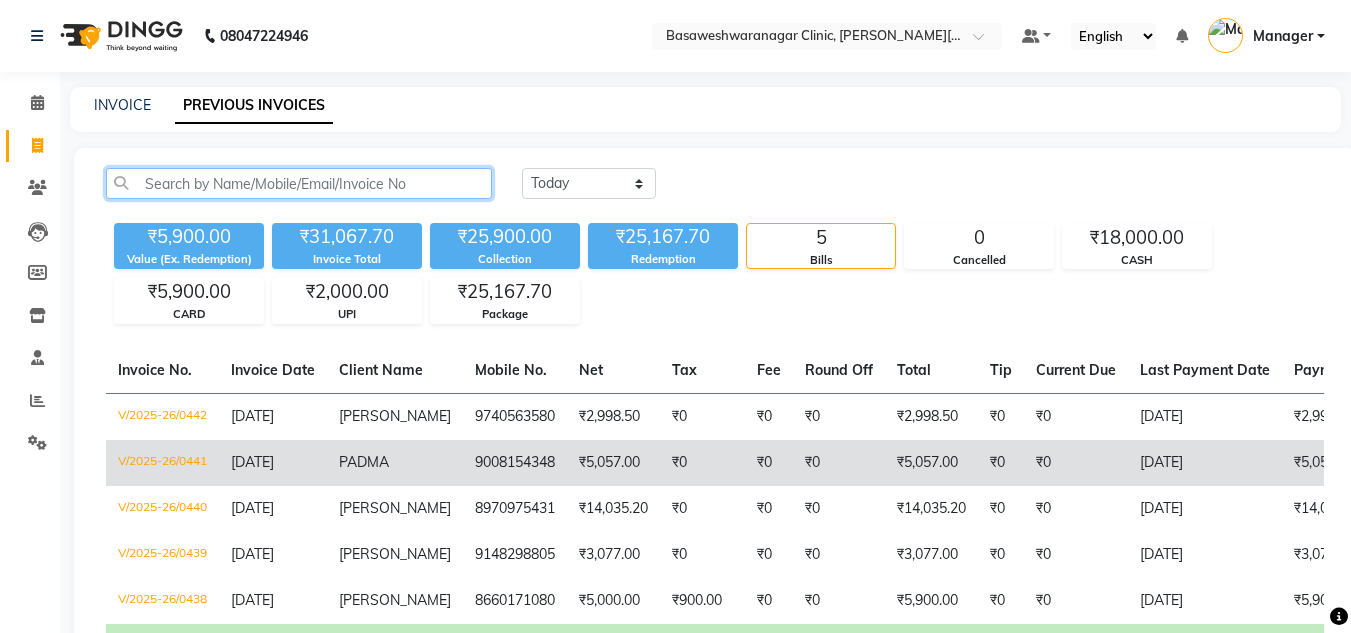 scroll, scrollTop: 161, scrollLeft: 0, axis: vertical 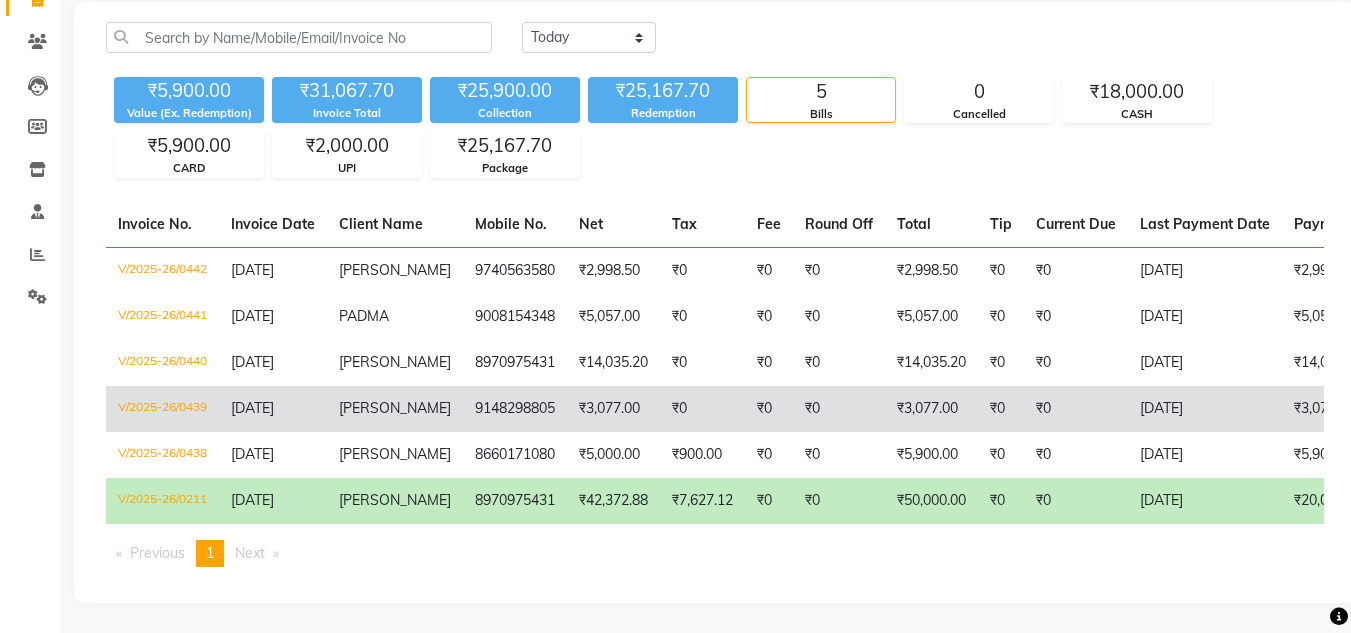 click on "9148298805" 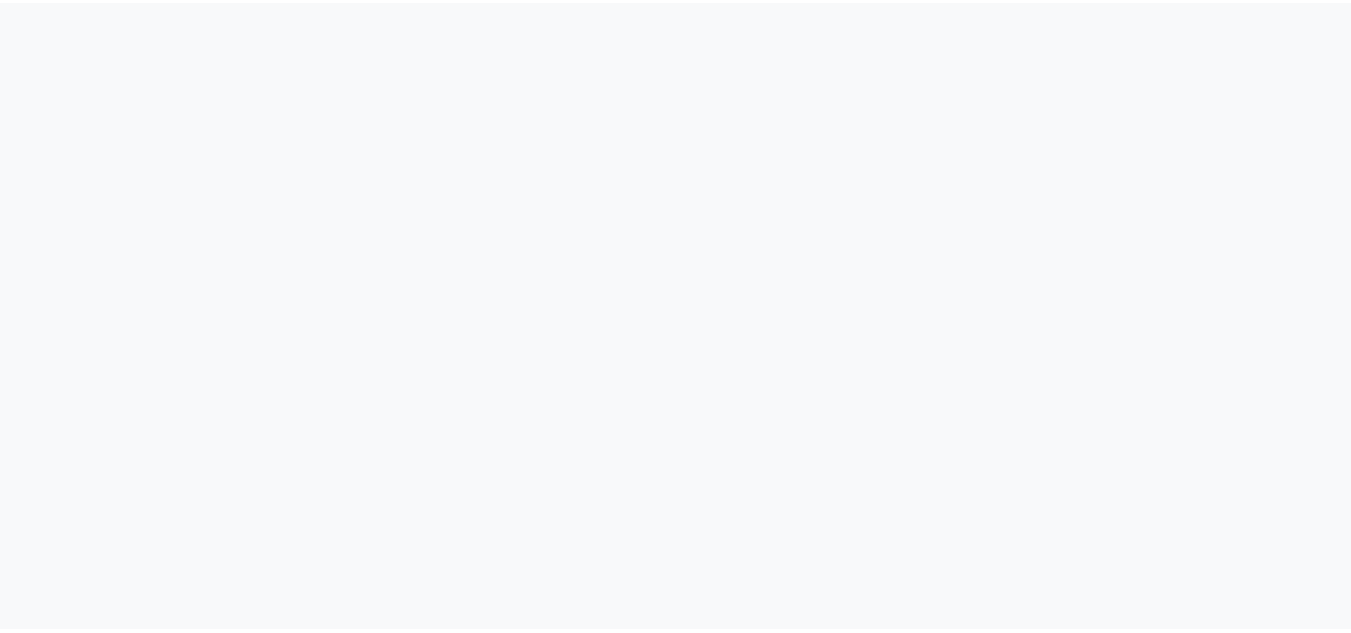 scroll, scrollTop: 0, scrollLeft: 0, axis: both 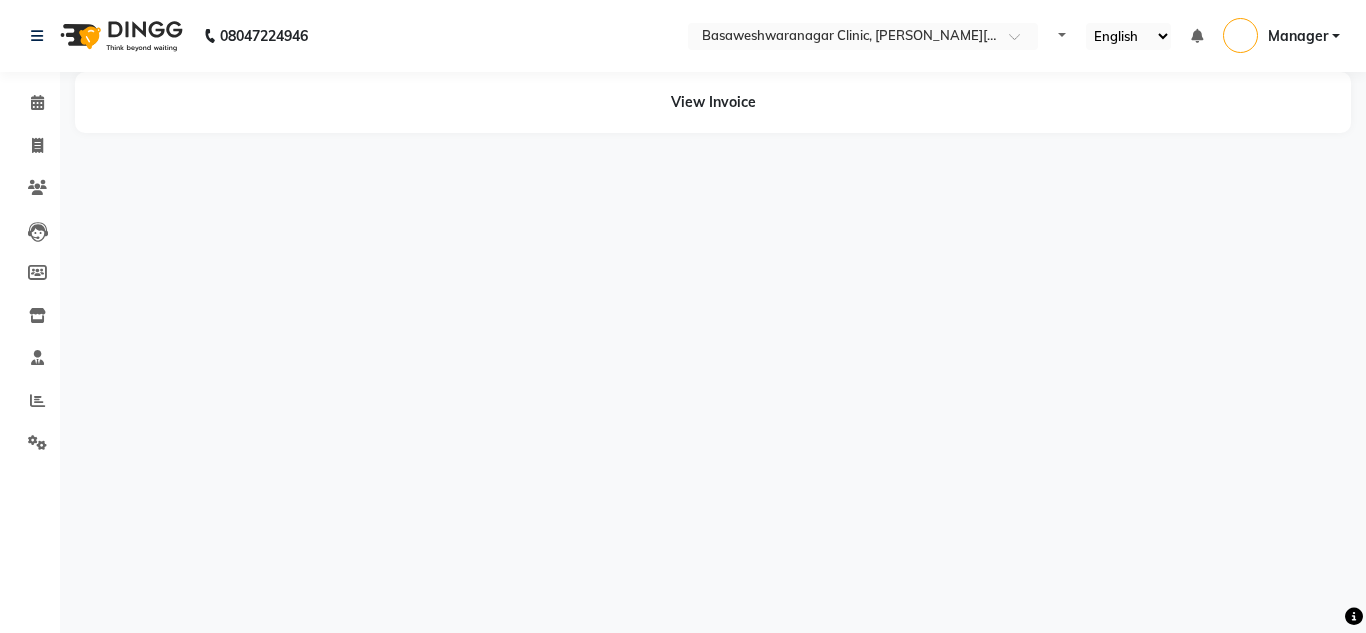 select on "en" 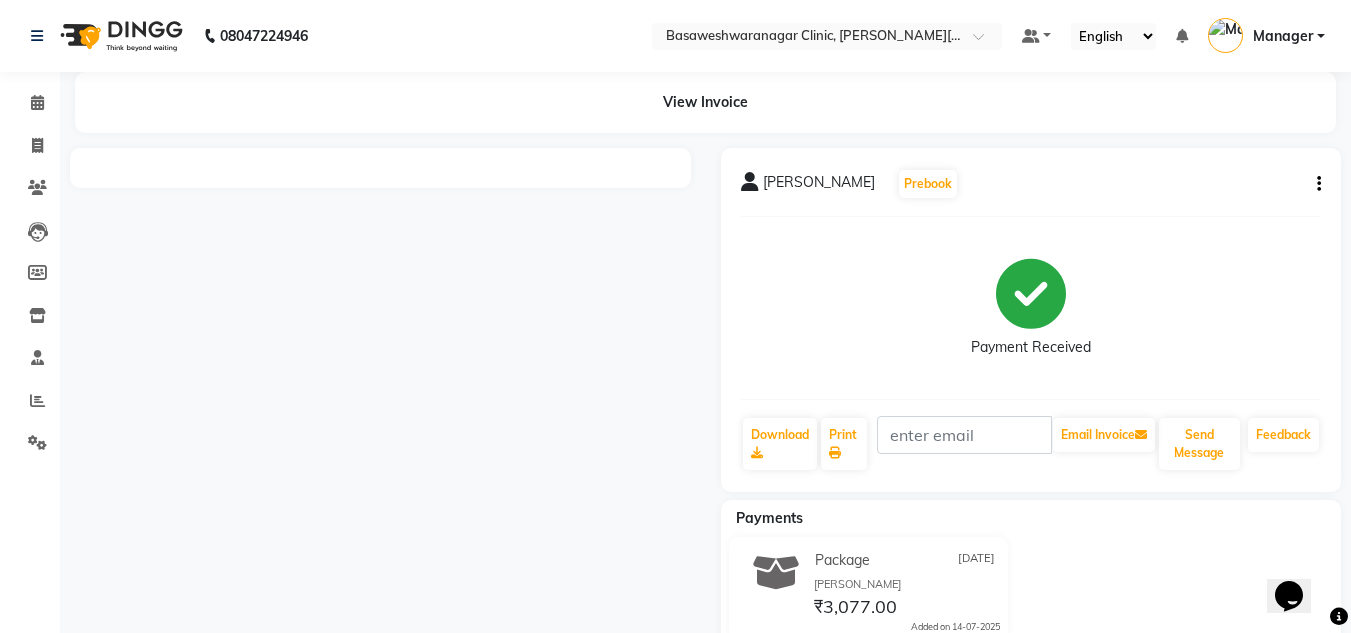scroll, scrollTop: 0, scrollLeft: 0, axis: both 